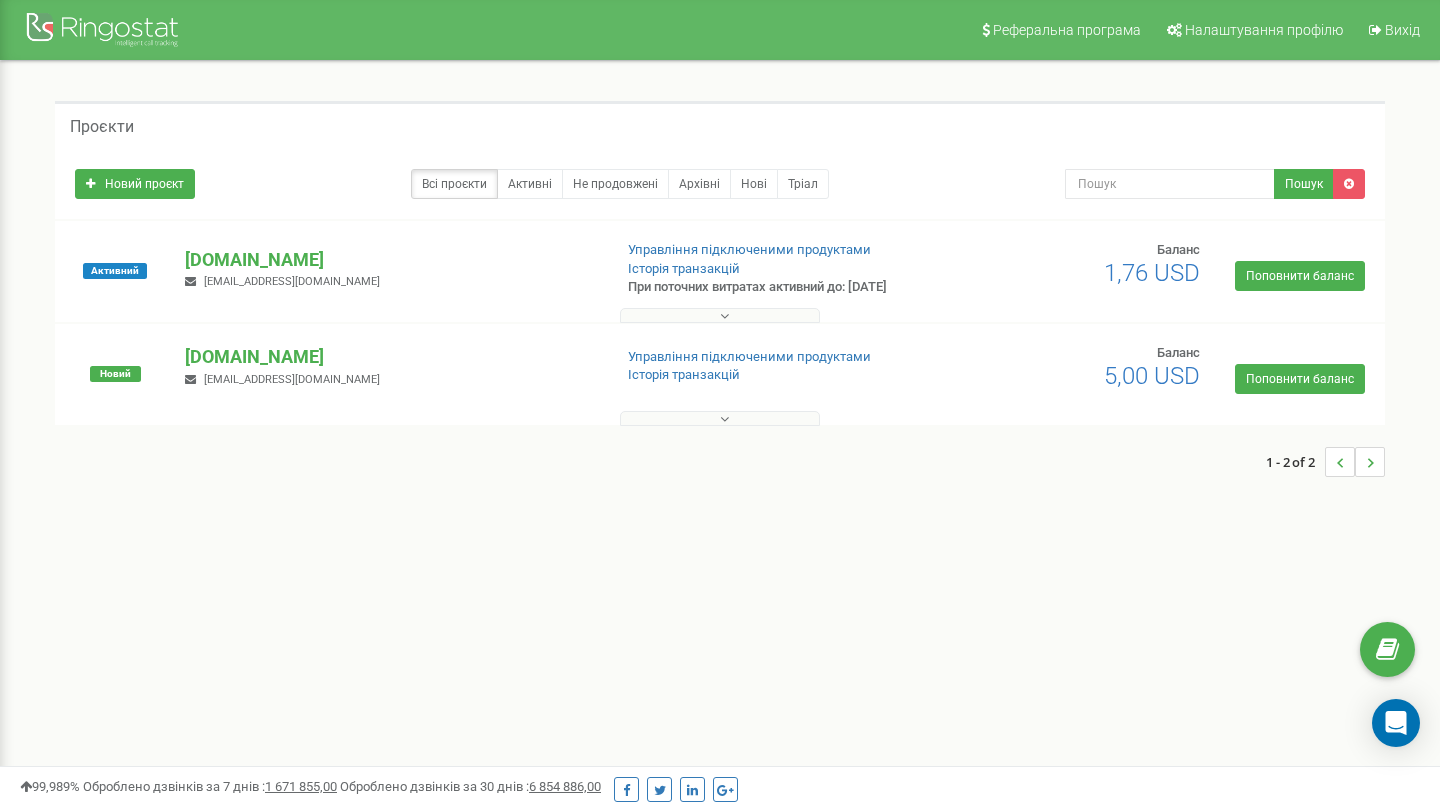 scroll, scrollTop: 0, scrollLeft: 0, axis: both 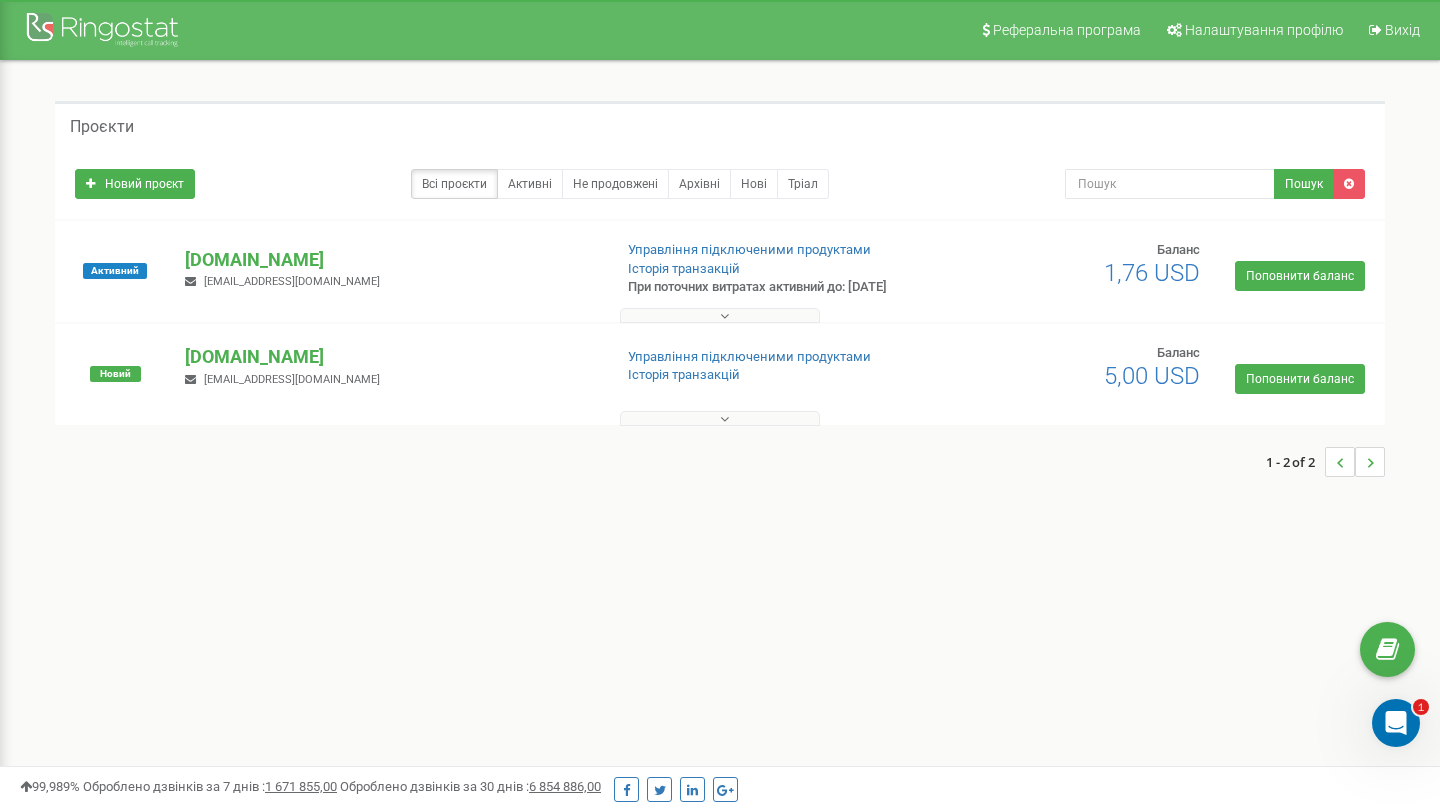 click at bounding box center (1396, 723) 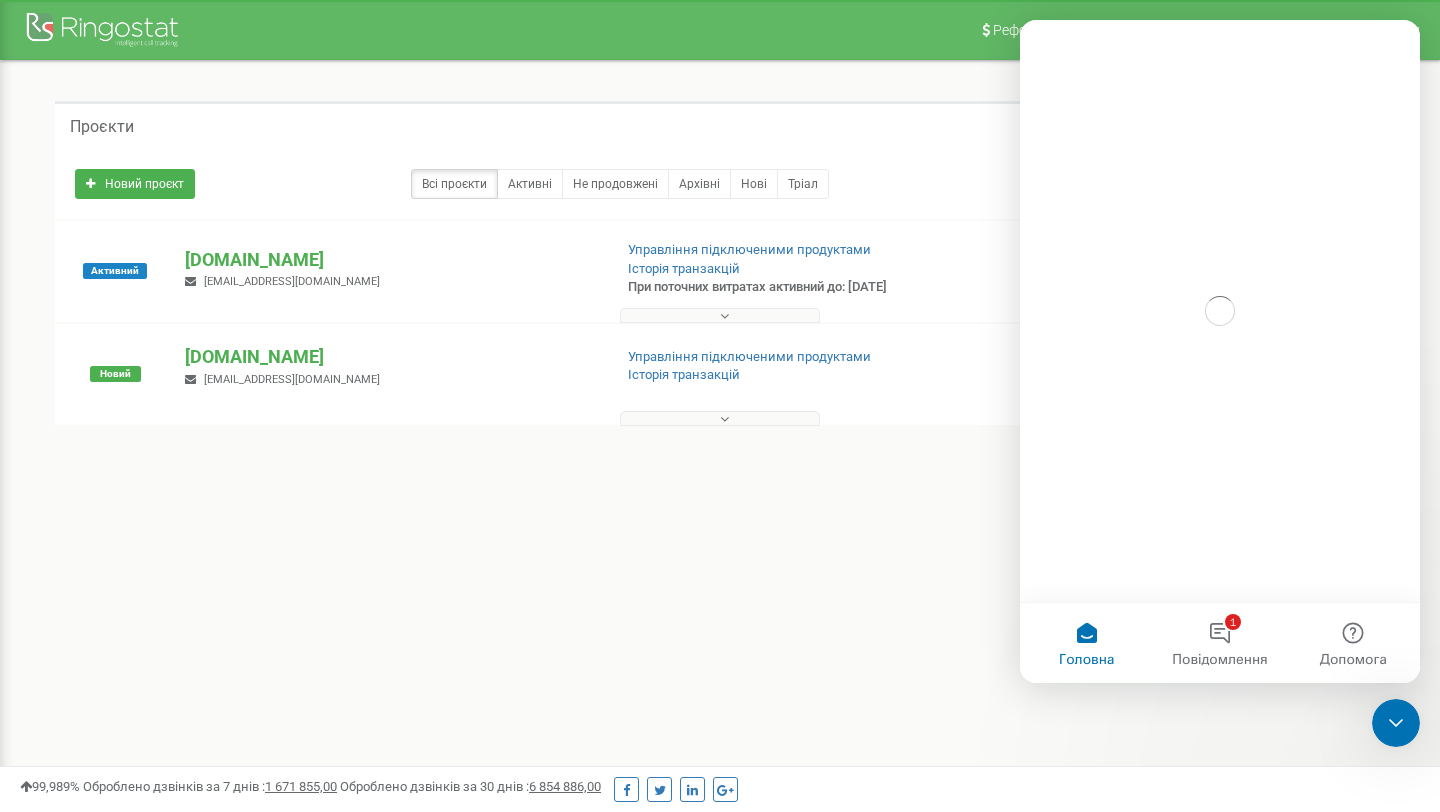 scroll, scrollTop: 0, scrollLeft: 0, axis: both 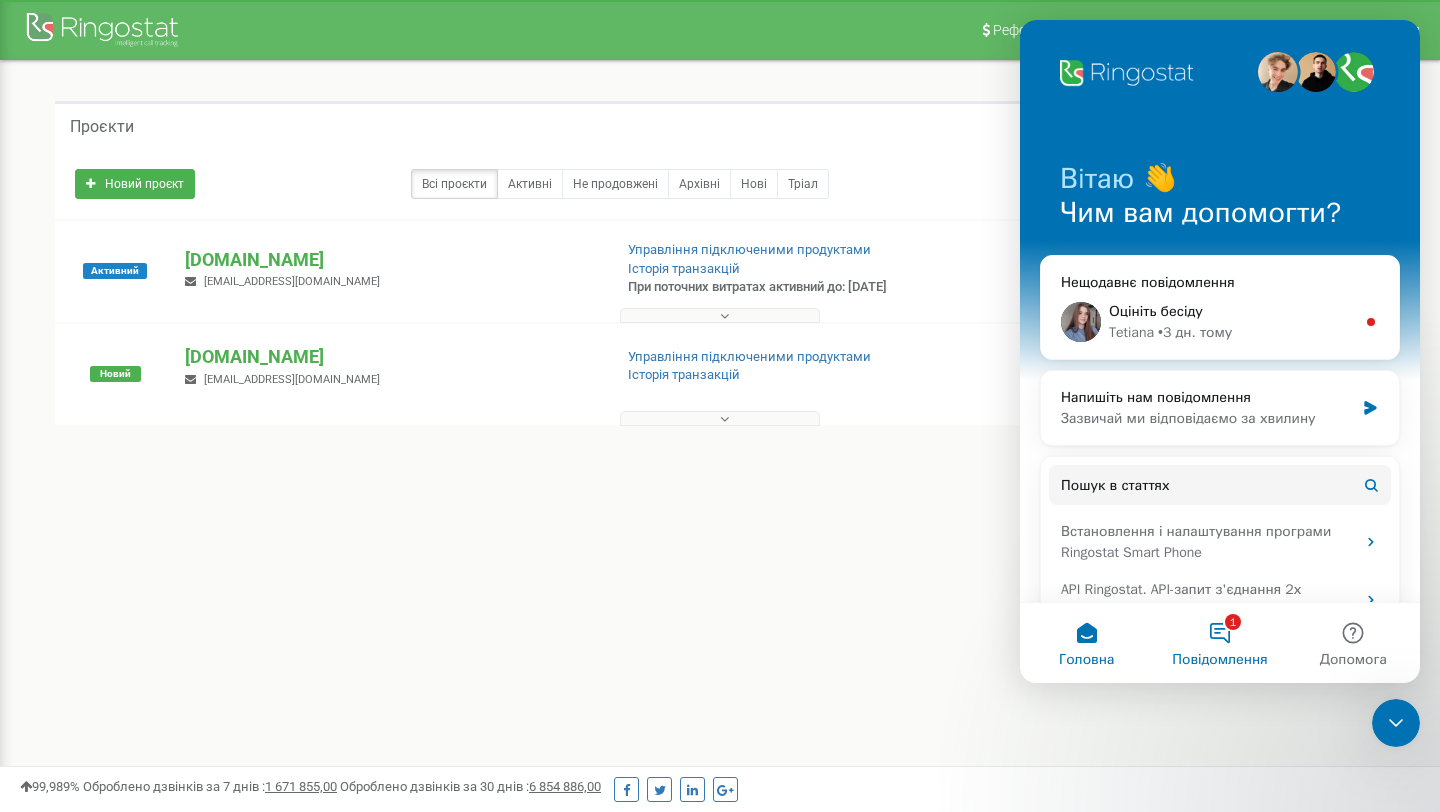 click on "1 Повідомлення" at bounding box center [1219, 643] 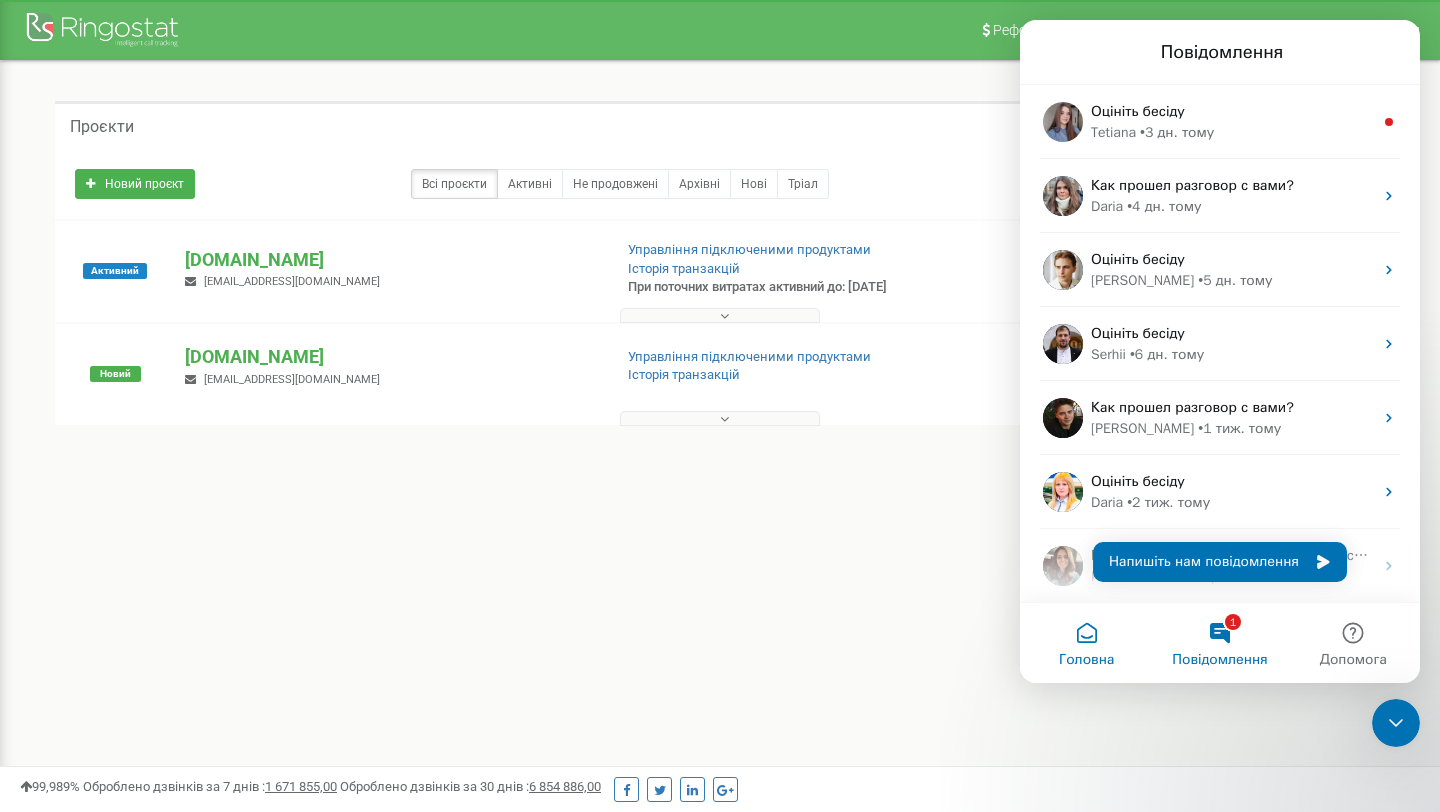 click on "Головна" at bounding box center [1086, 643] 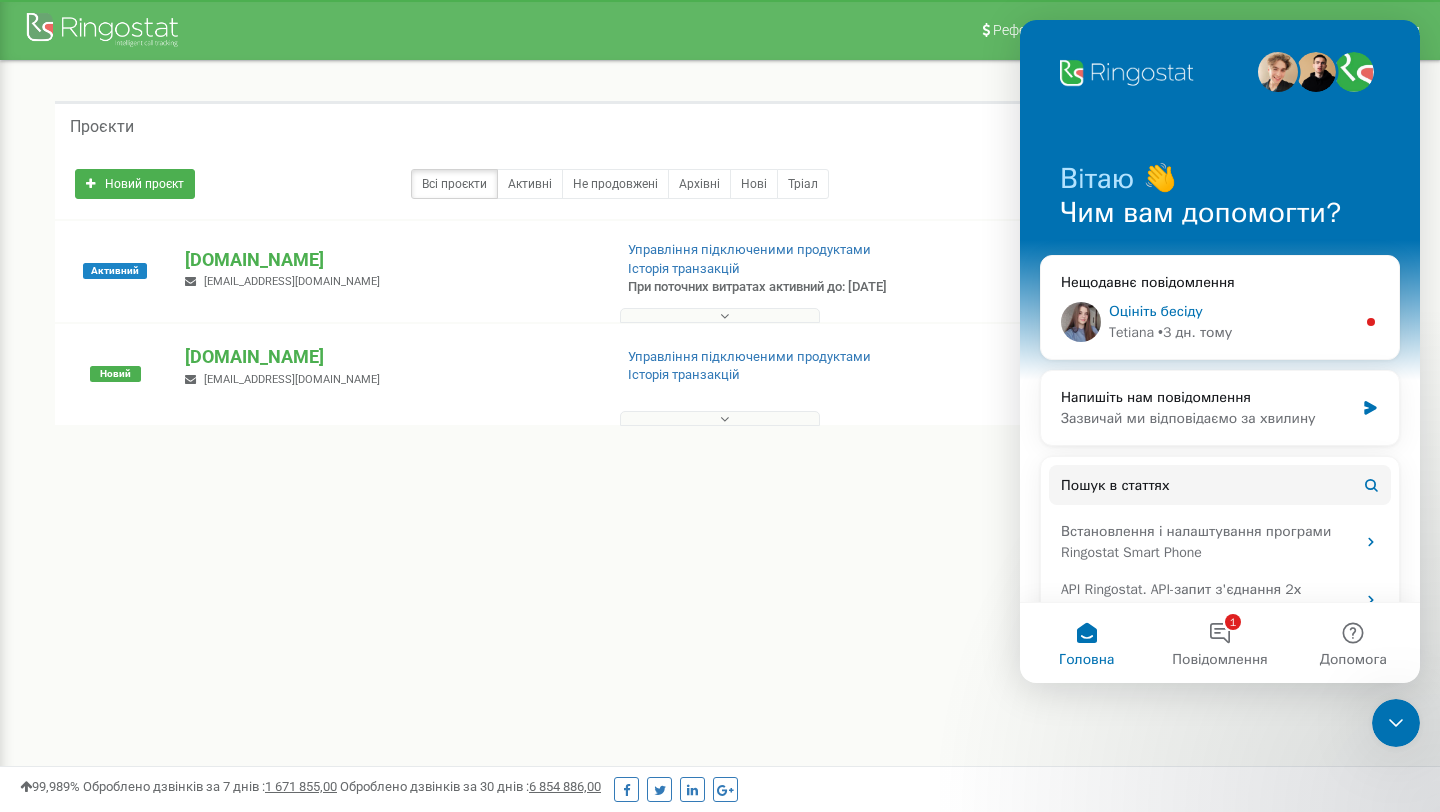 click on "Tetiana •  3 дн. тому" at bounding box center [1232, 332] 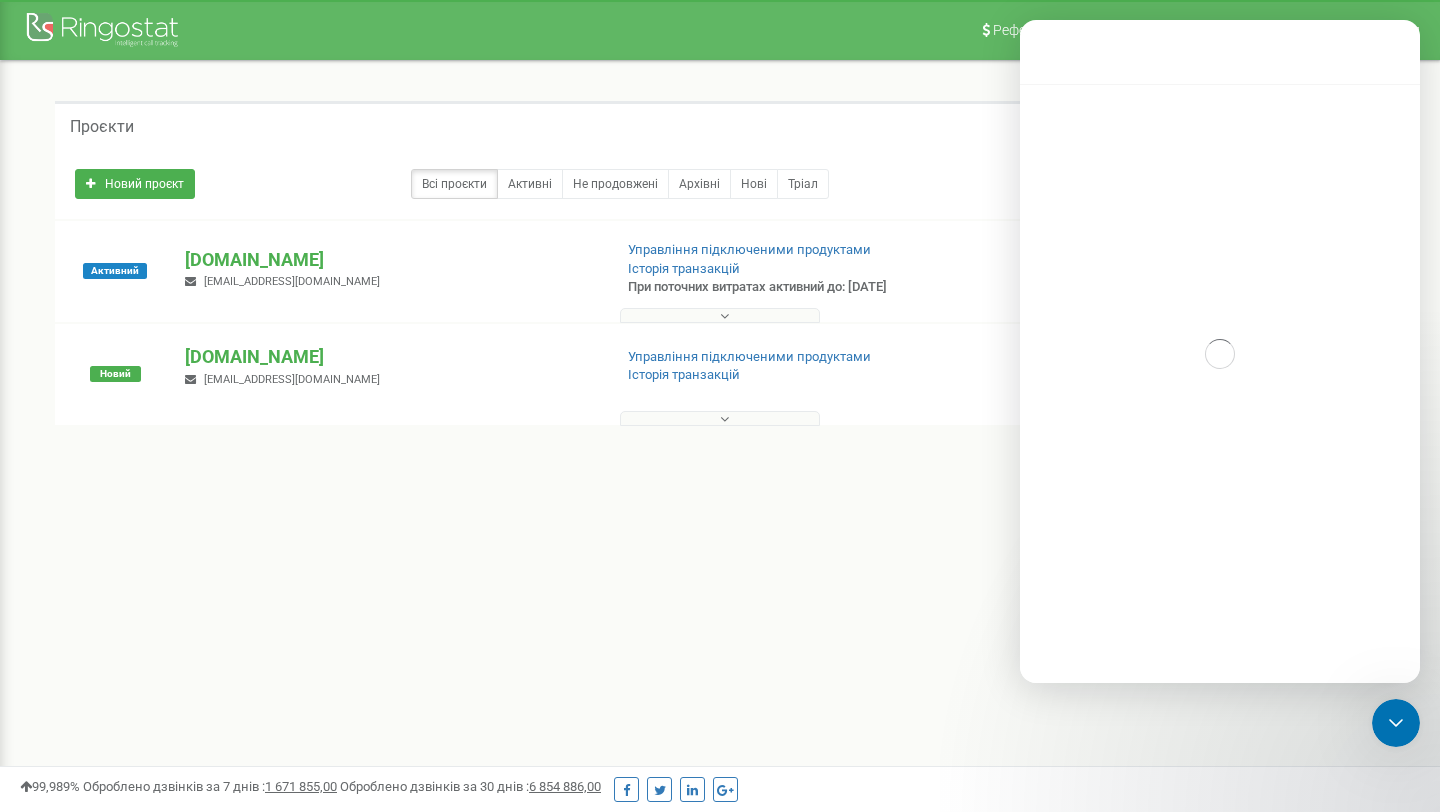 scroll, scrollTop: 3, scrollLeft: 0, axis: vertical 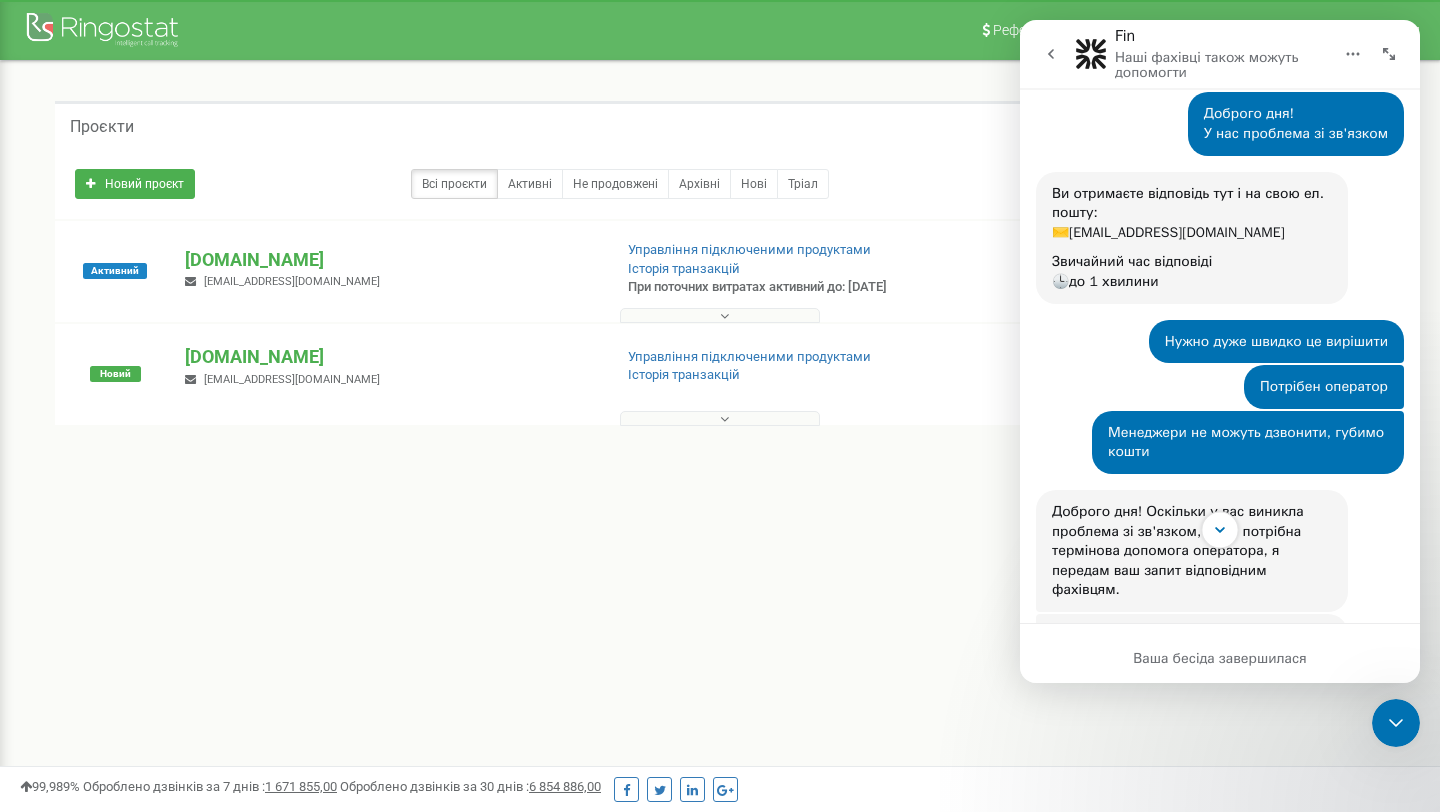 click 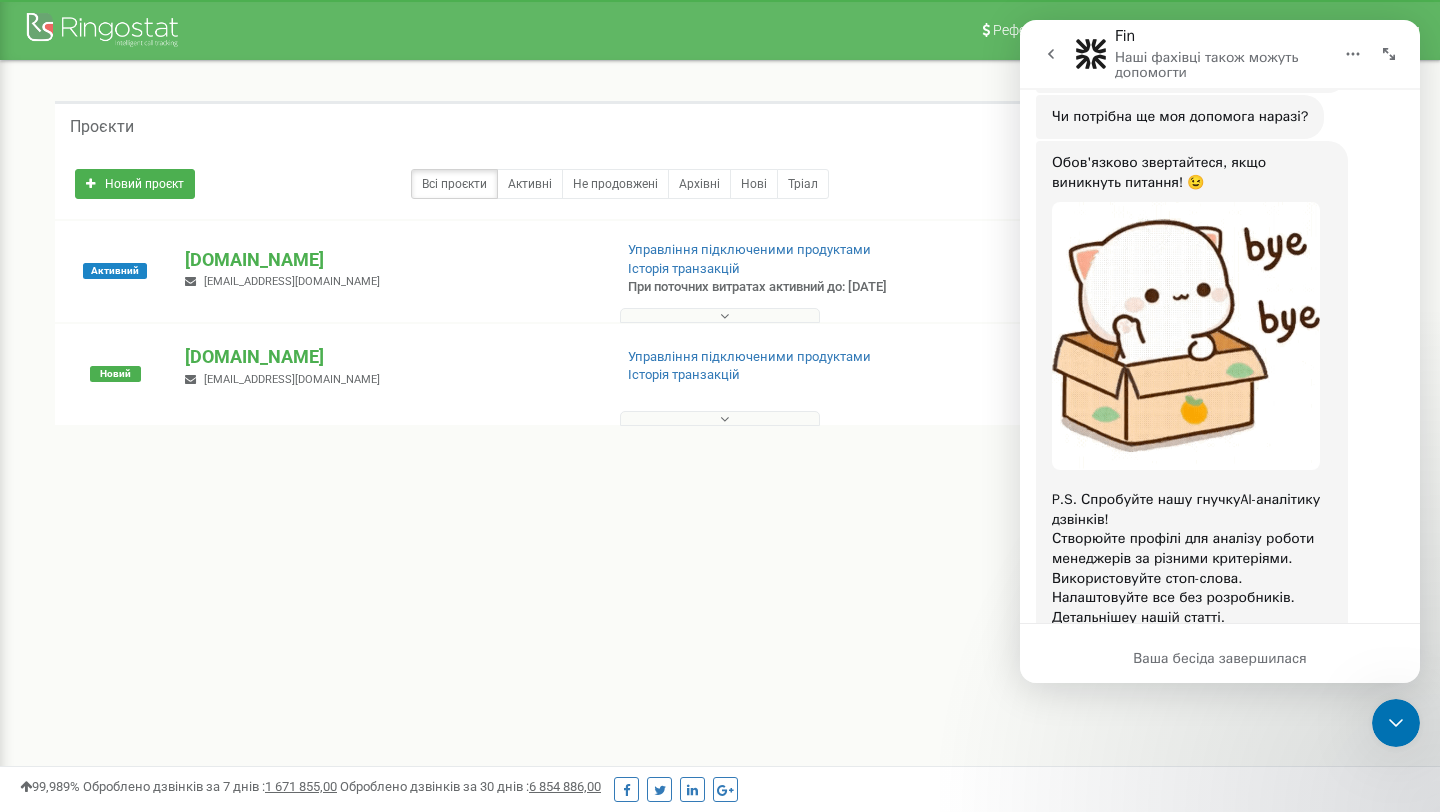 scroll, scrollTop: 1414, scrollLeft: 0, axis: vertical 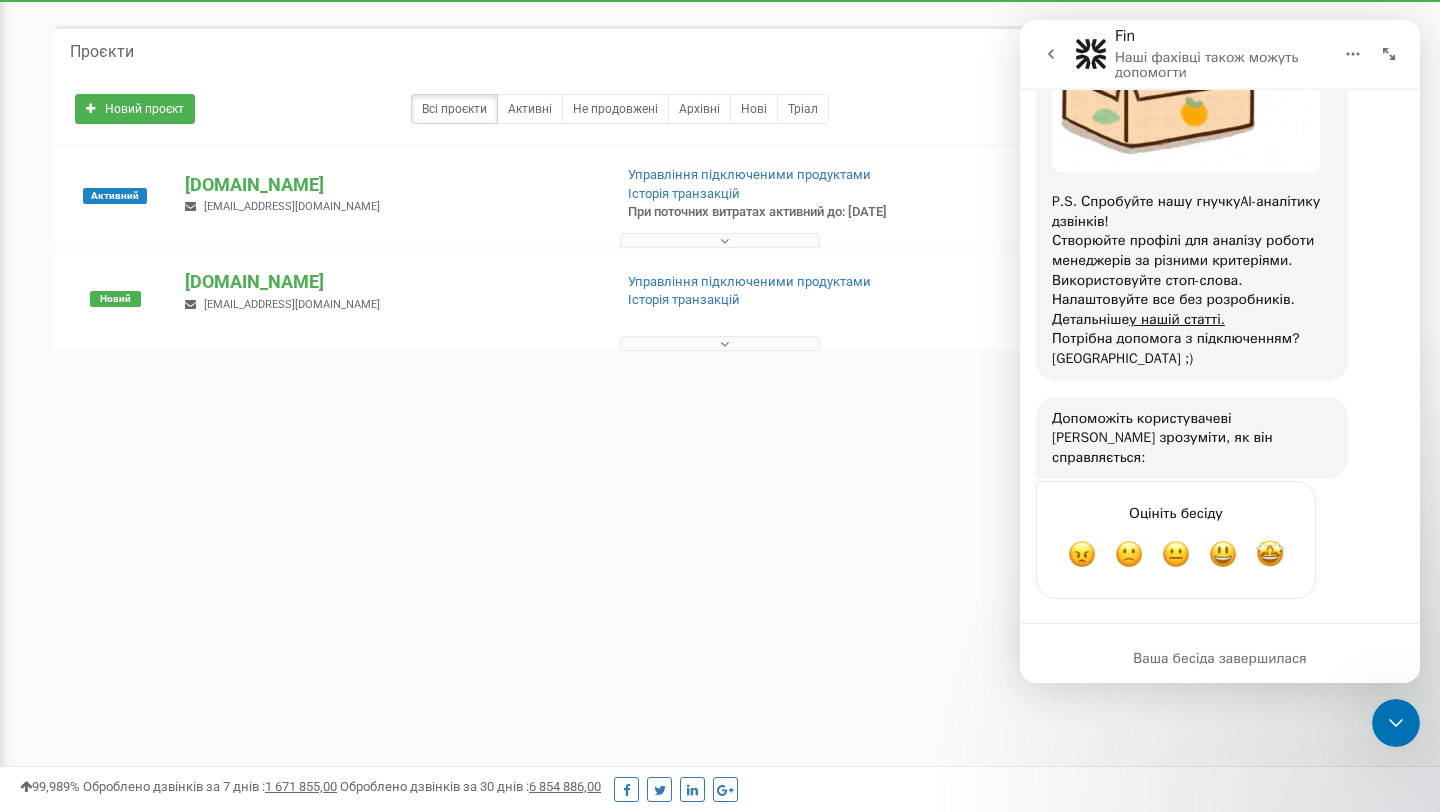 click 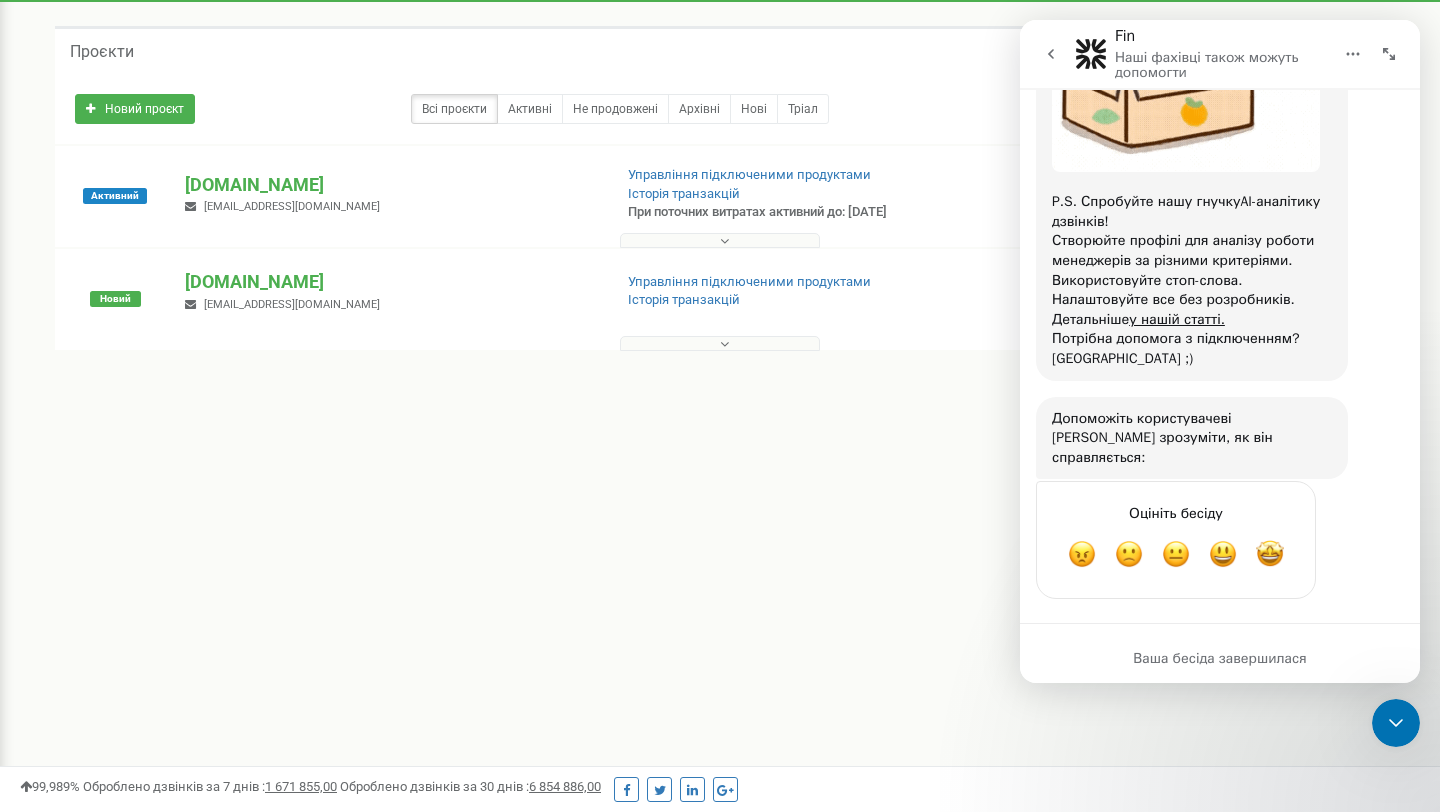 scroll, scrollTop: 0, scrollLeft: 0, axis: both 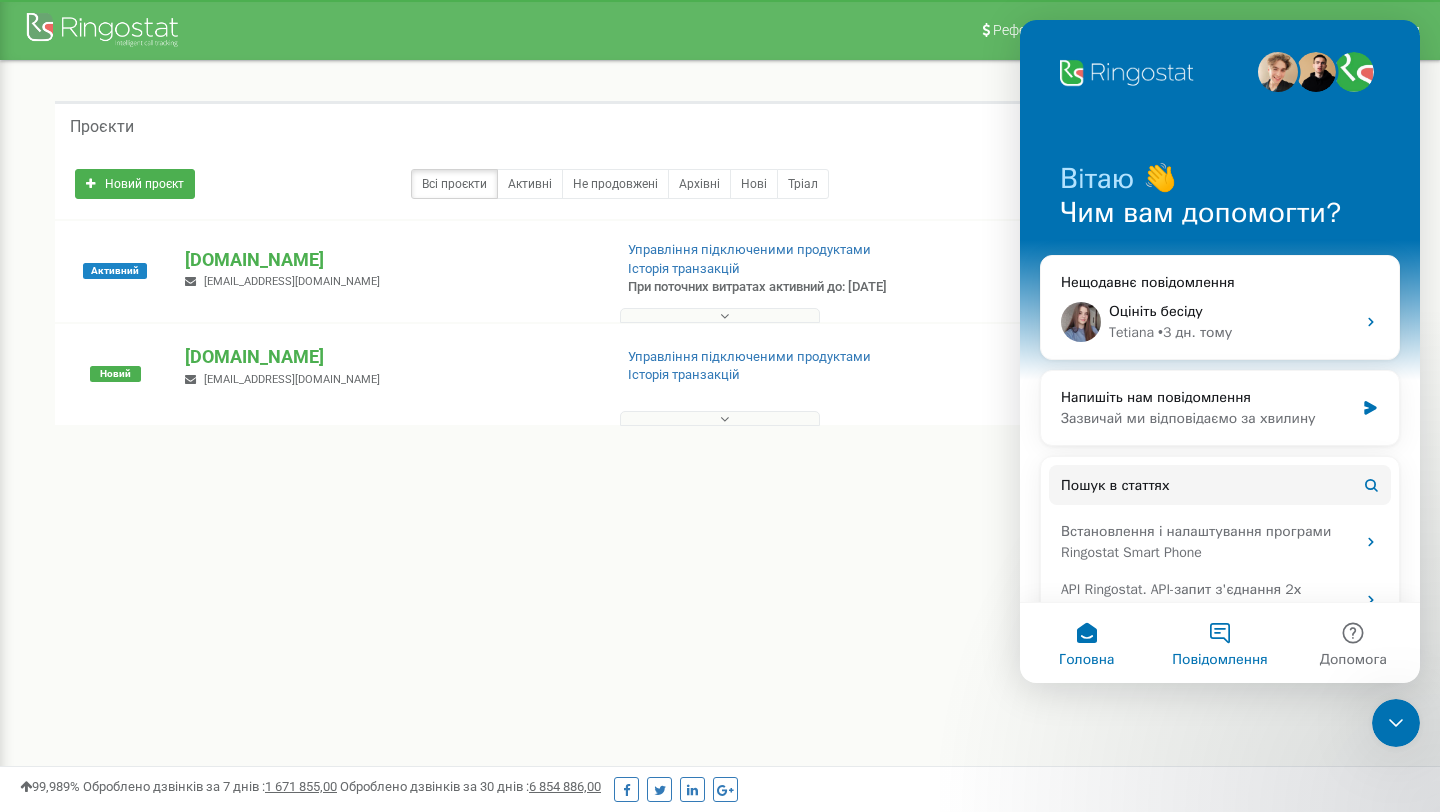 click on "Повідомлення" at bounding box center (1219, 660) 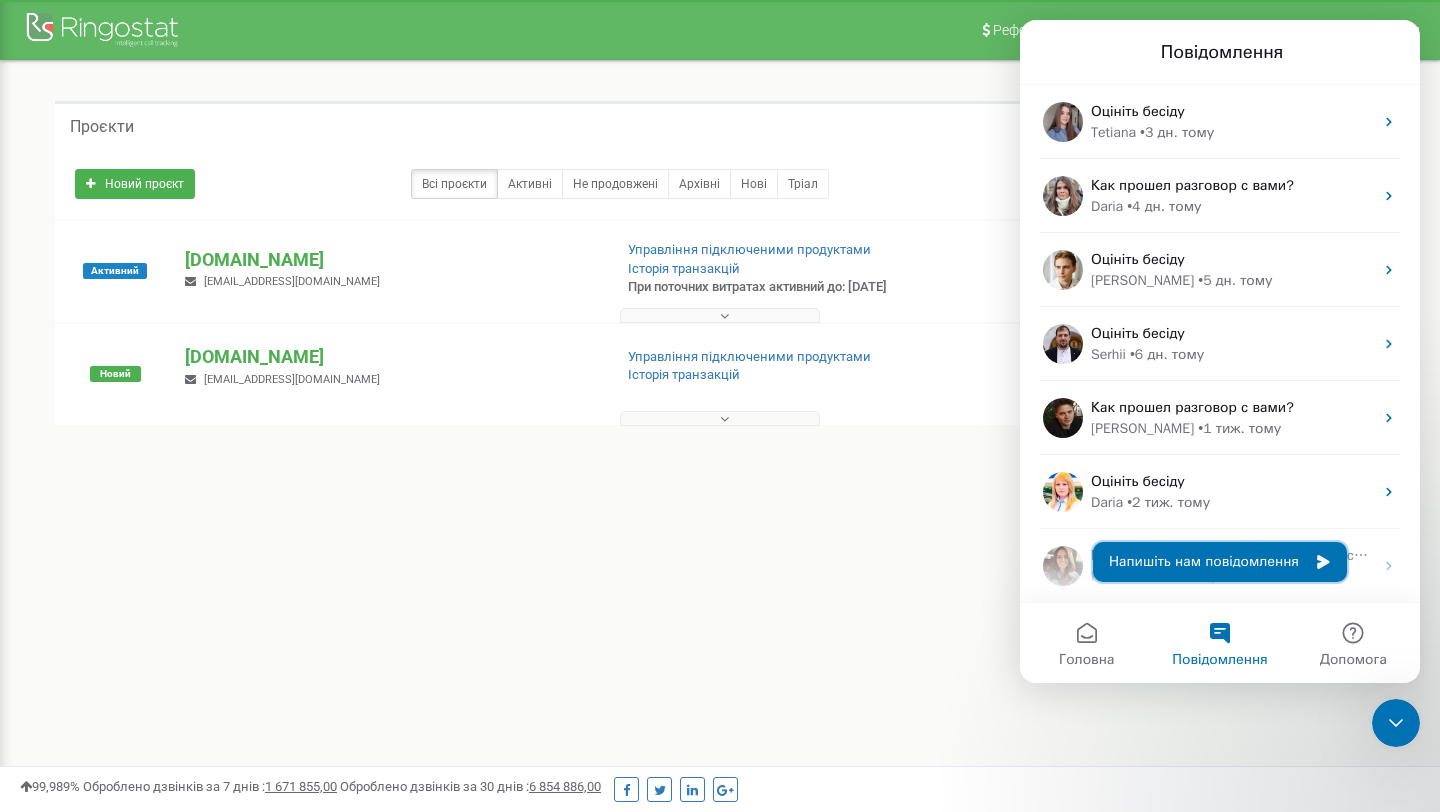 click on "Напишіть нам повідомлення" at bounding box center (1220, 562) 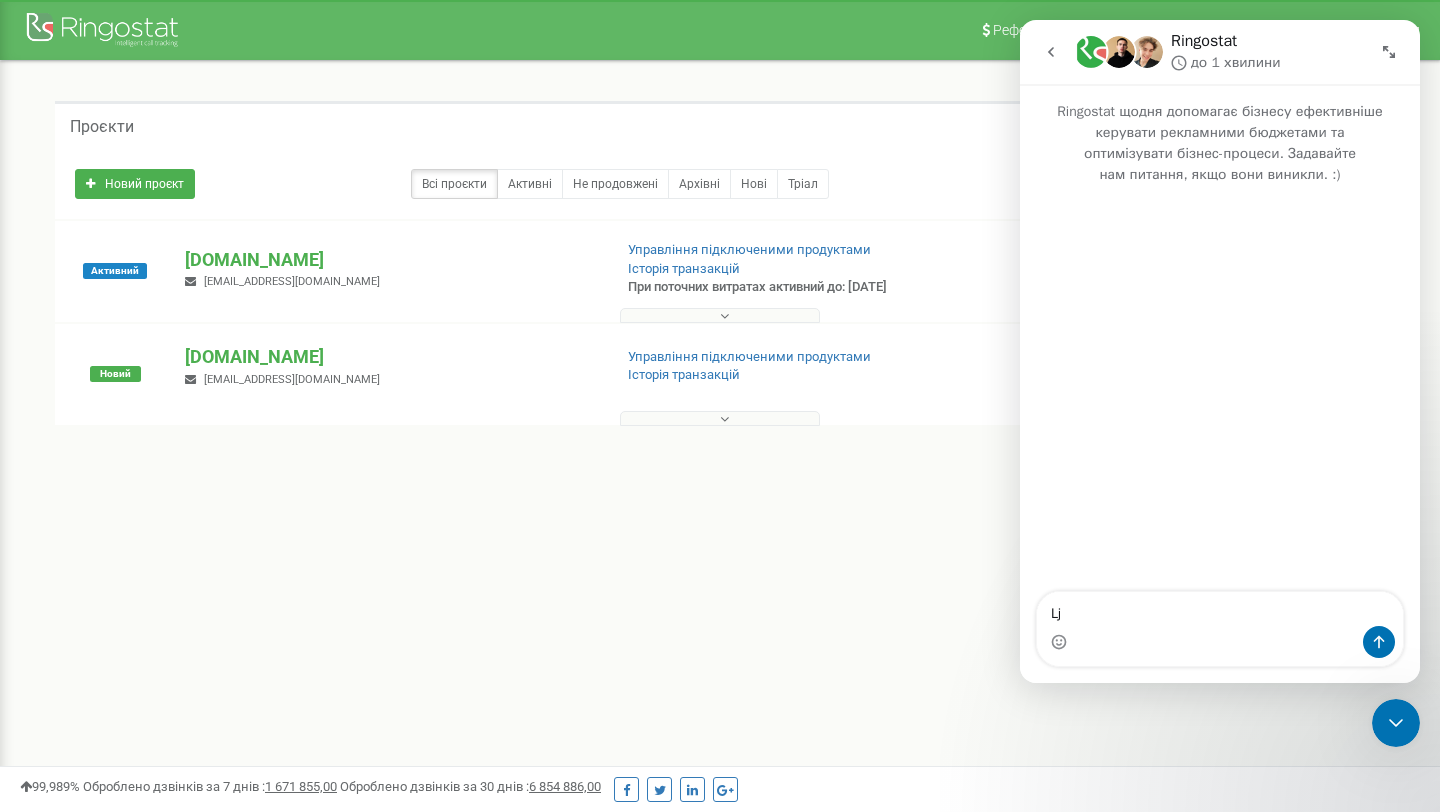 type on "L" 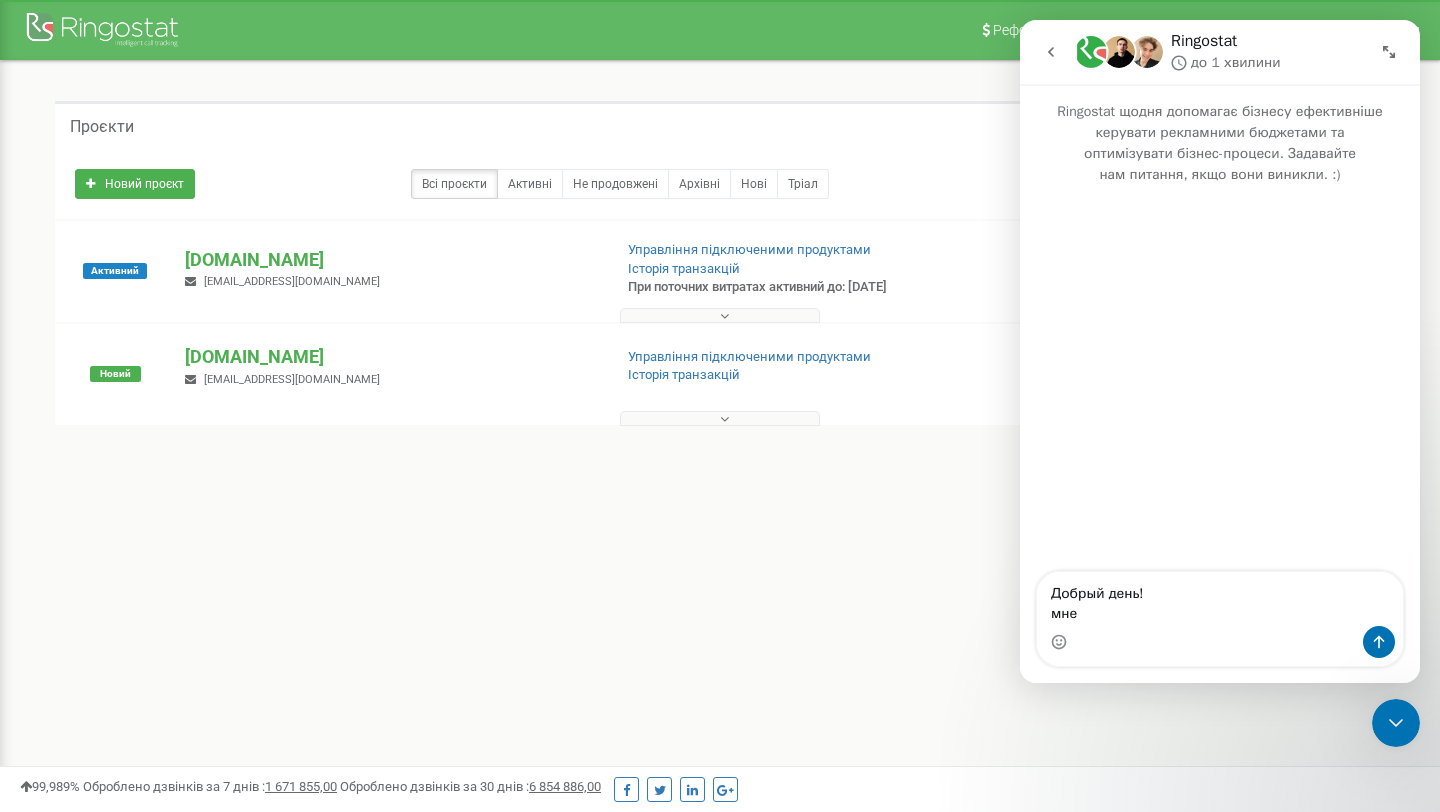 type on "Добрый день!
мне н" 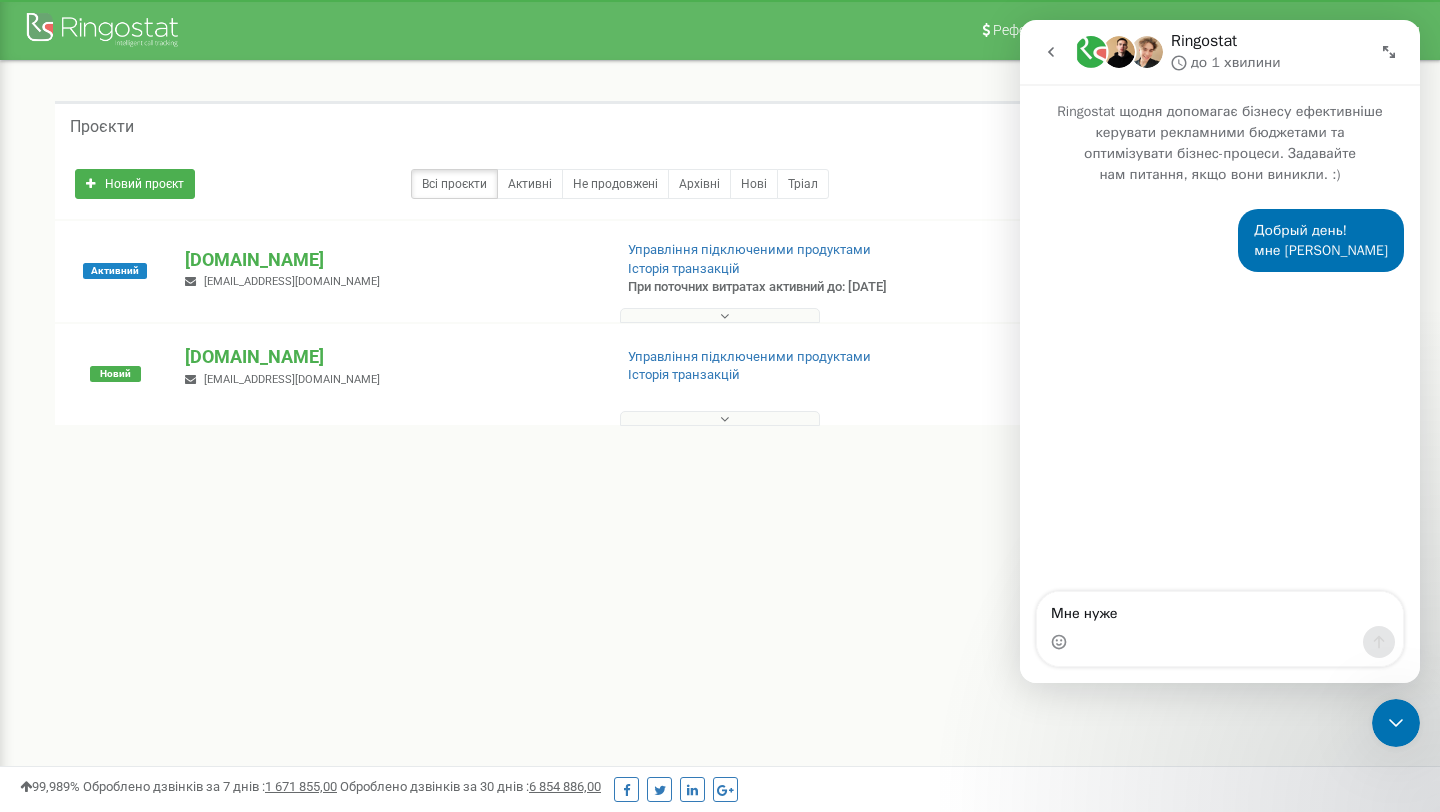 type on "Мне нужен" 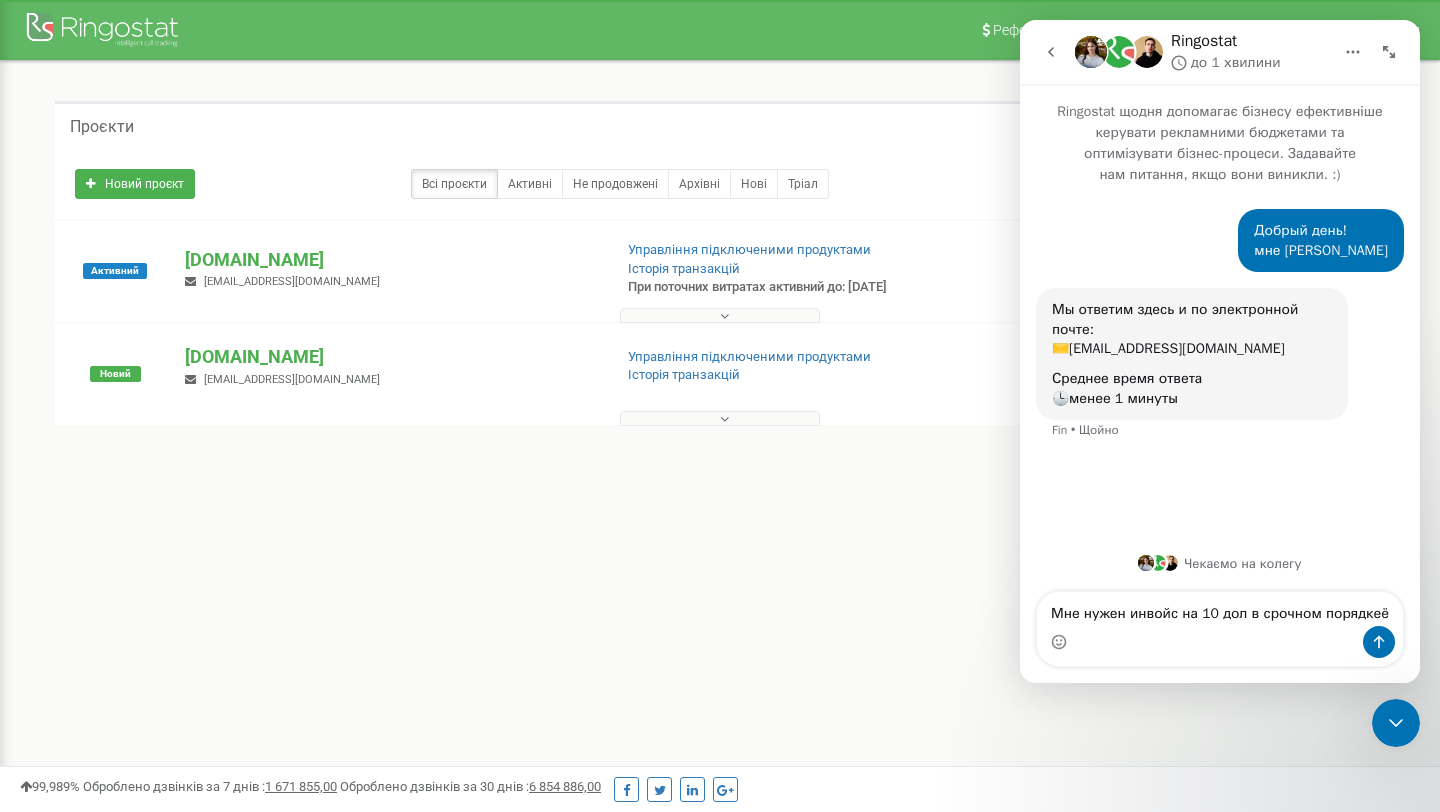 type on "Мне нужен инвойс на 10 дол в срочном порядке" 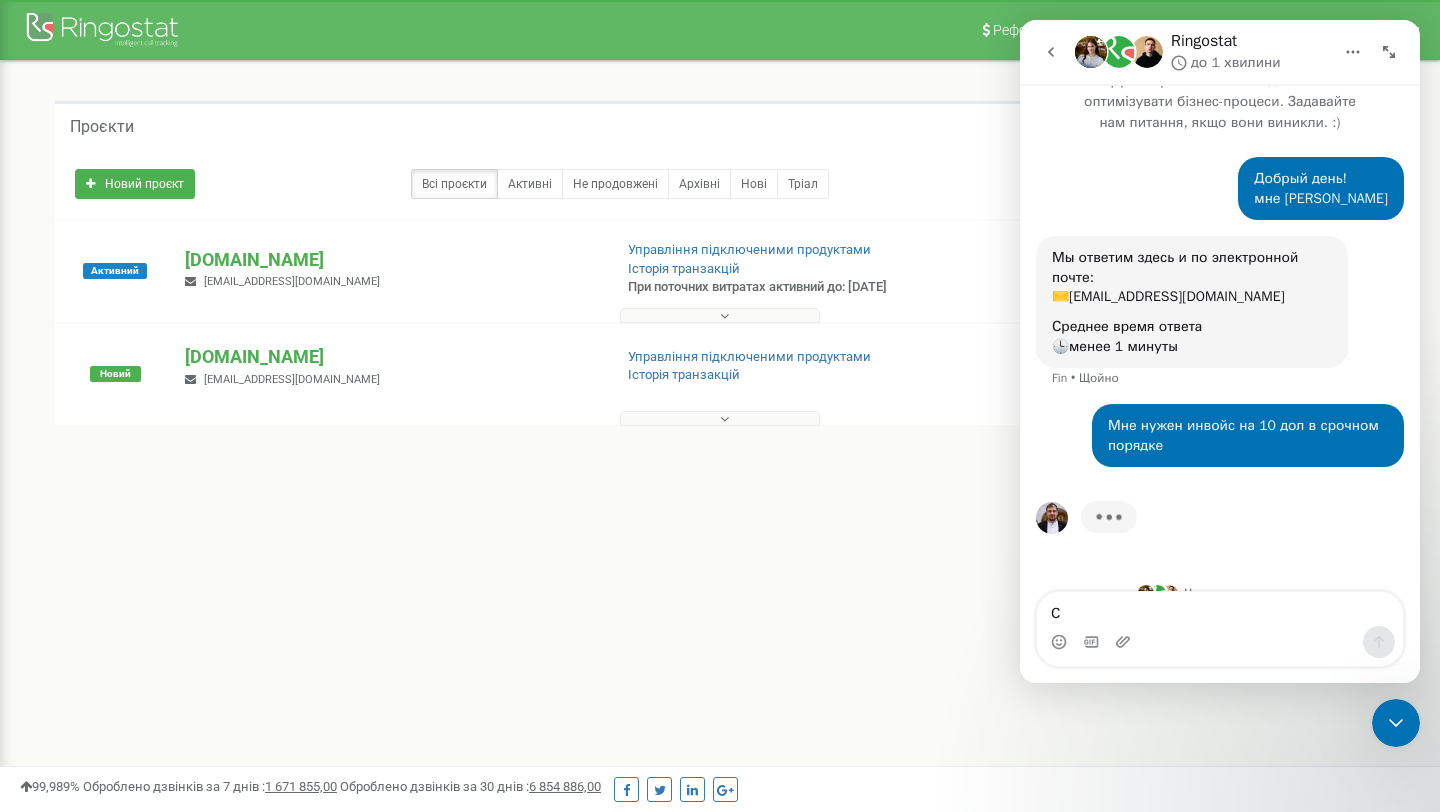 scroll, scrollTop: 82, scrollLeft: 0, axis: vertical 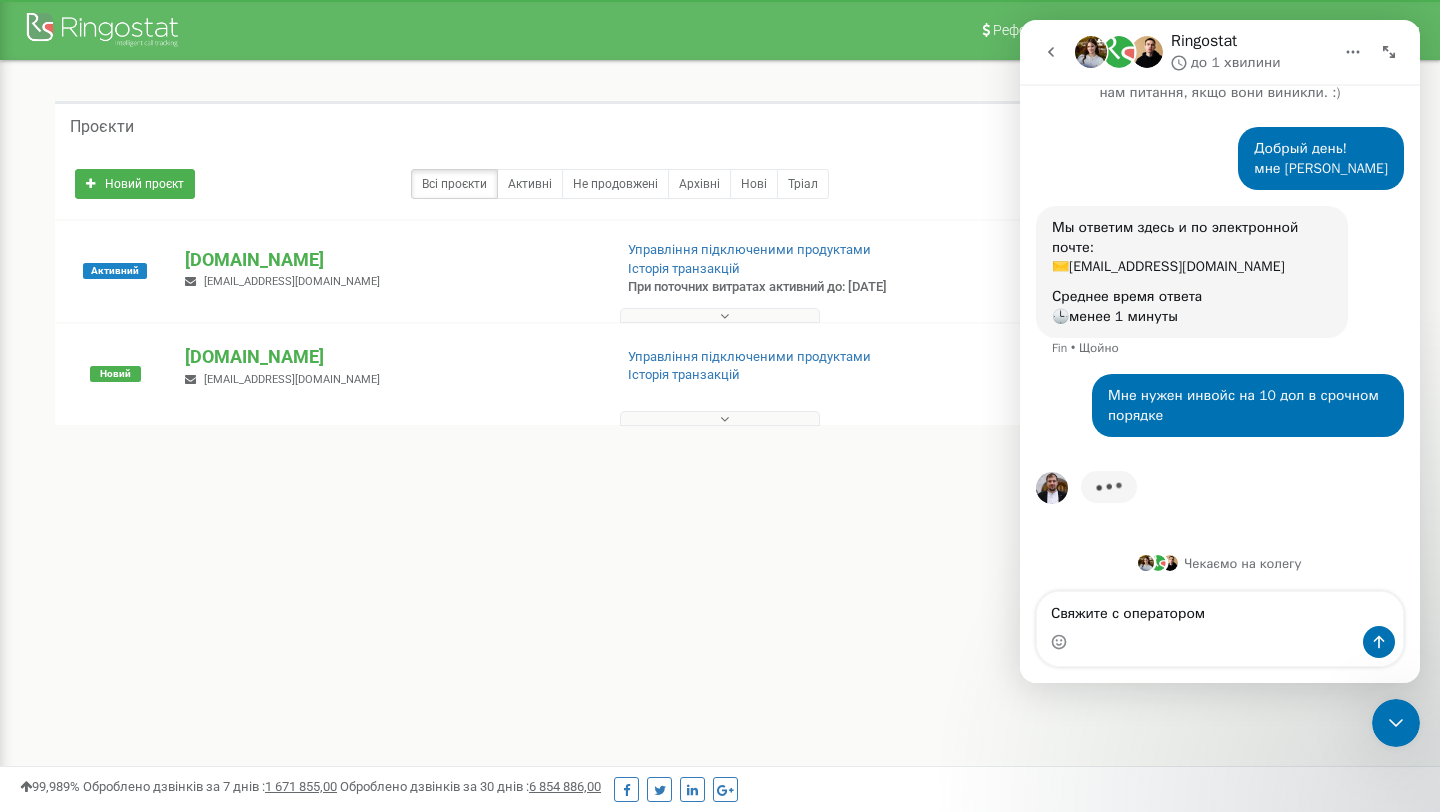 type on "Свяжите с оператором" 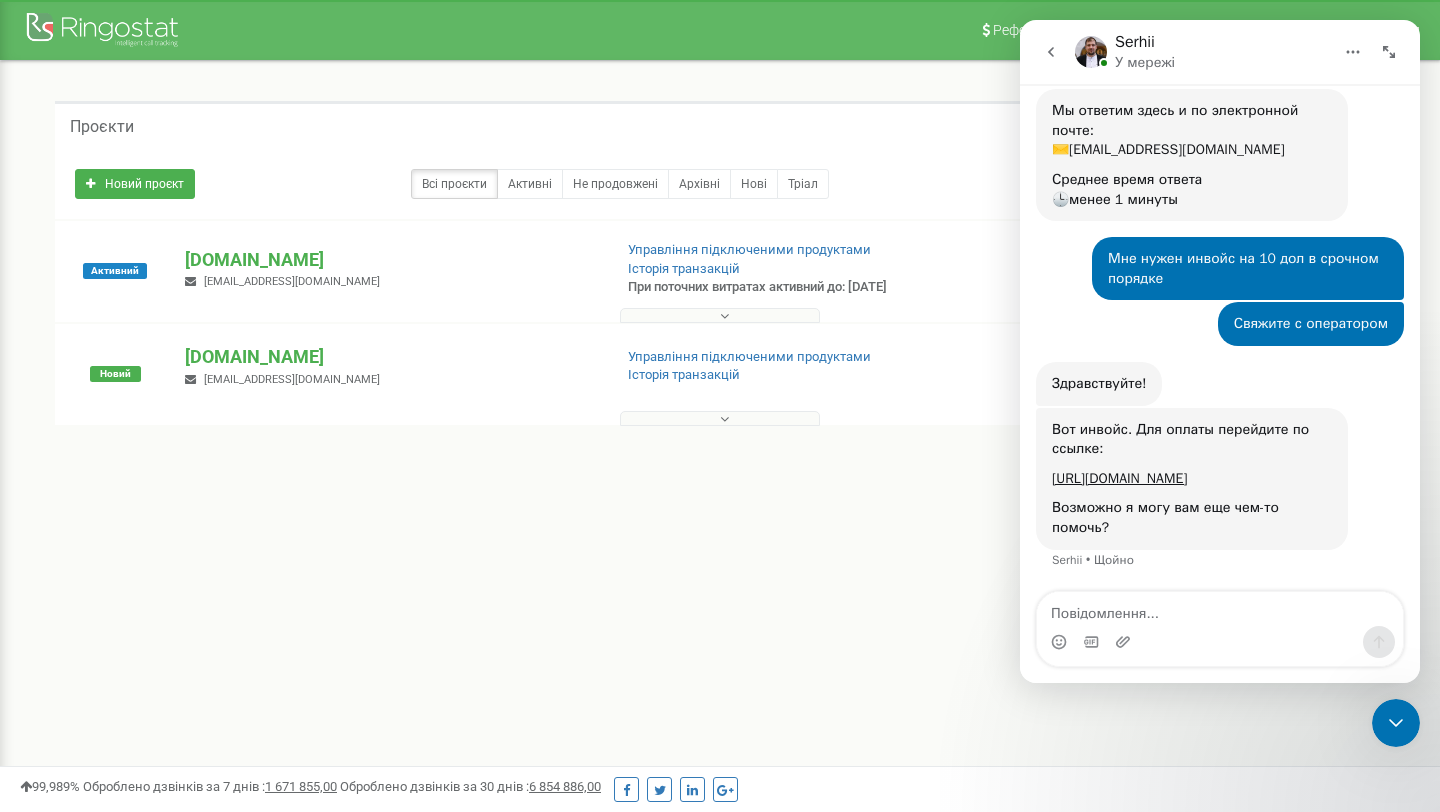 scroll, scrollTop: 237, scrollLeft: 0, axis: vertical 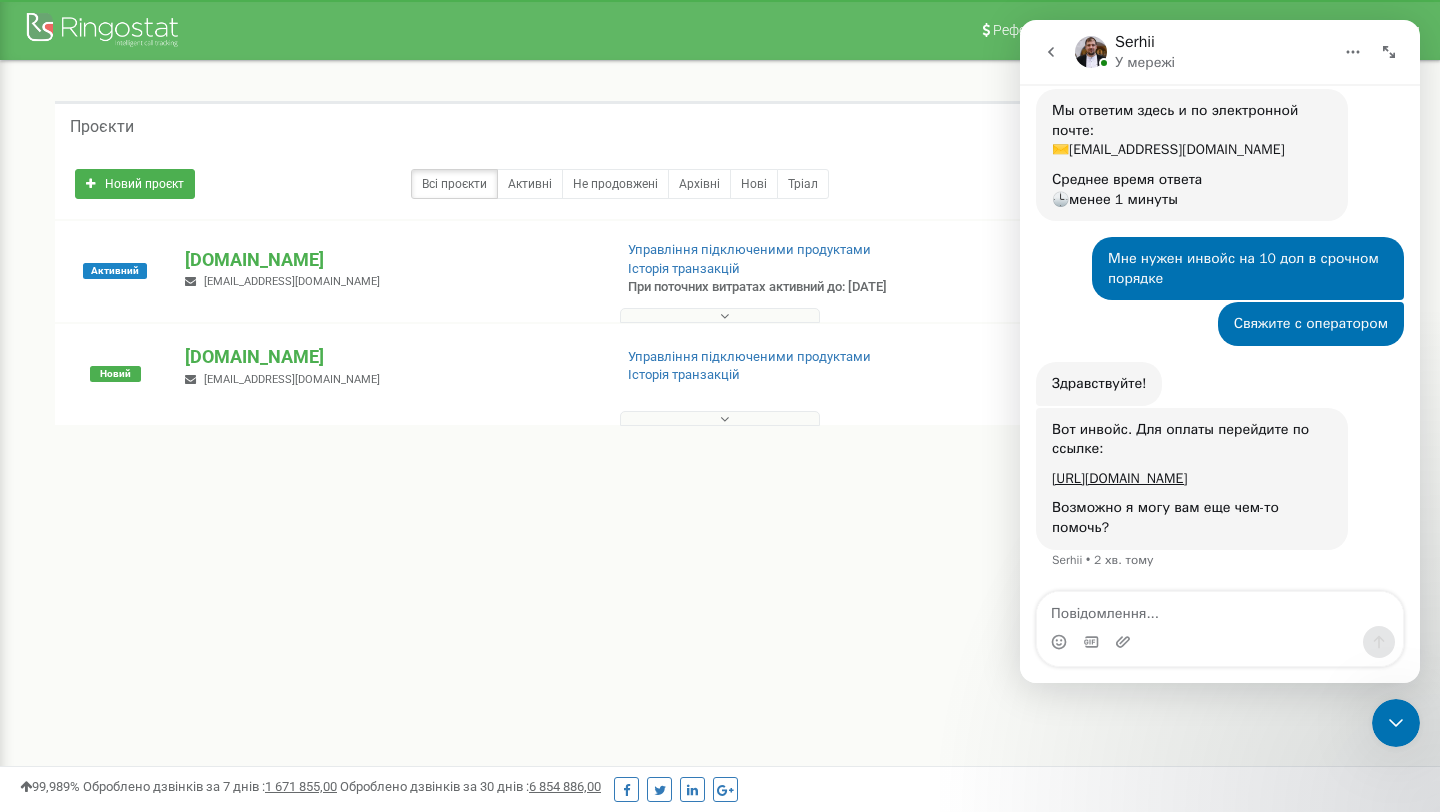 click at bounding box center [1220, 609] 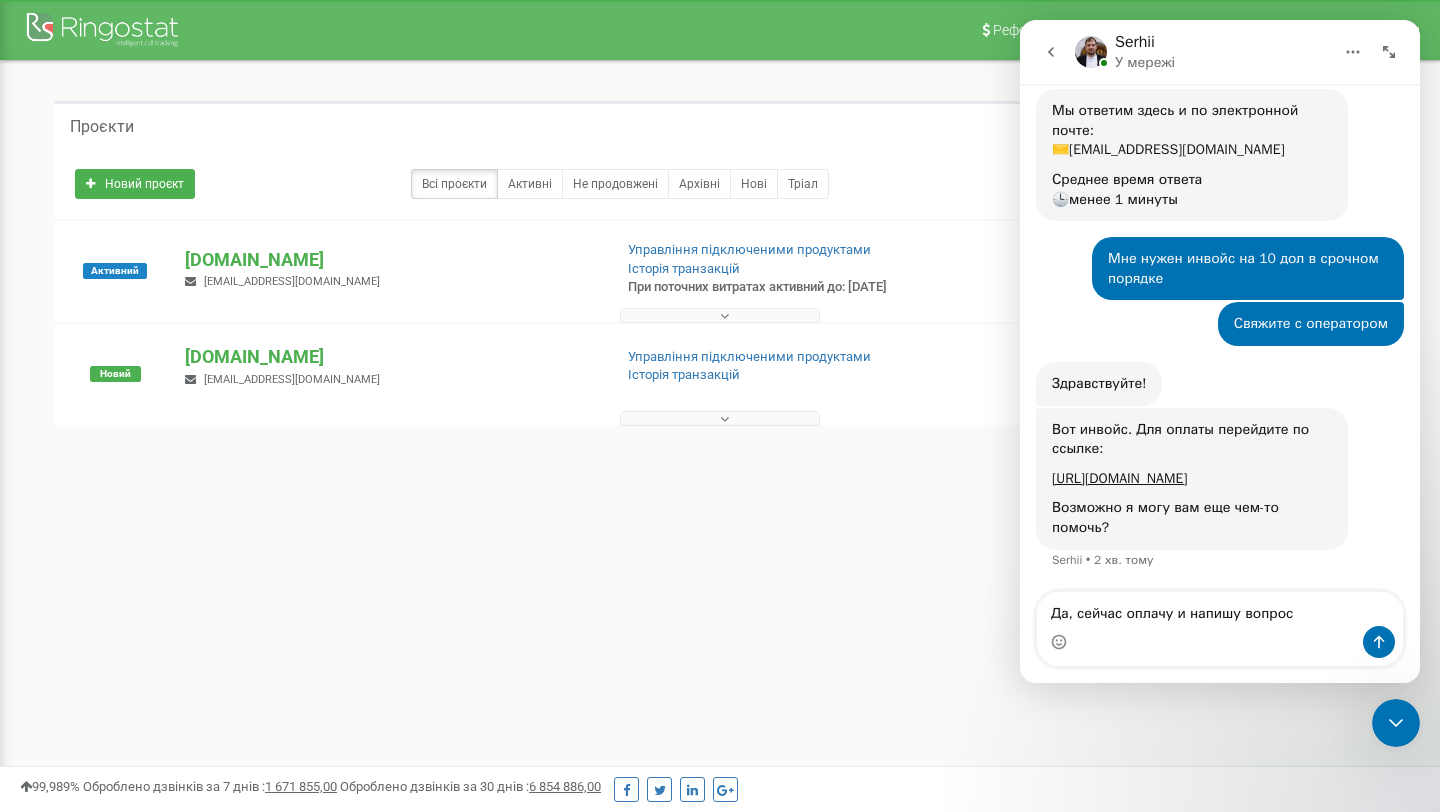 type on "Да, сейчас оплачу и напишу вопрос" 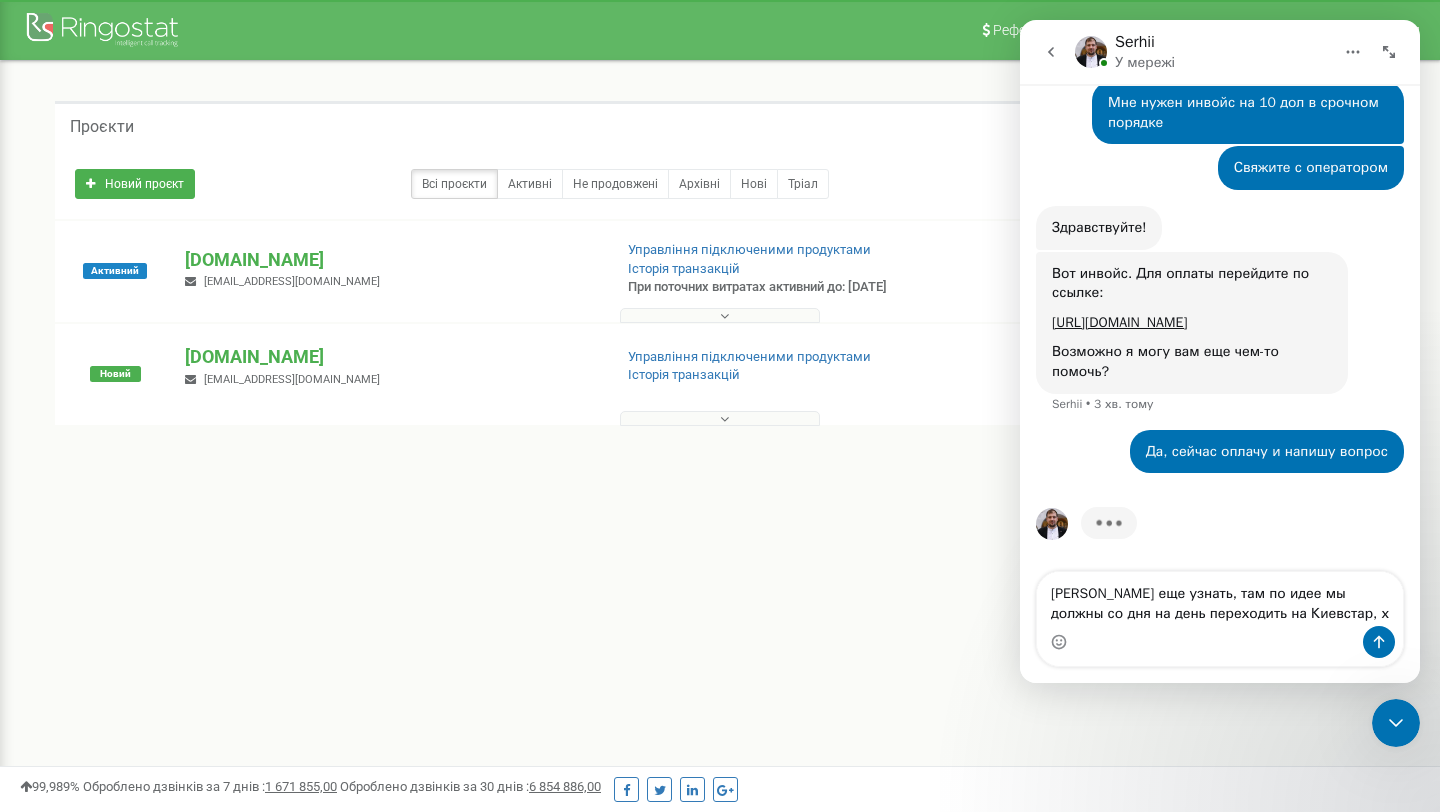 scroll, scrollTop: 394, scrollLeft: 0, axis: vertical 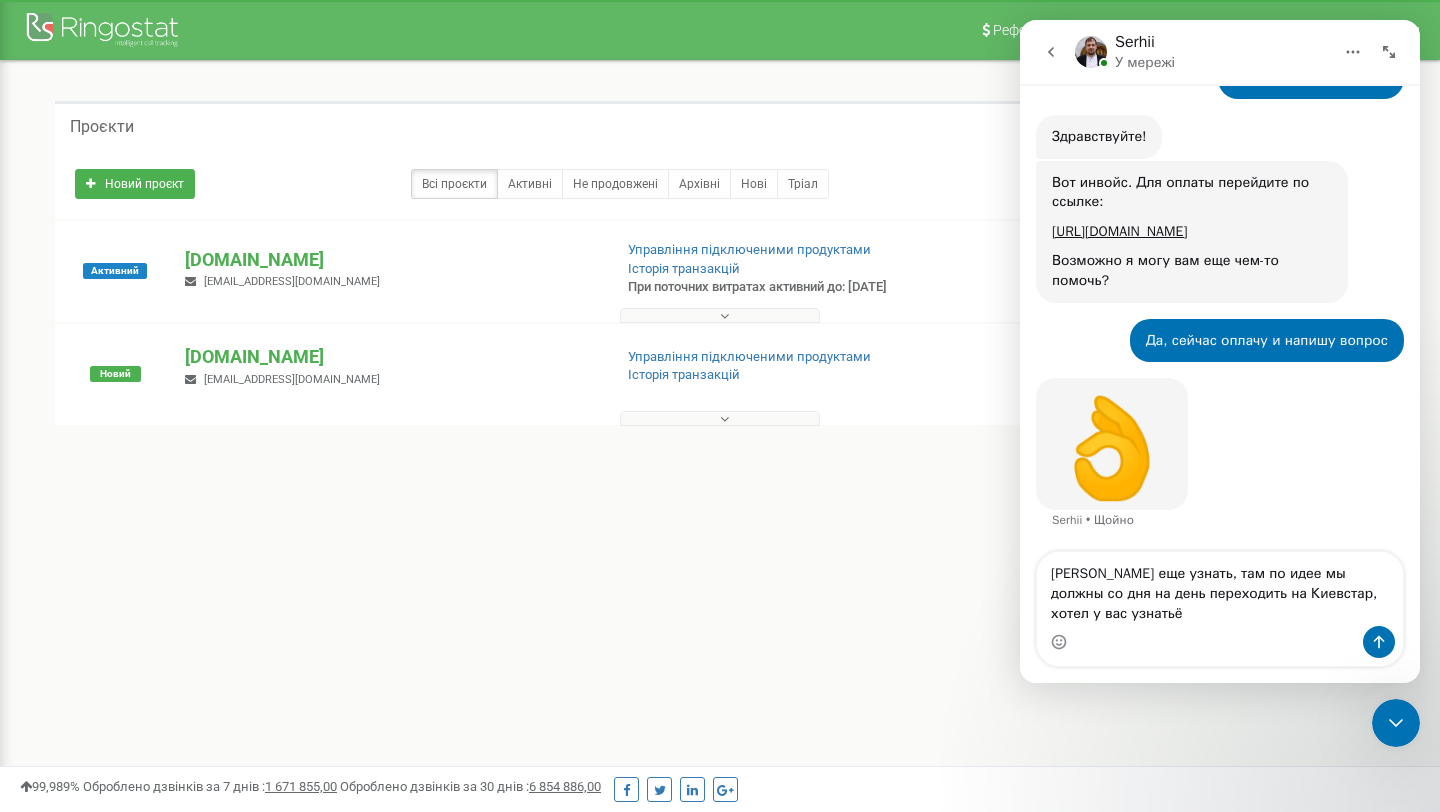 type on "[PERSON_NAME] еще узнать, там по идее мы должны со дня на день переходить на Киевстар, хотел у вас узнать" 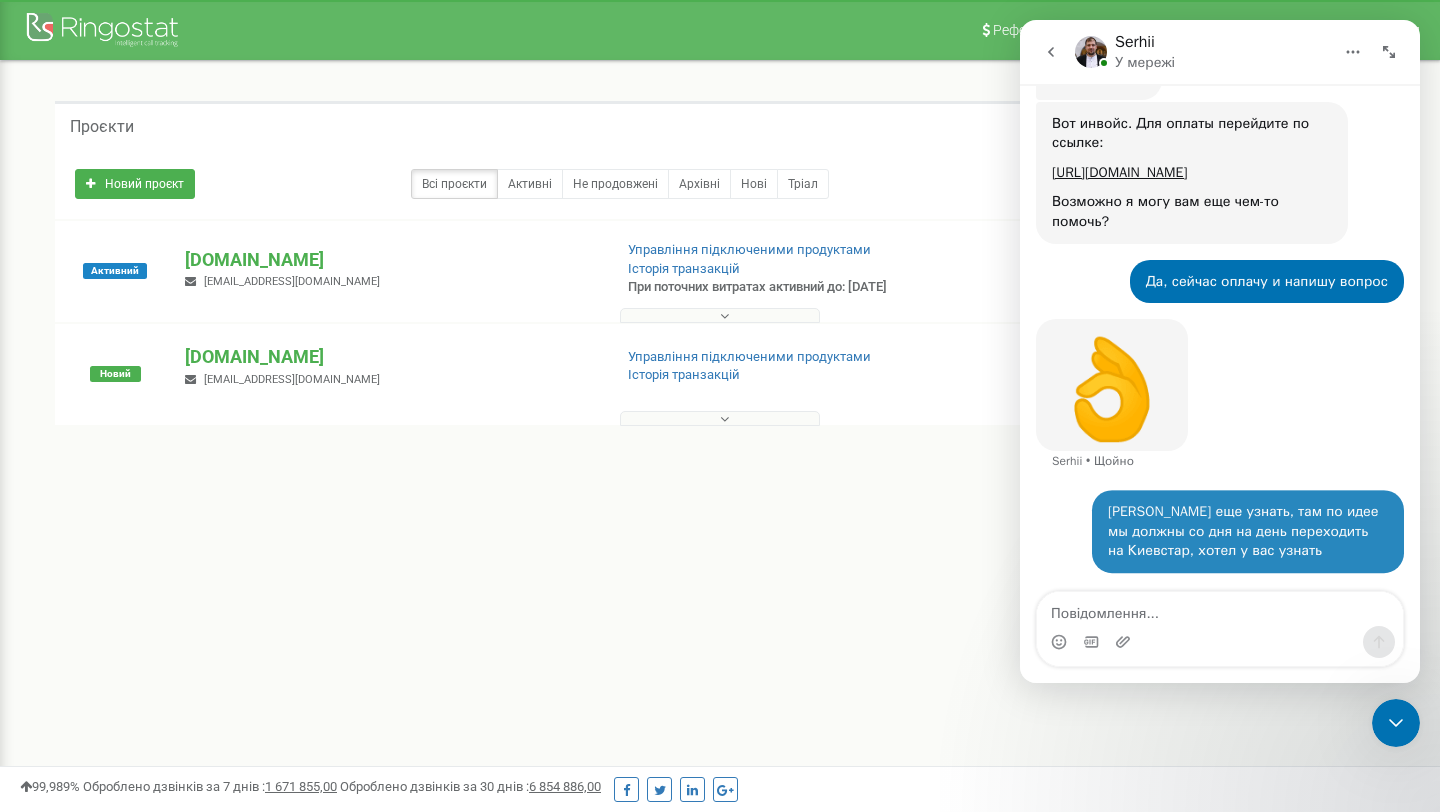 scroll, scrollTop: 544, scrollLeft: 0, axis: vertical 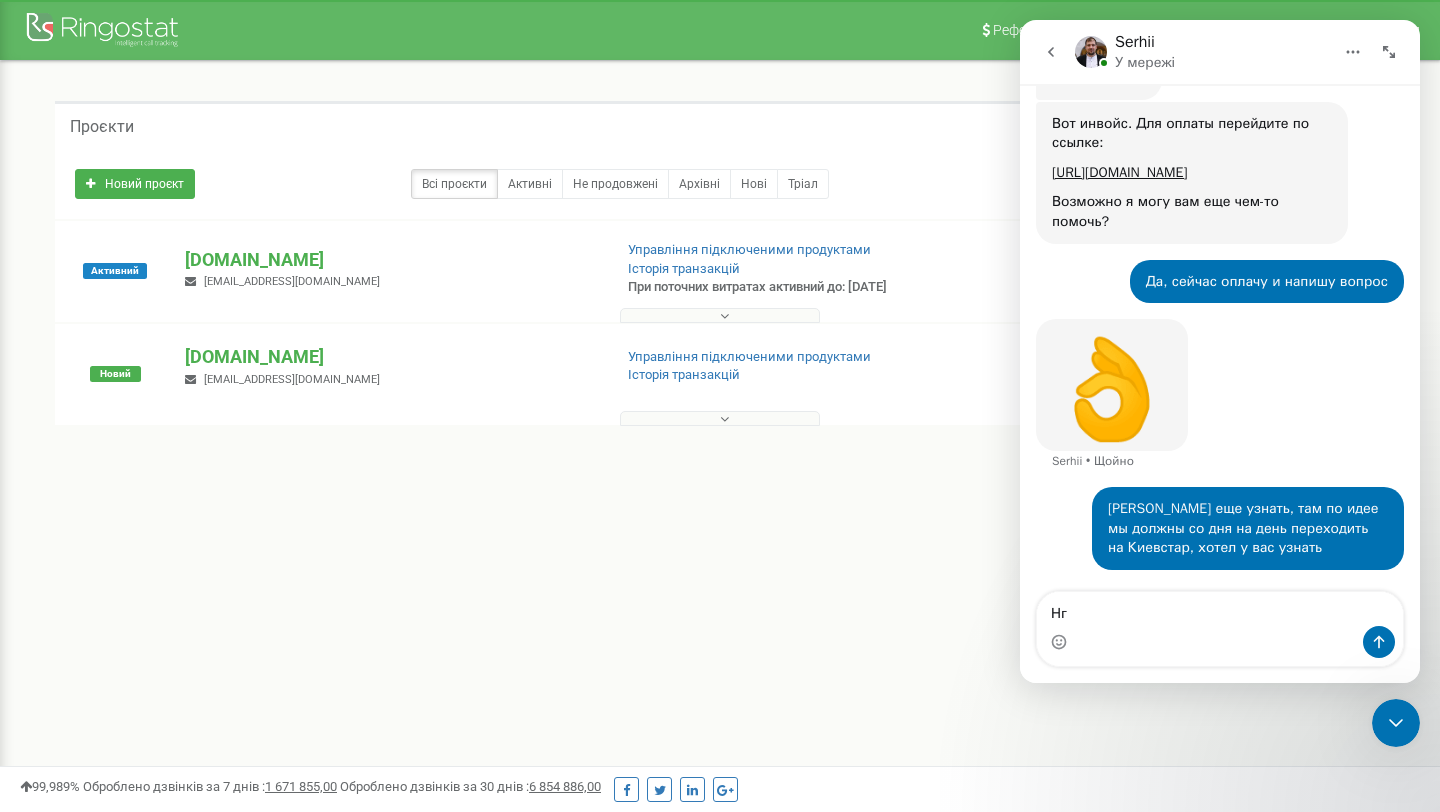 type on "Н" 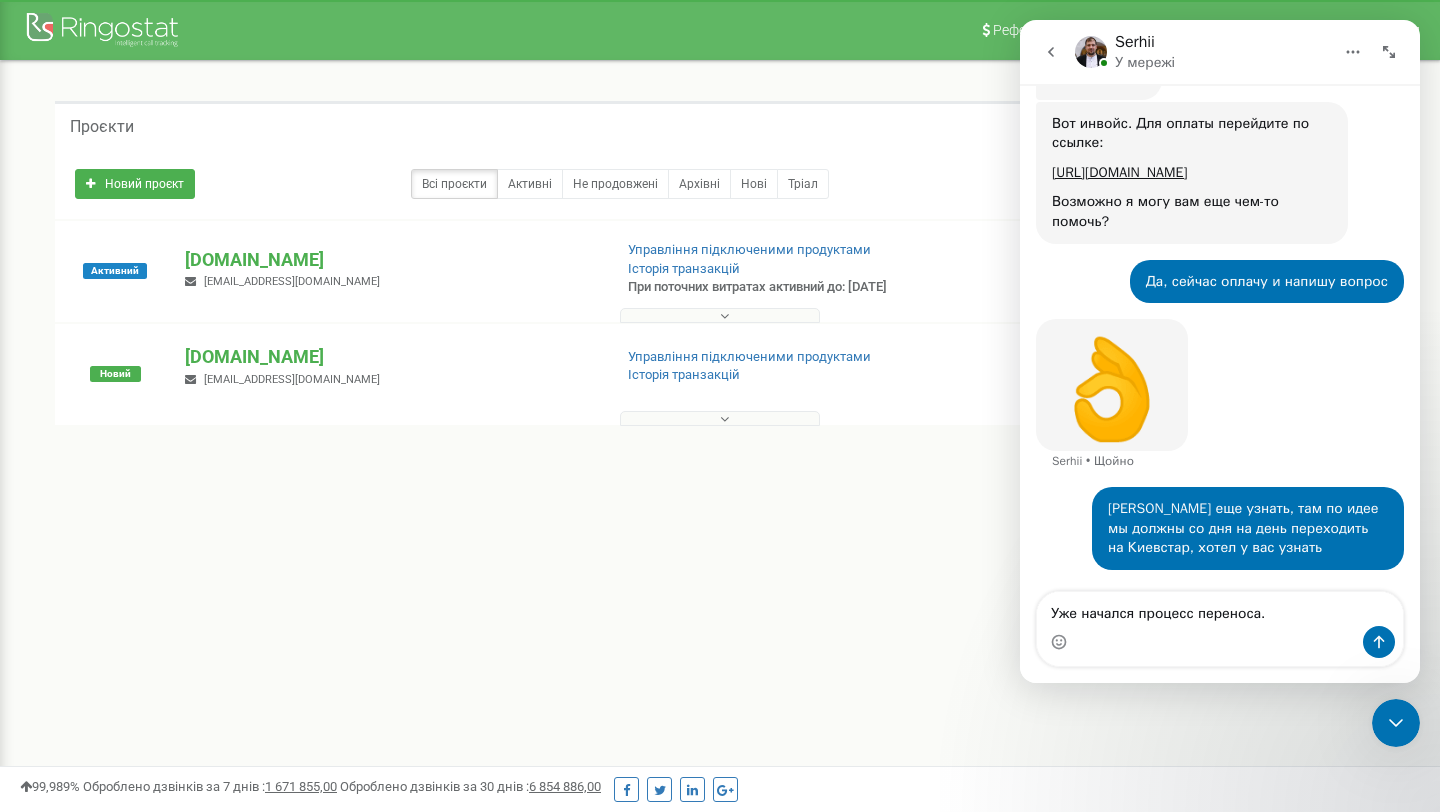 type on "Уже начался процесс переноса." 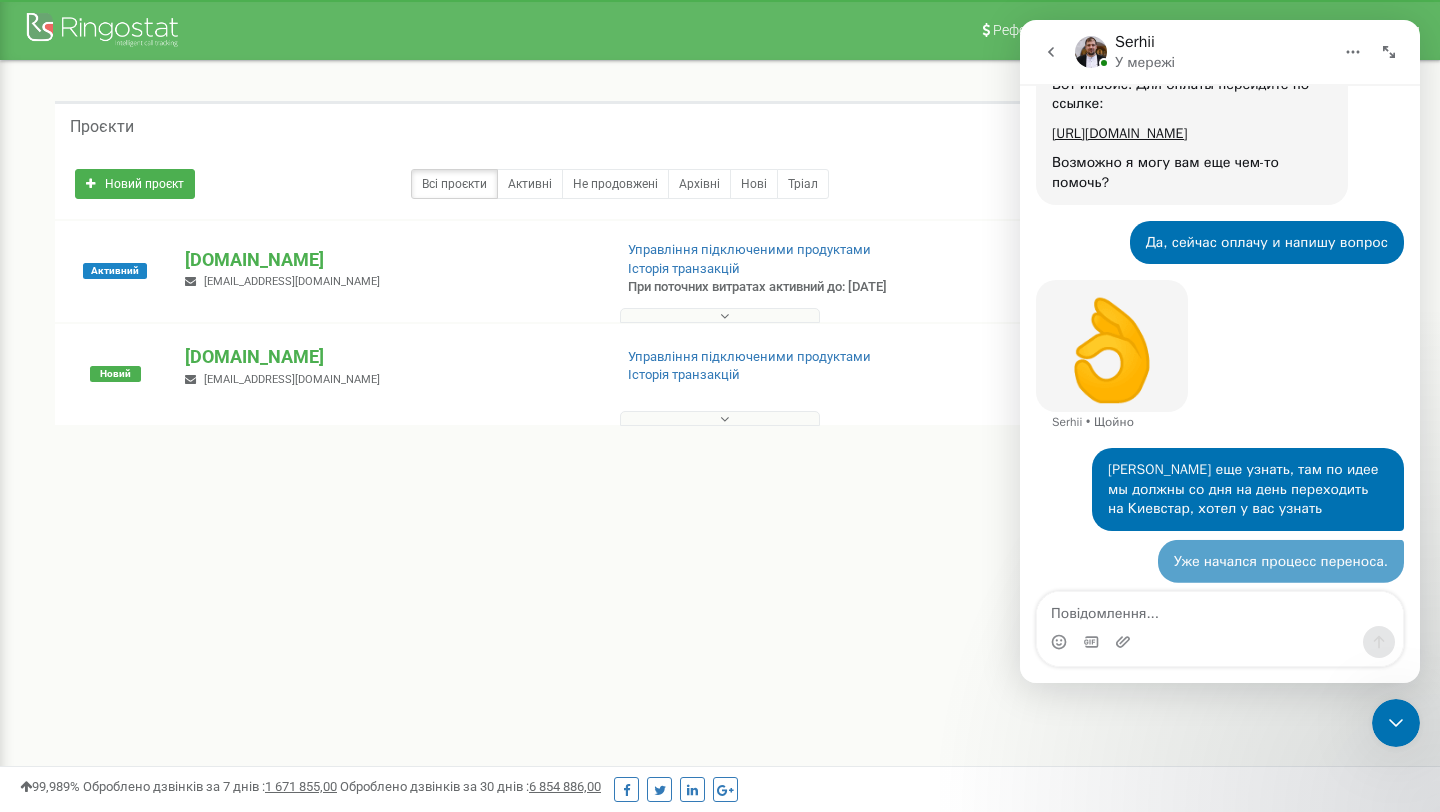 scroll, scrollTop: 589, scrollLeft: 0, axis: vertical 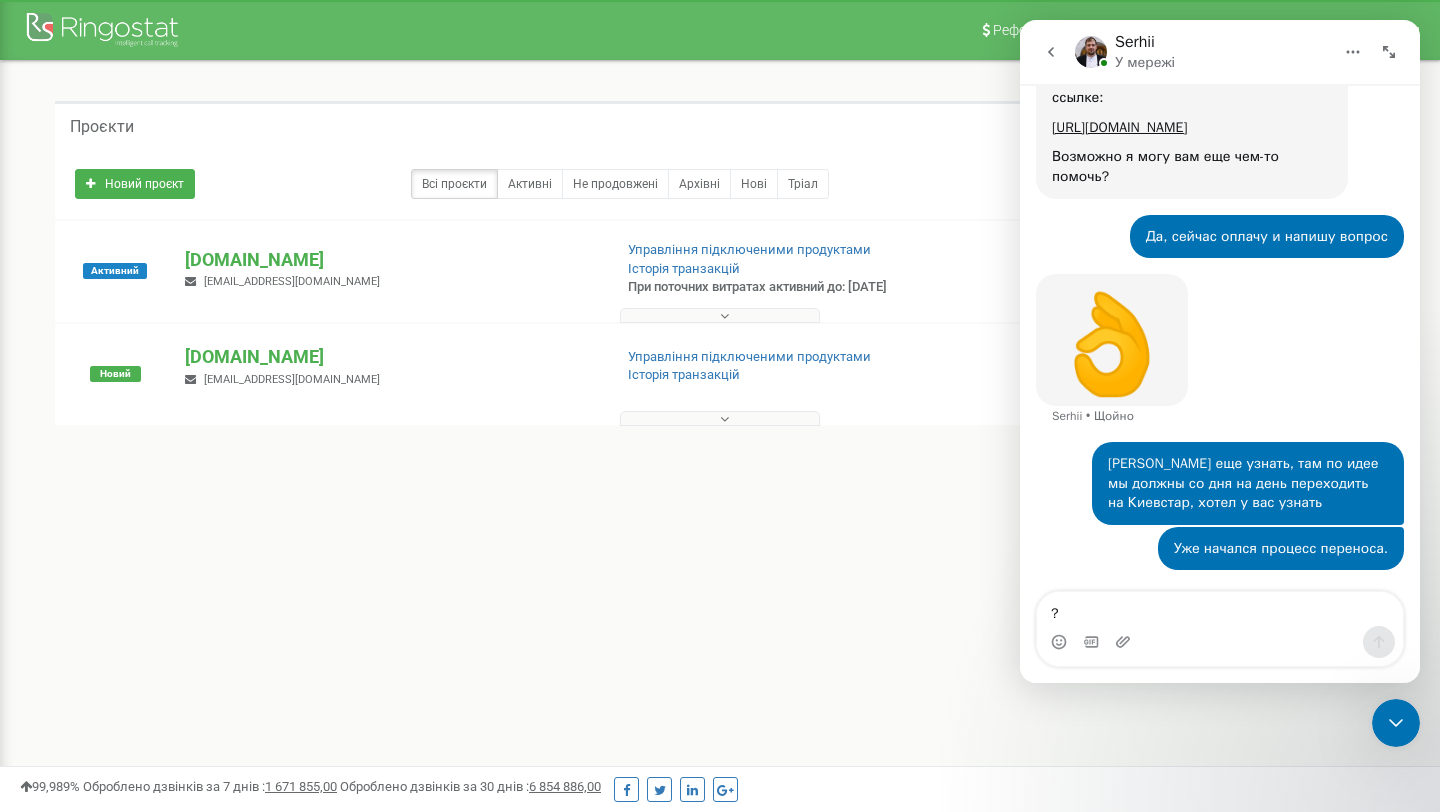 type on "?" 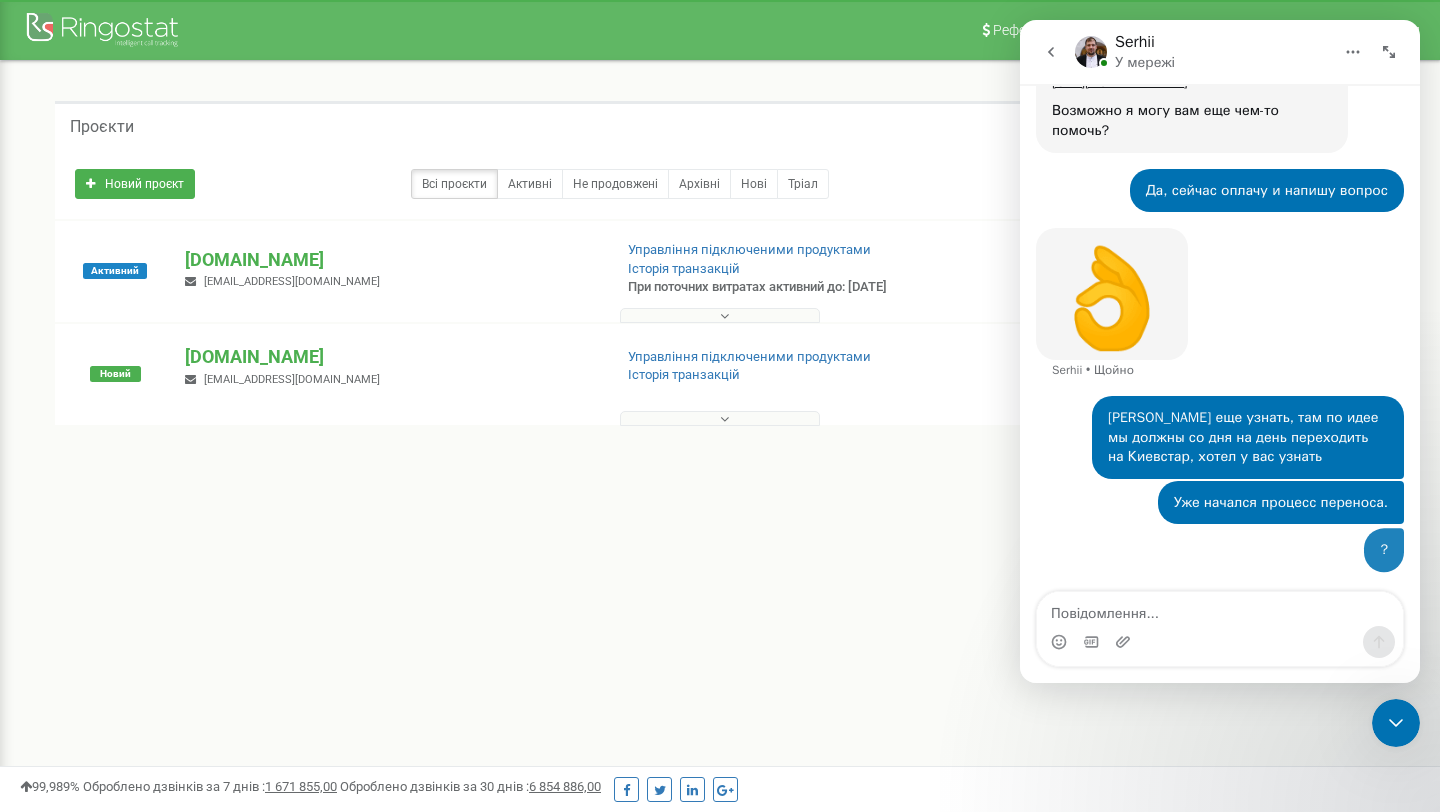 scroll, scrollTop: 635, scrollLeft: 0, axis: vertical 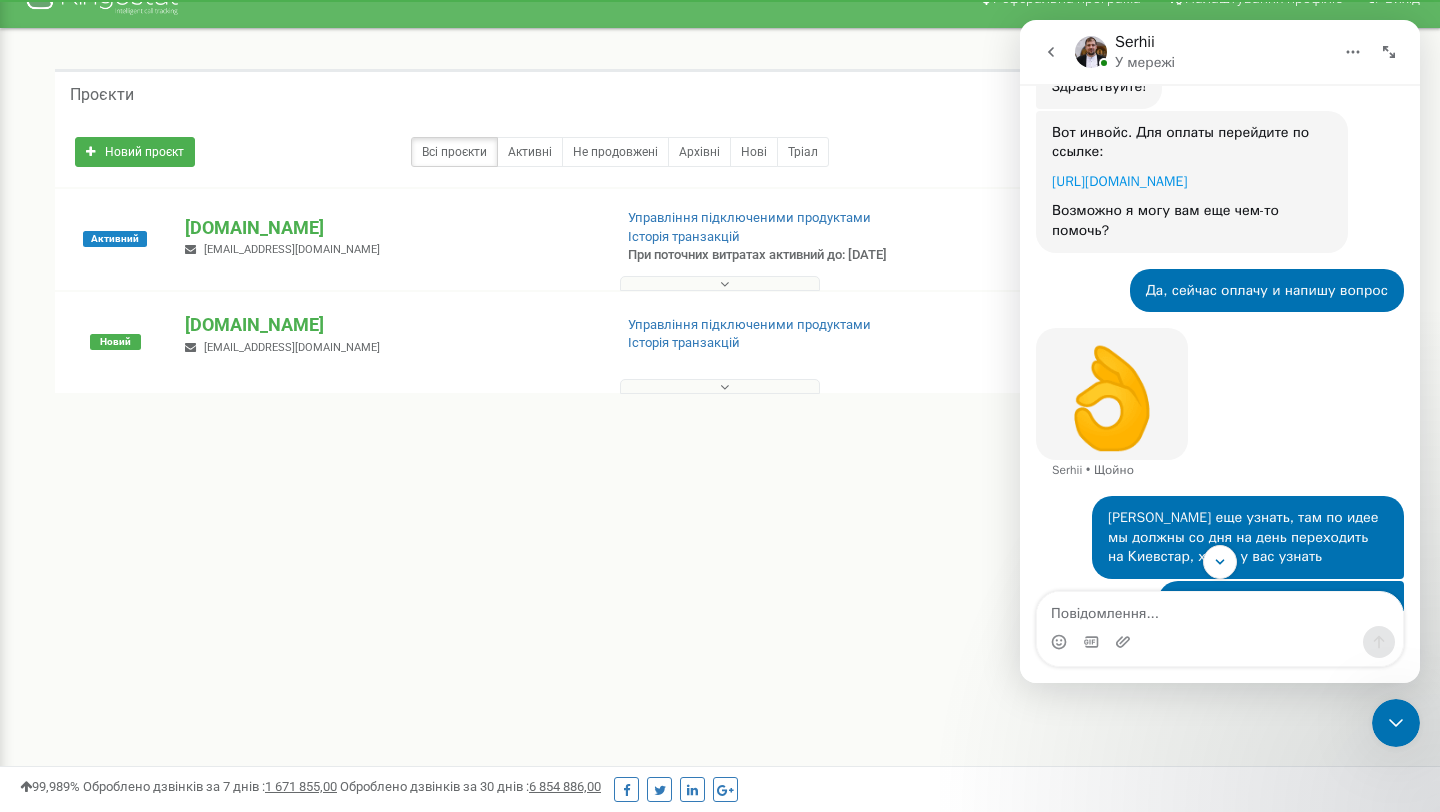 type 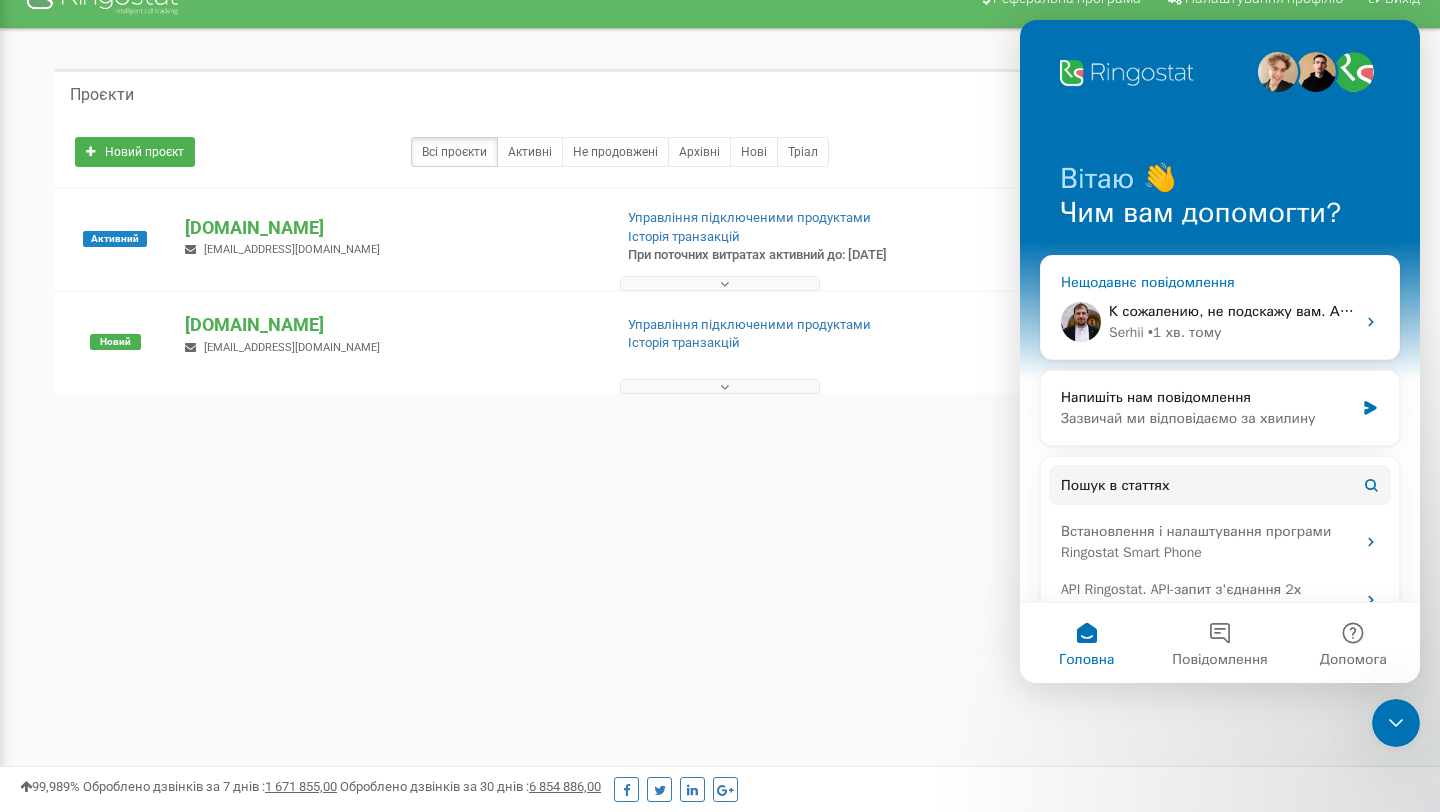 click on "Serhii •  1 хв. тому" at bounding box center [1232, 332] 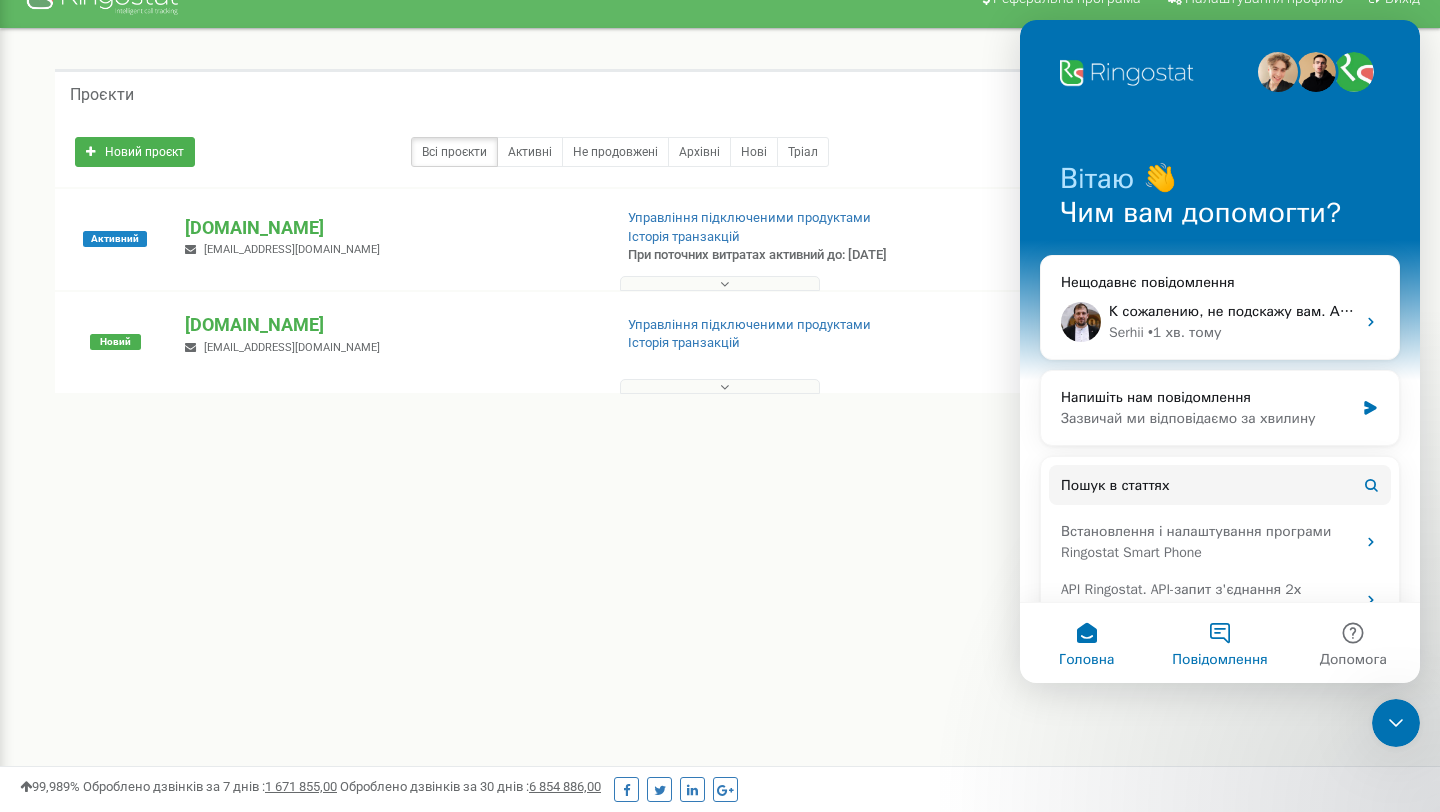 click on "Повідомлення" at bounding box center [1219, 660] 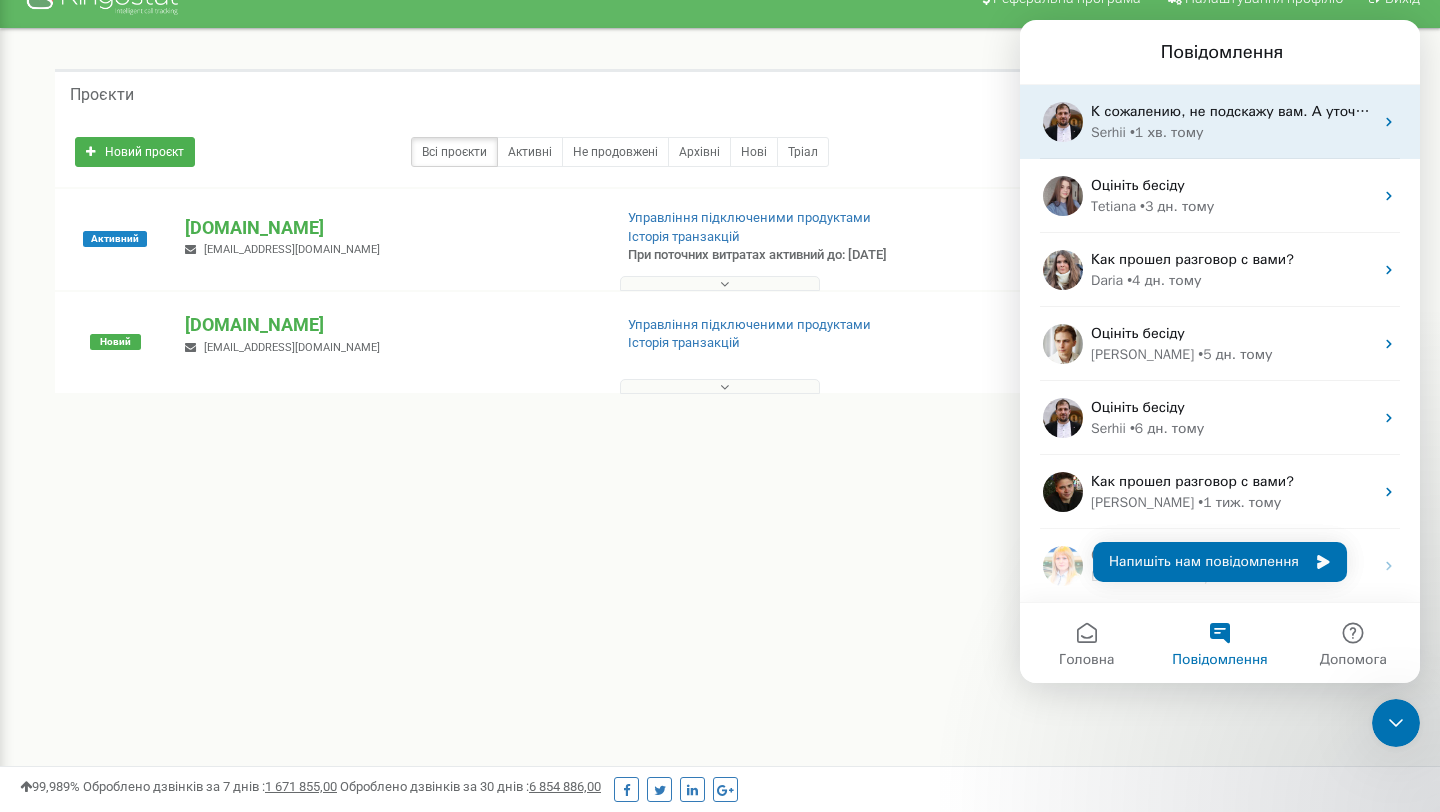 click on "К сожалению, не подскажу вам.   А уточните с кем общались по данному поводу?" at bounding box center (1365, 111) 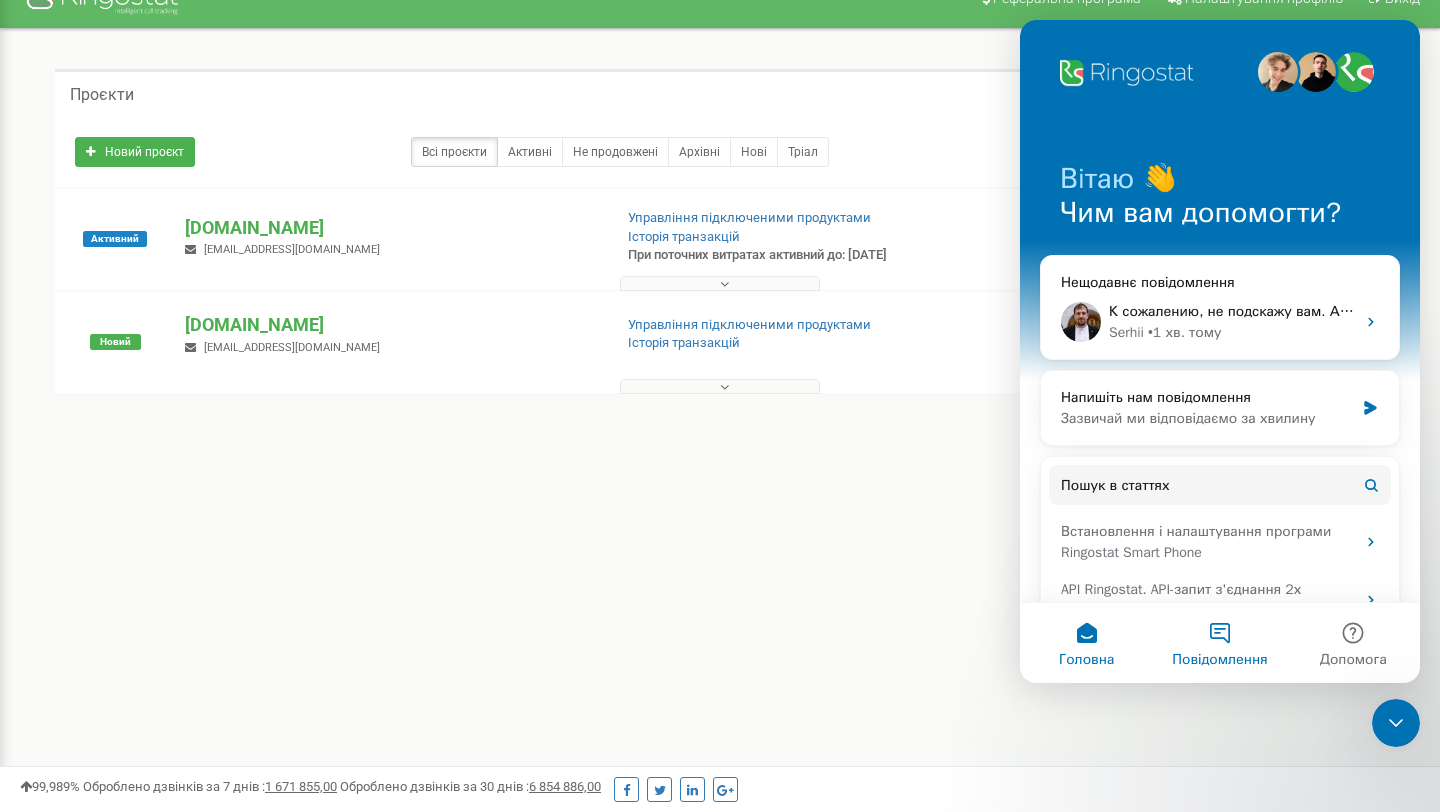 click on "Повідомлення" at bounding box center (1219, 643) 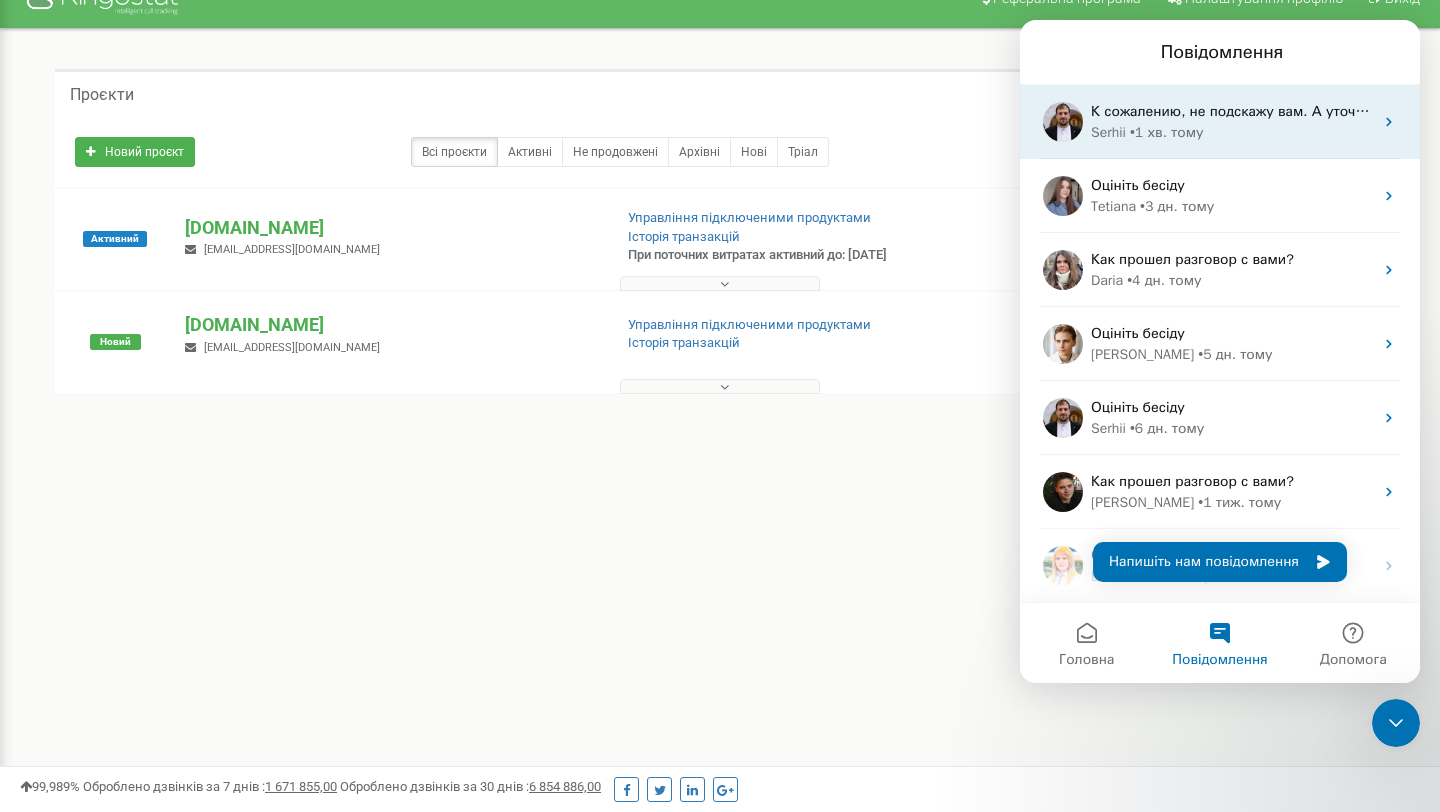 click on "К сожалению, не подскажу вам.   А уточните с кем общались по данному поводу?" at bounding box center [1365, 111] 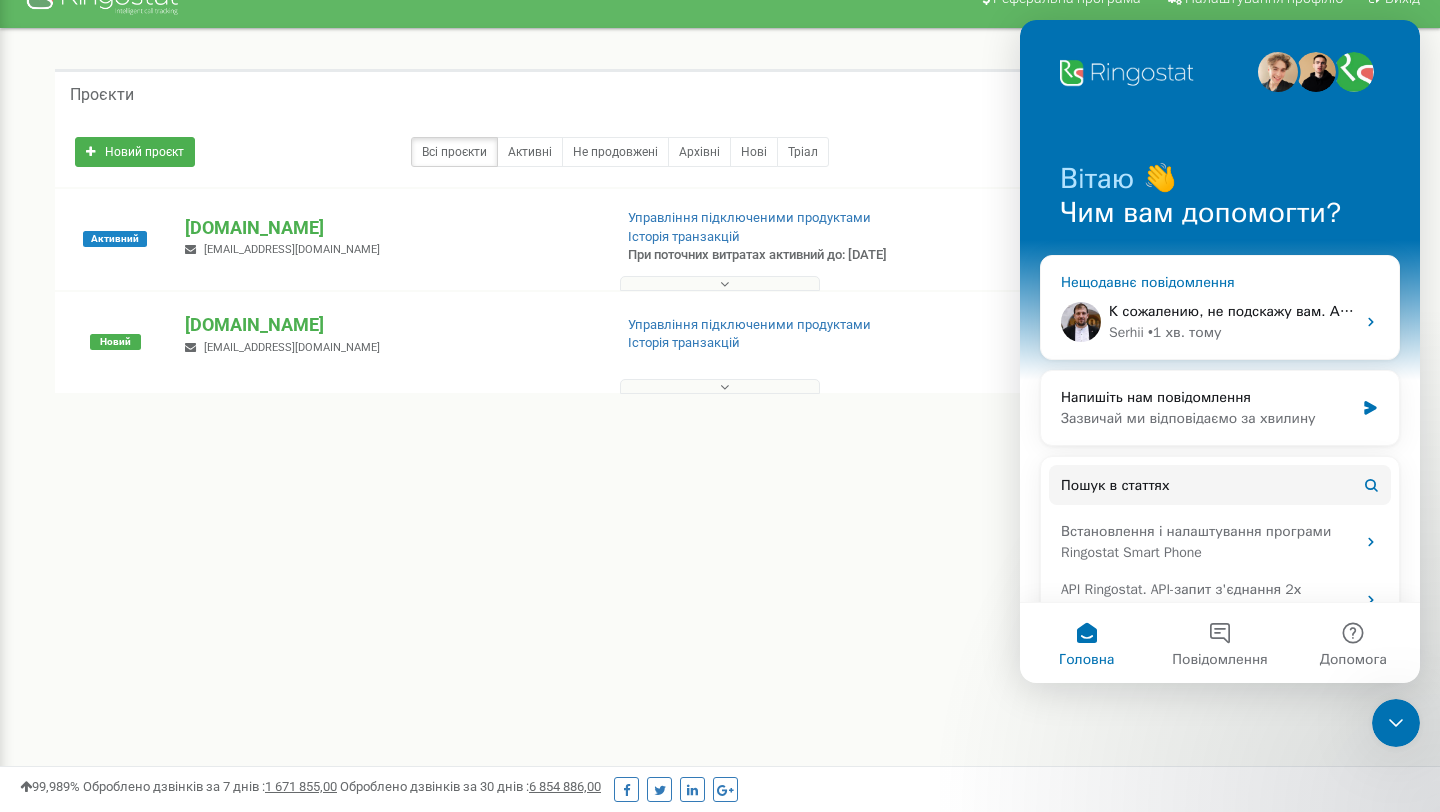 click on "К сожалению, не подскажу вам.   А уточните с кем общались по данному поводу? Serhii •  1 хв. тому" at bounding box center (1220, 322) 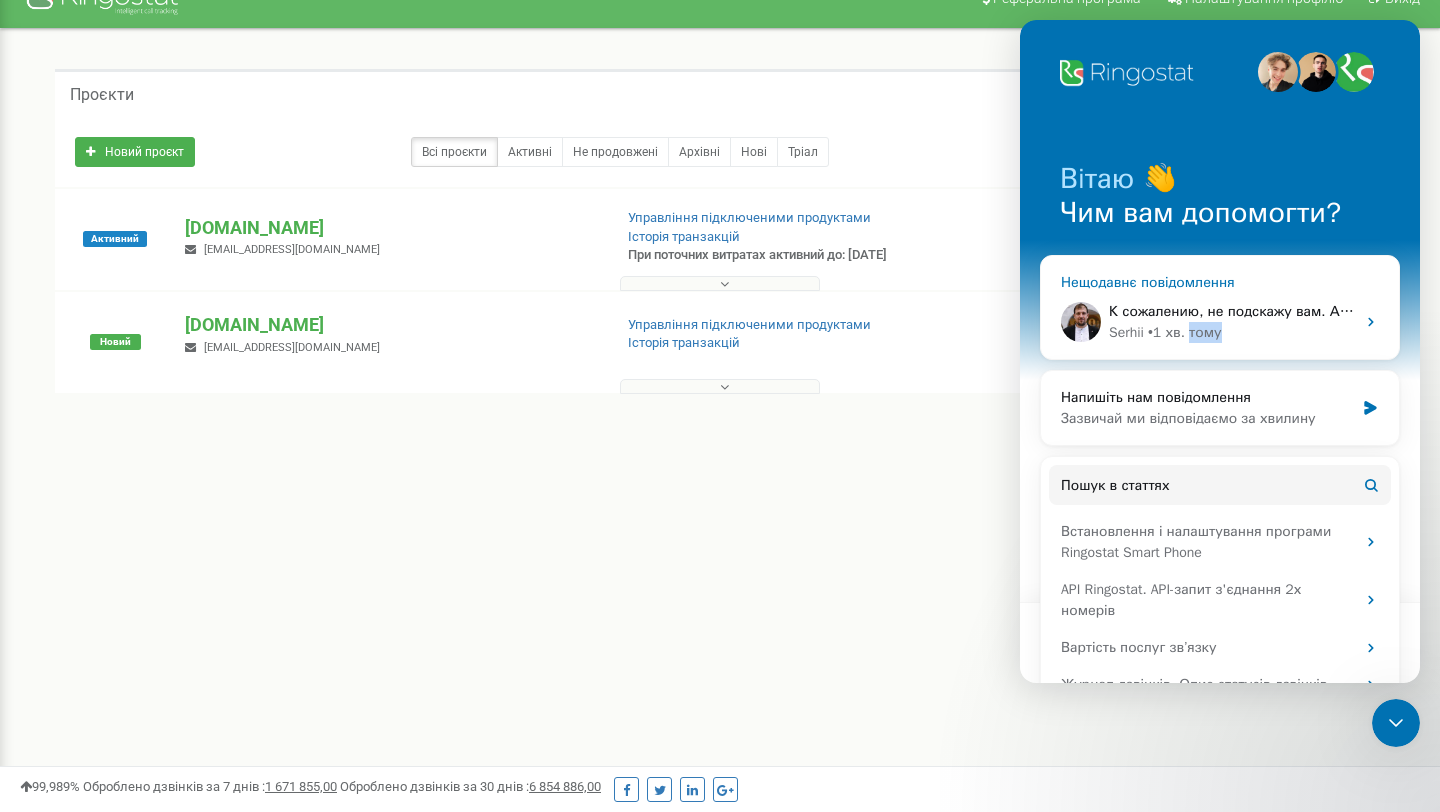 click on "•  1 хв. тому" at bounding box center [1185, 332] 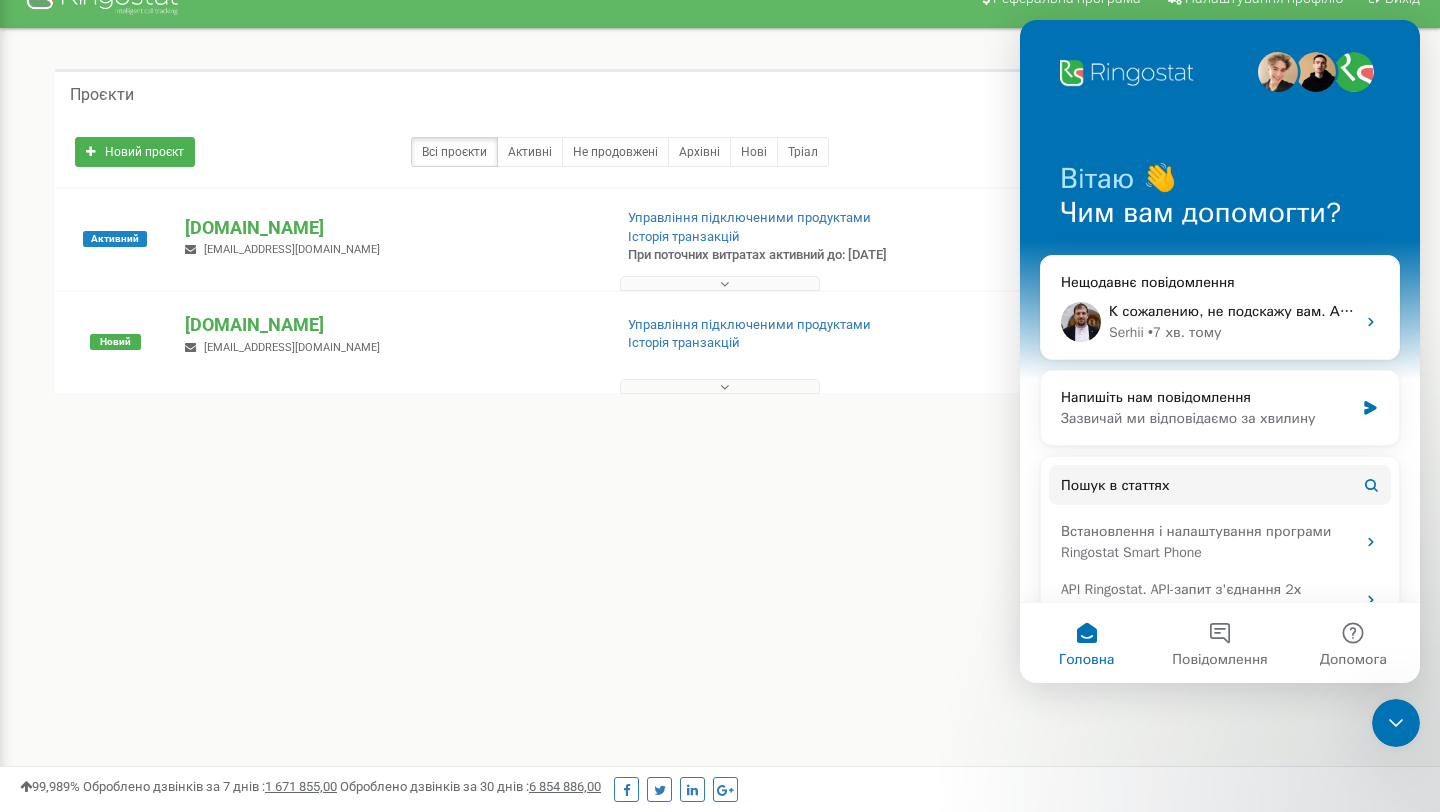 click on "Реферальна програма
Налаштування профілю
Вихід
Проєкти
Новий проєкт
Всі проєкти
Активні
Не продовжені
Архівні Нові Тріал" at bounding box center [720, 568] 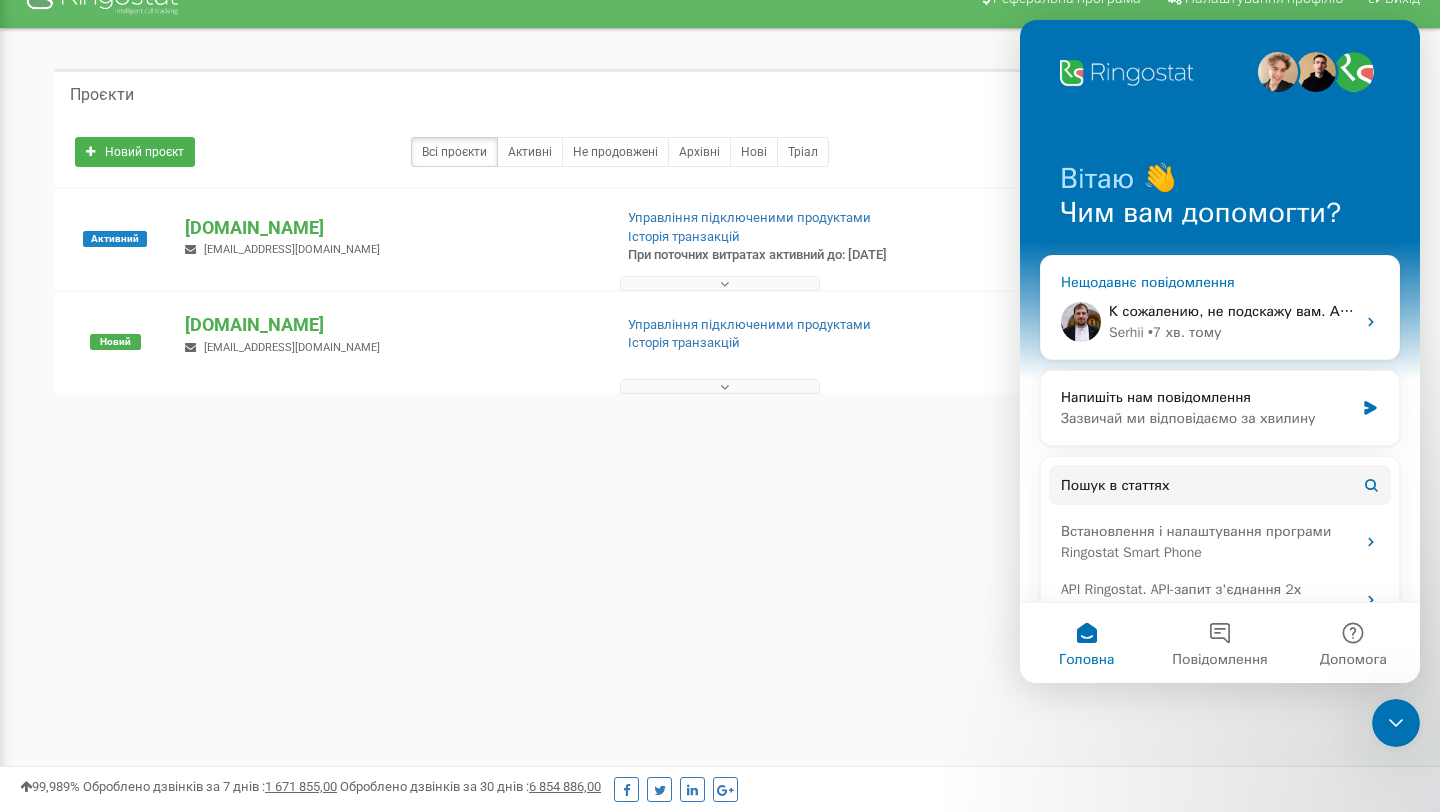 click on "К сожалению, не подскажу вам.   А уточните с кем общались по данному поводу?" at bounding box center [1383, 311] 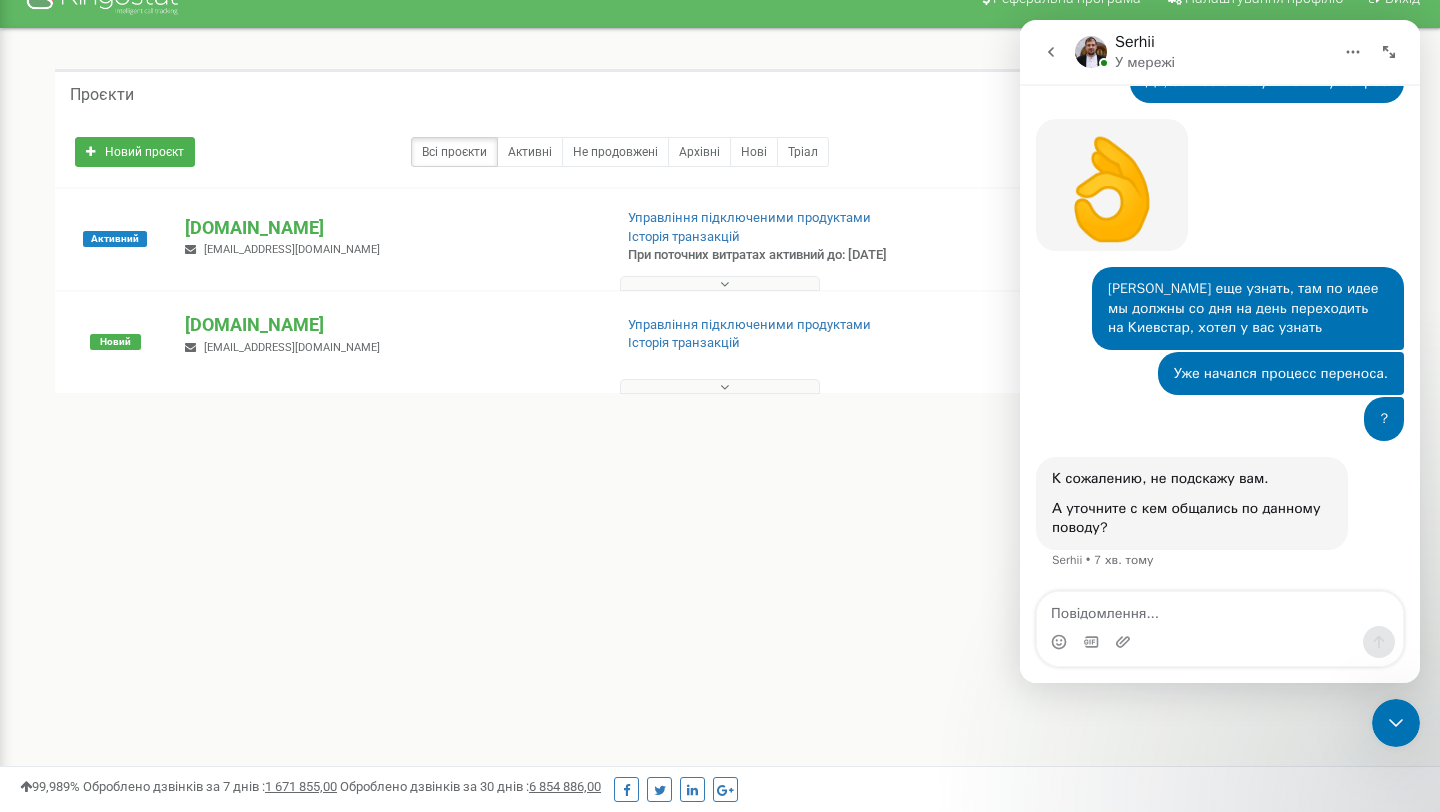 scroll, scrollTop: 744, scrollLeft: 0, axis: vertical 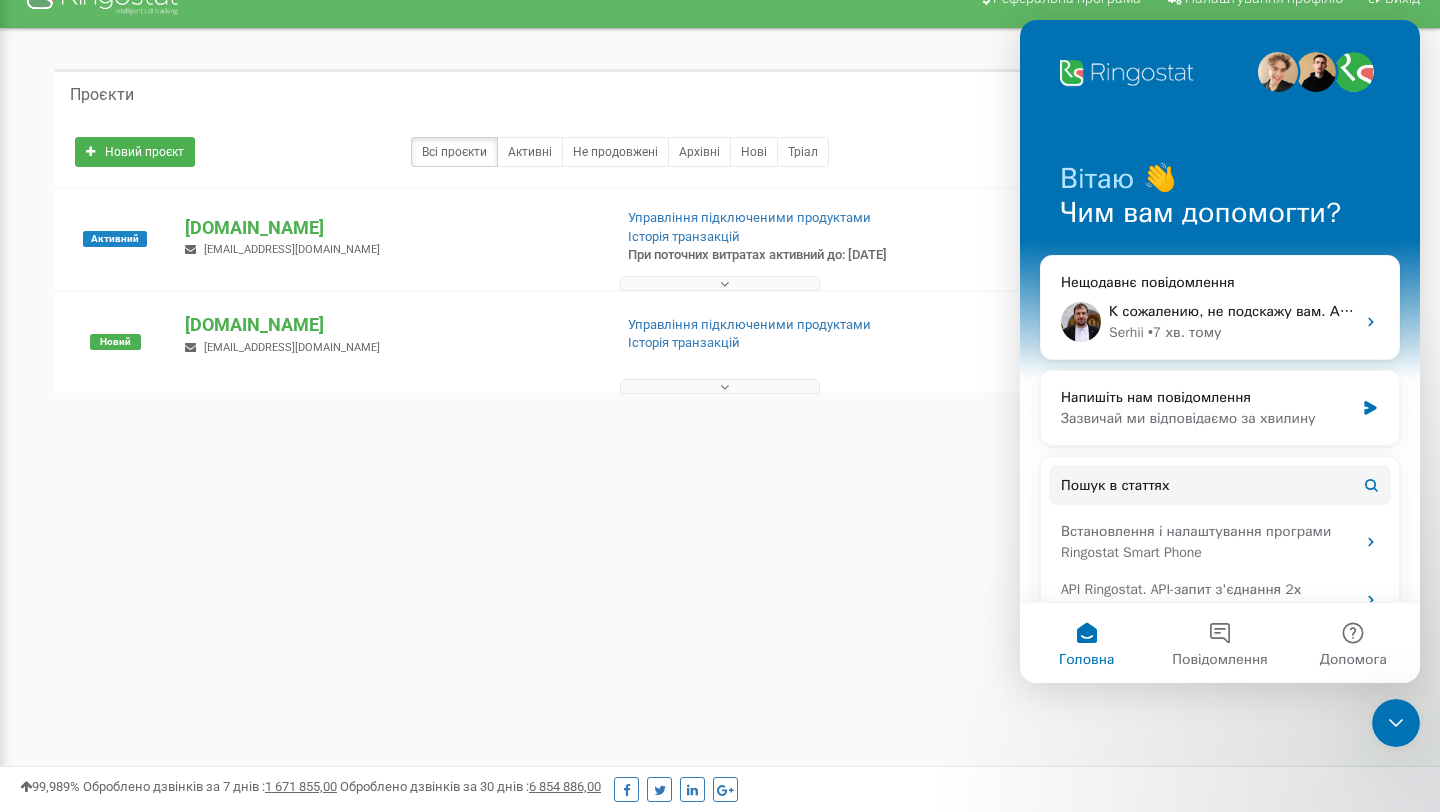 click on "Реферальна програма
Налаштування профілю
Вихід
Проєкти
Новий проєкт
Всі проєкти
Активні
Не продовжені
Архівні Нові Тріал" at bounding box center [720, 568] 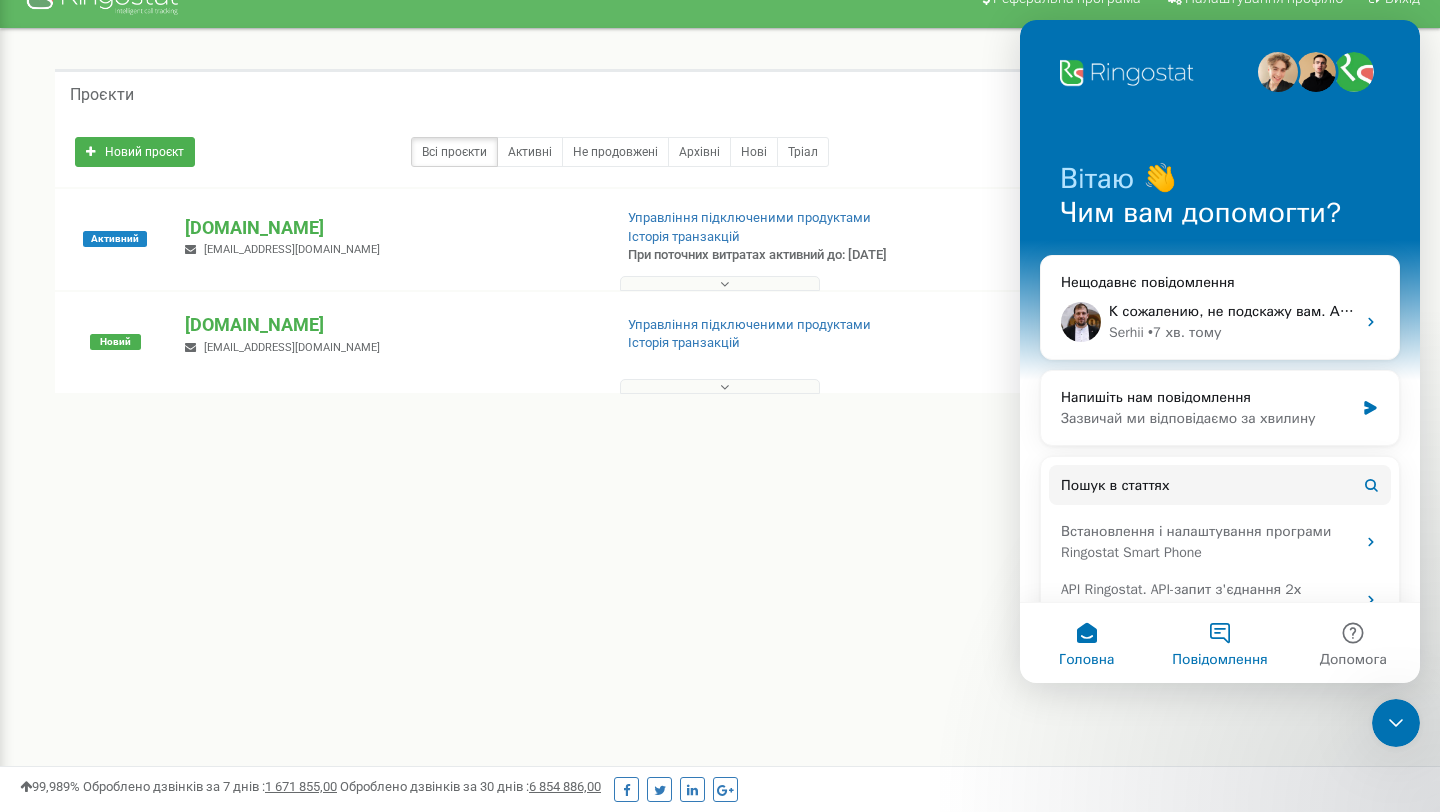 drag, startPoint x: 2221, startPoint y: 706, endPoint x: 1212, endPoint y: 652, distance: 1010.444 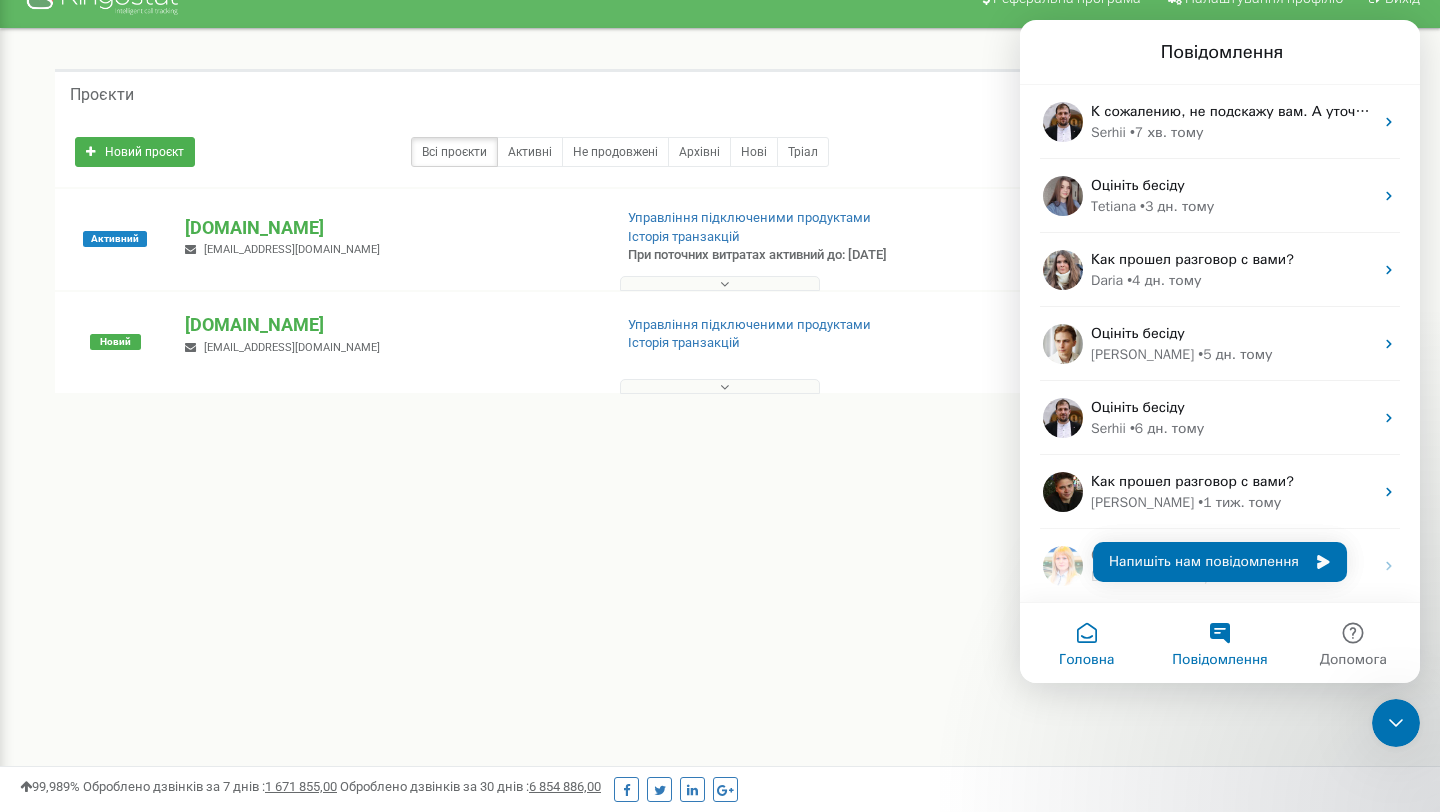 click on "Головна" at bounding box center (1086, 660) 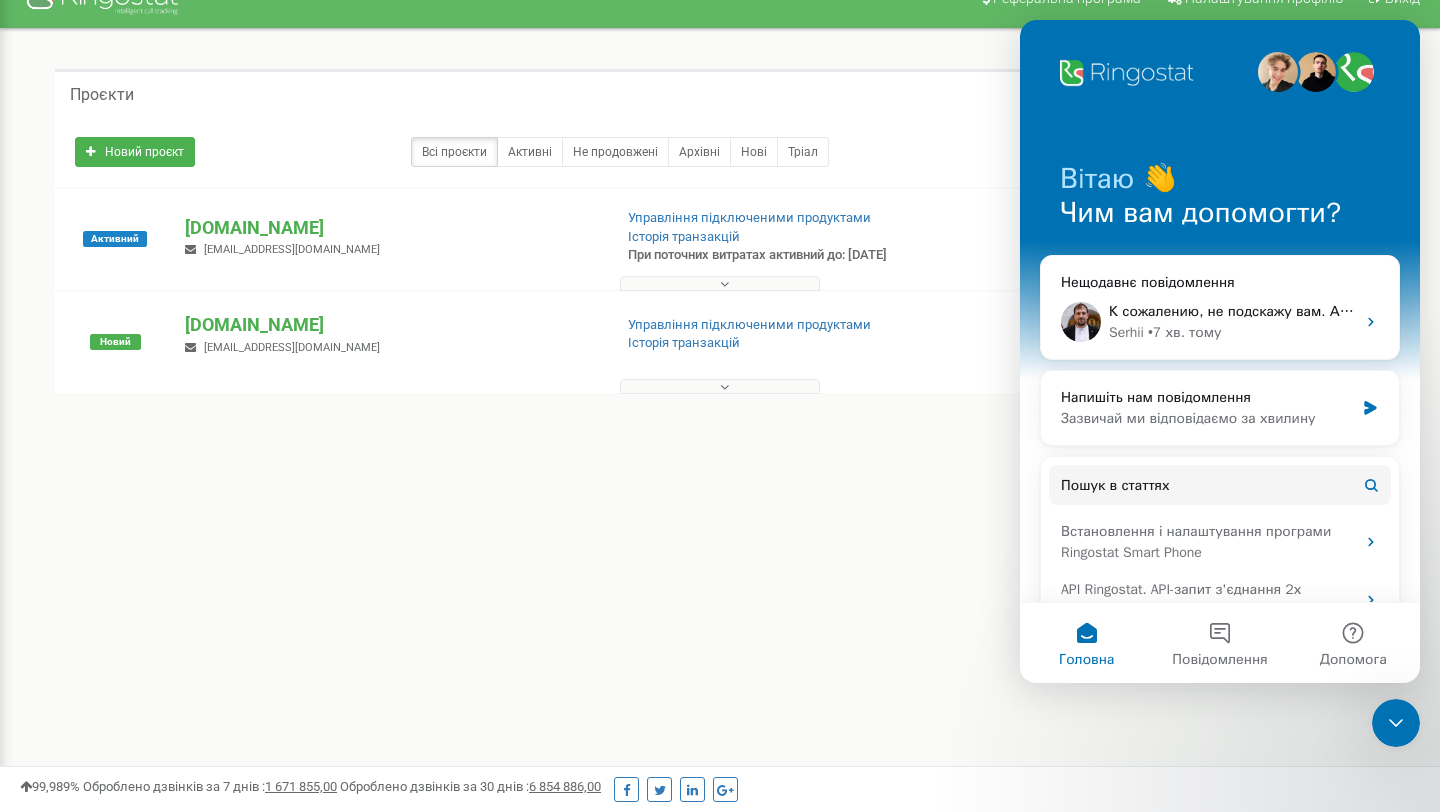 click on "Реферальна програма
Налаштування профілю
Вихід
Проєкти
Новий проєкт
Всі проєкти
Активні
Не продовжені
Архівні Нові Тріал" at bounding box center (720, 568) 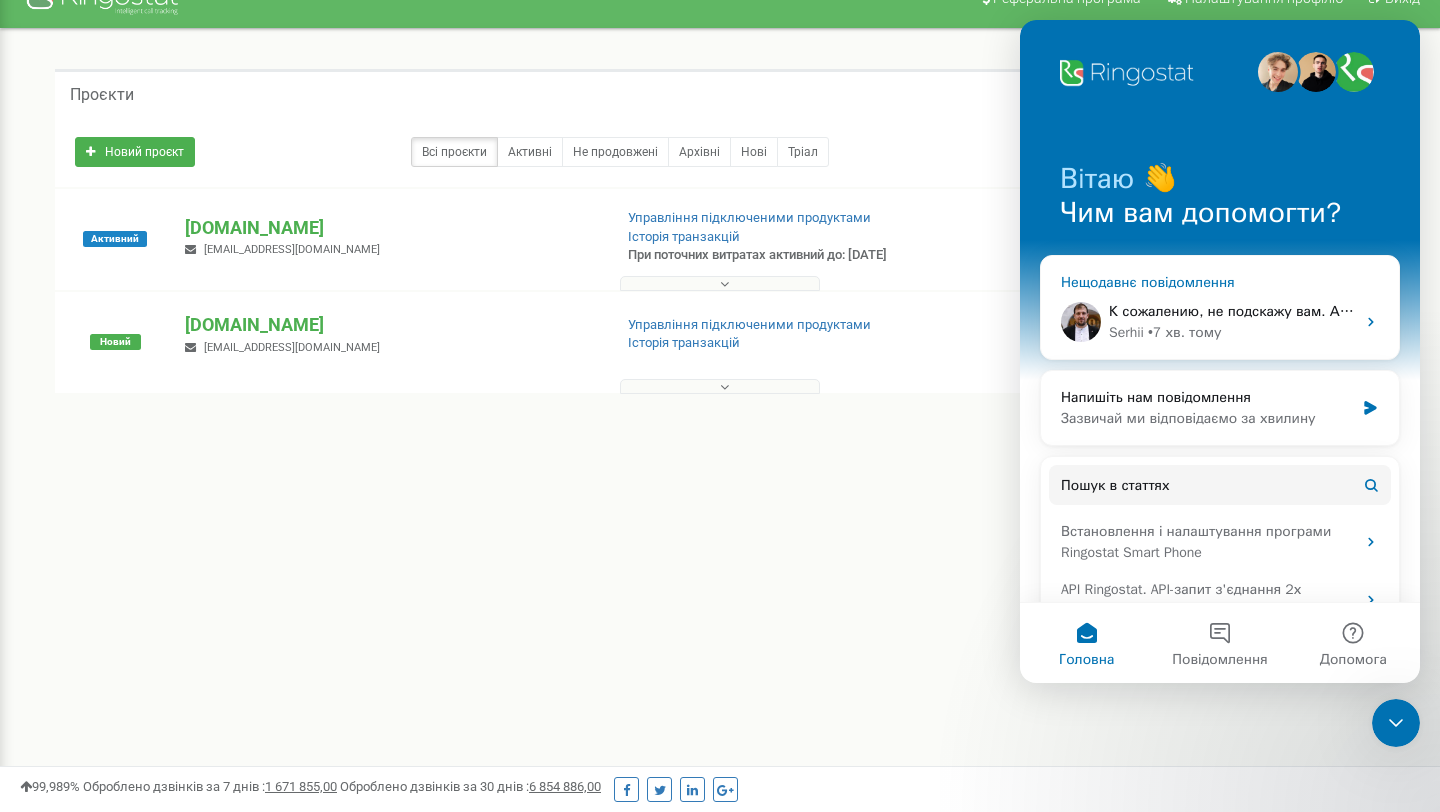 click on "•  7 хв. тому" at bounding box center (1185, 332) 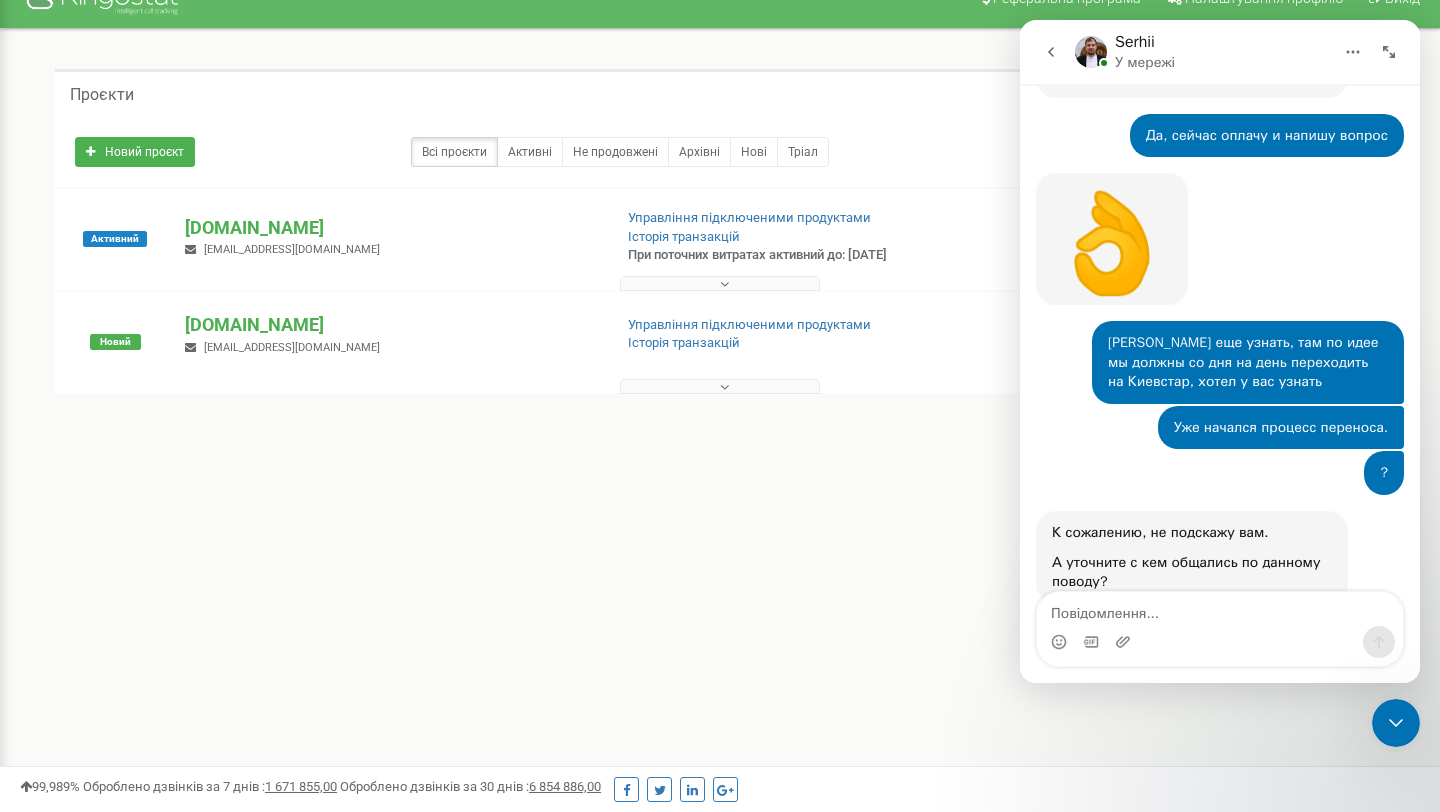 scroll, scrollTop: 744, scrollLeft: 0, axis: vertical 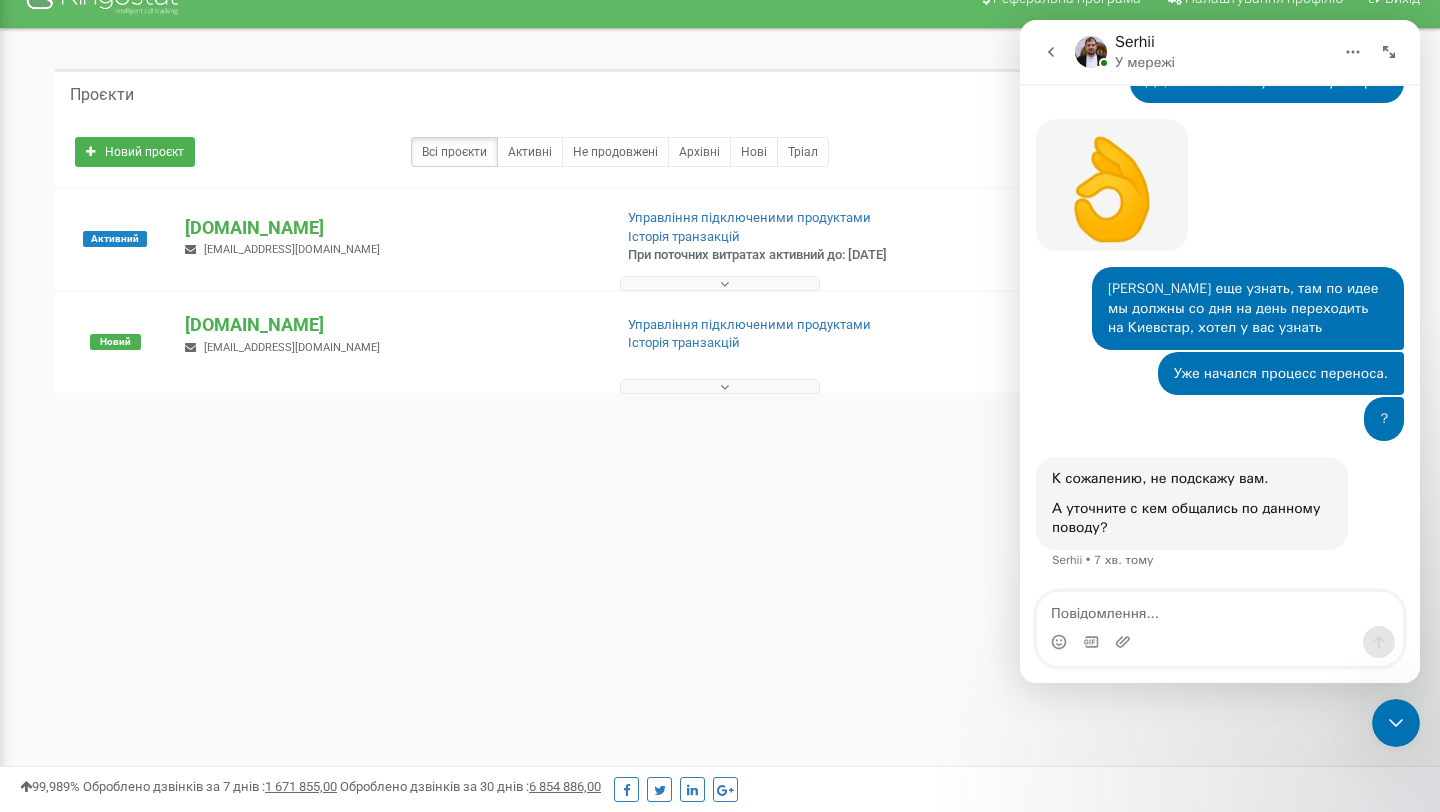 click at bounding box center [1220, 609] 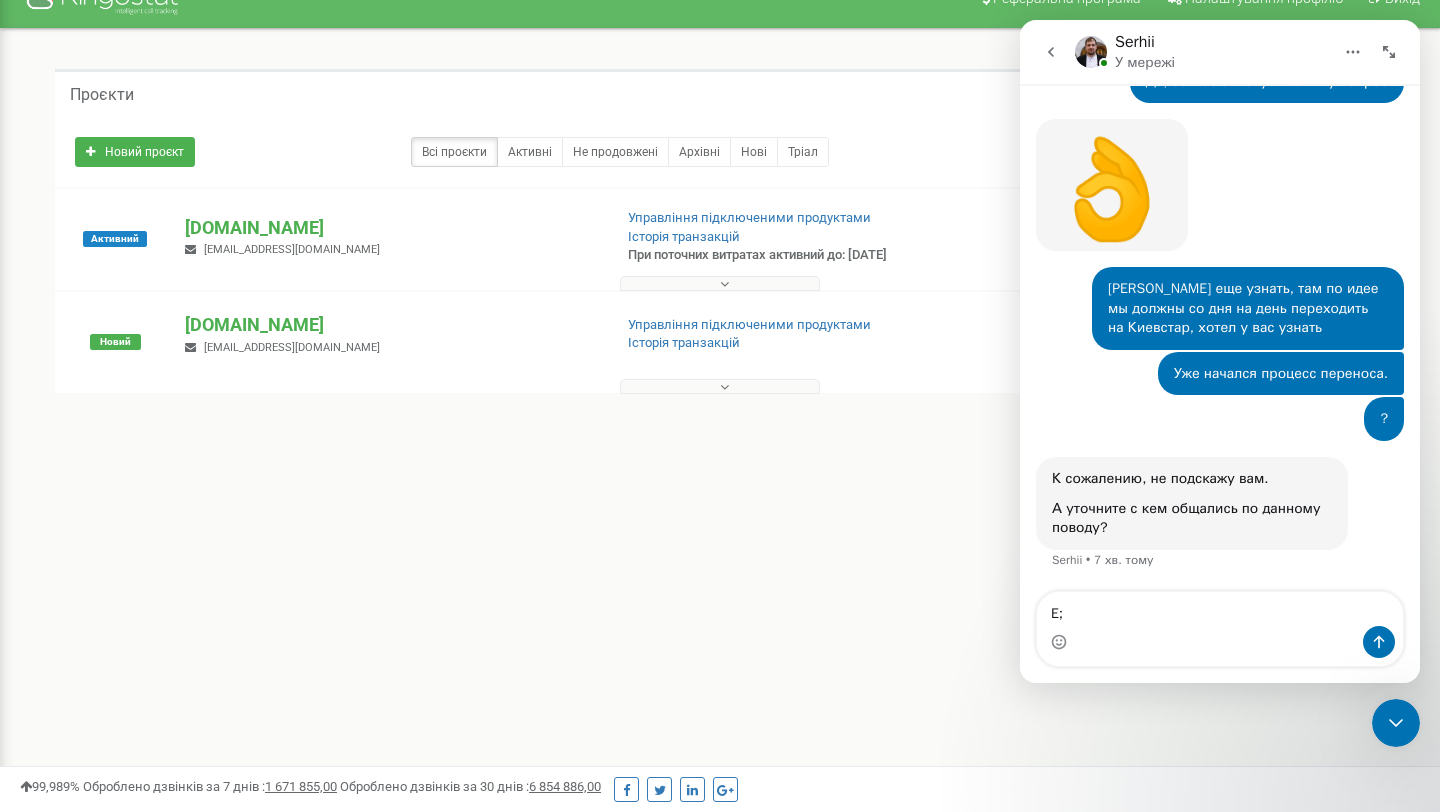 type on "E" 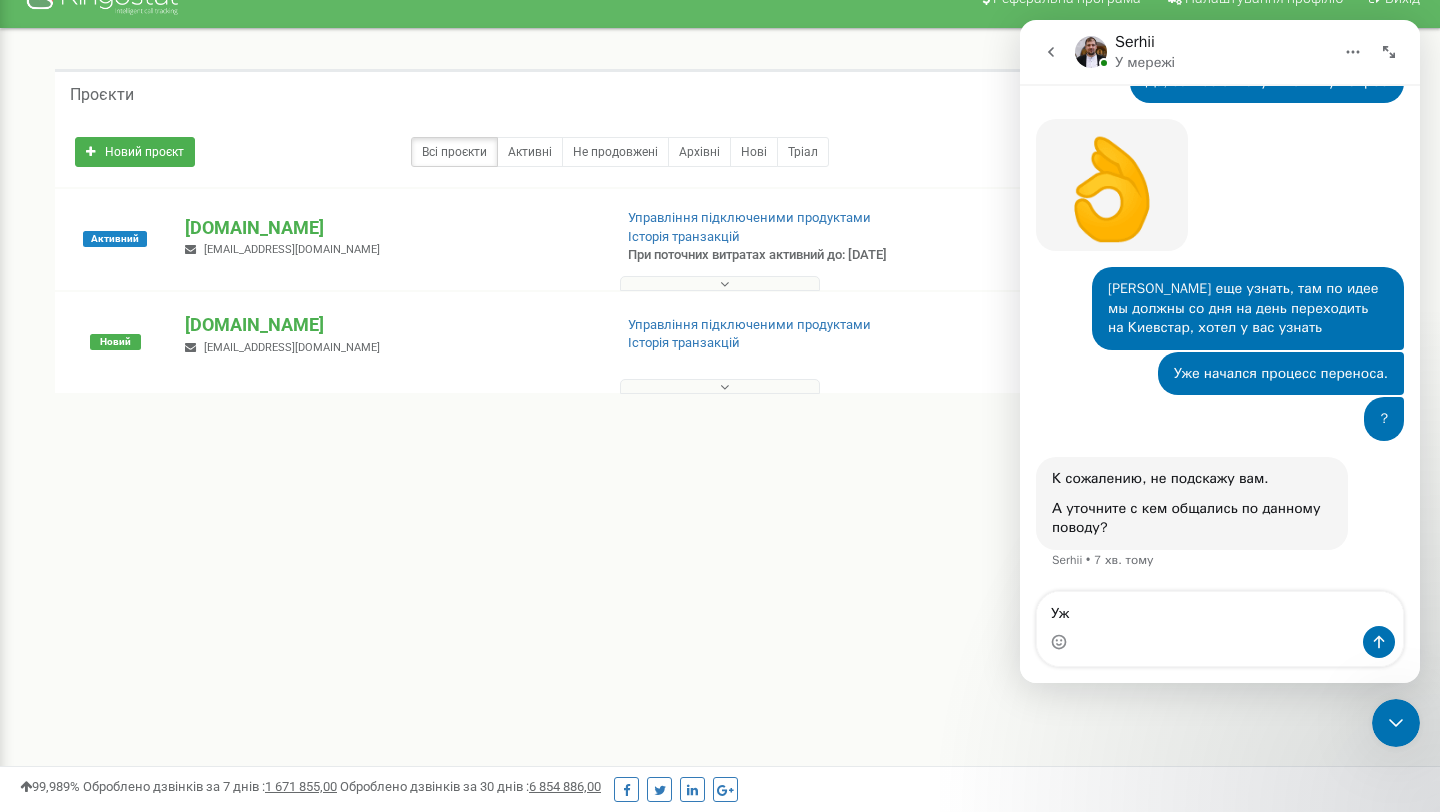 type on "У" 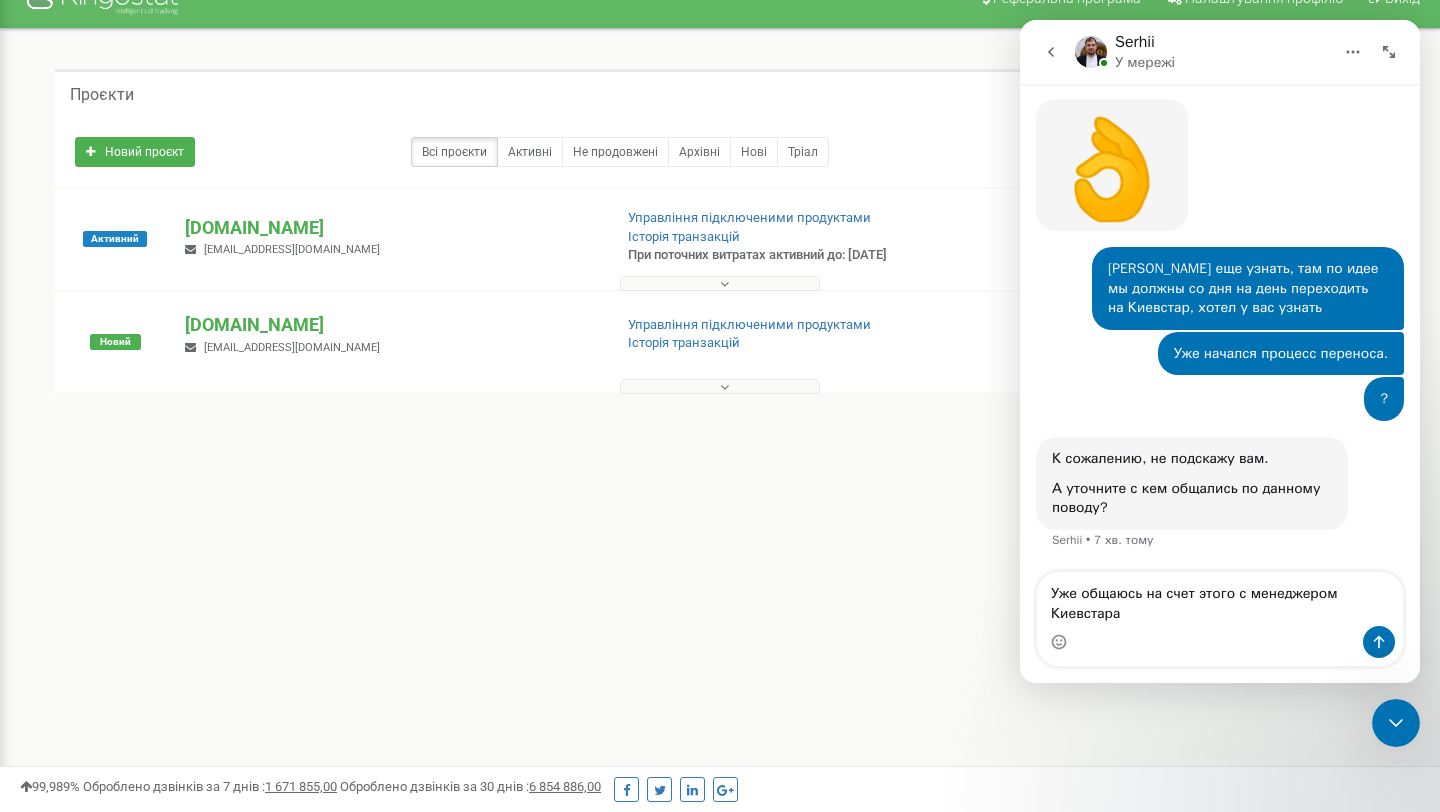 type on "Уже общаюсь на счет этого с менеджером Киевстара" 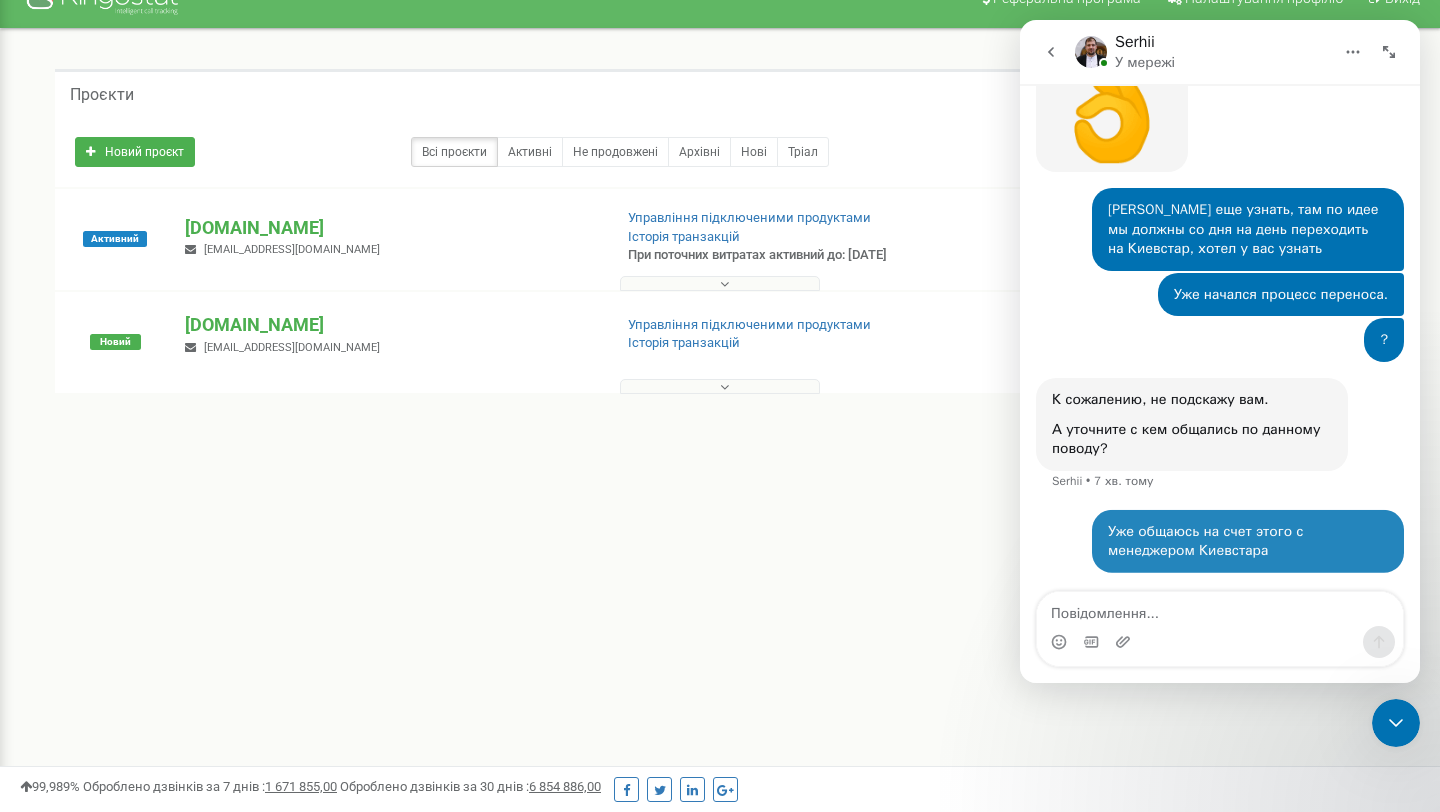 scroll, scrollTop: 823, scrollLeft: 0, axis: vertical 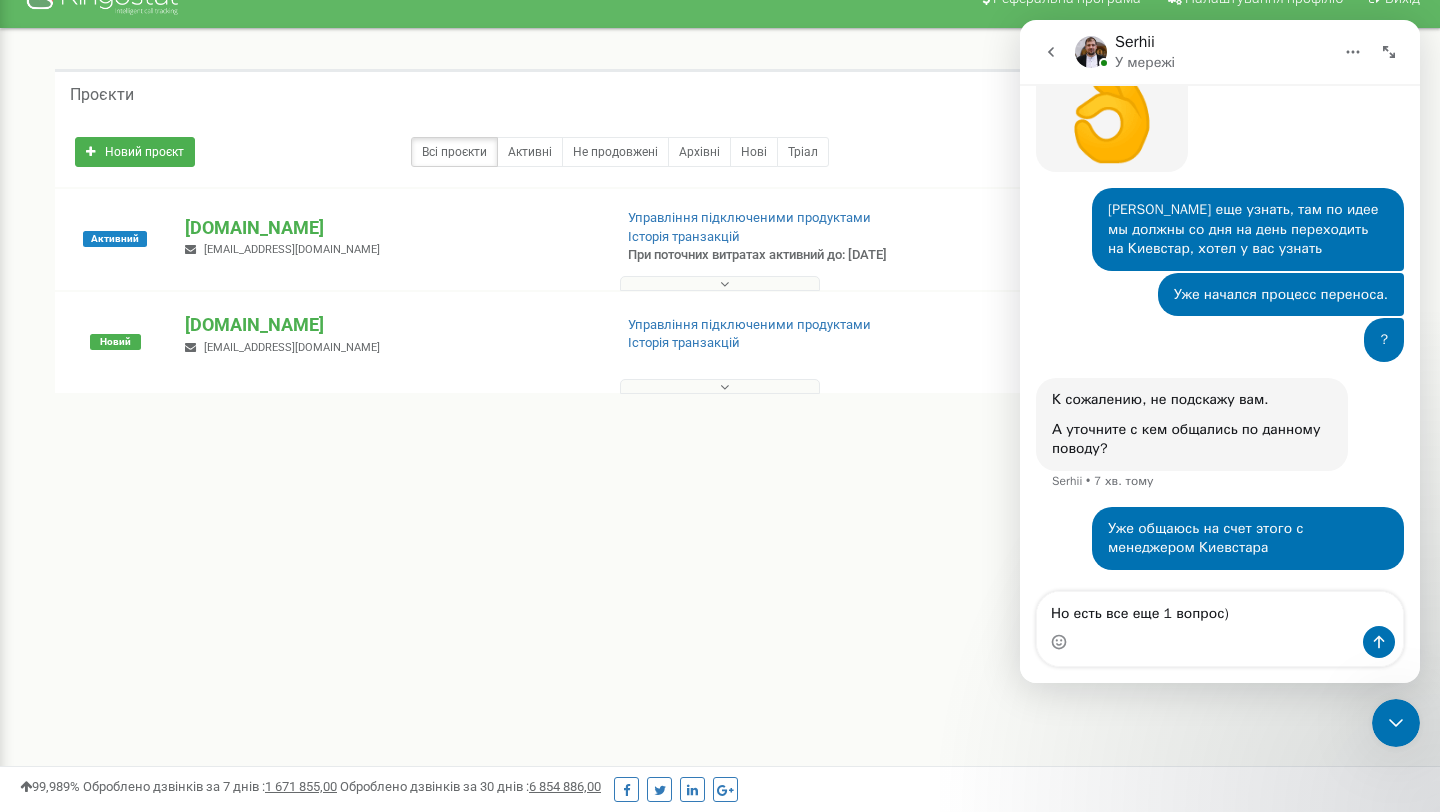 type on "Но есть все еще 1 вопрос)" 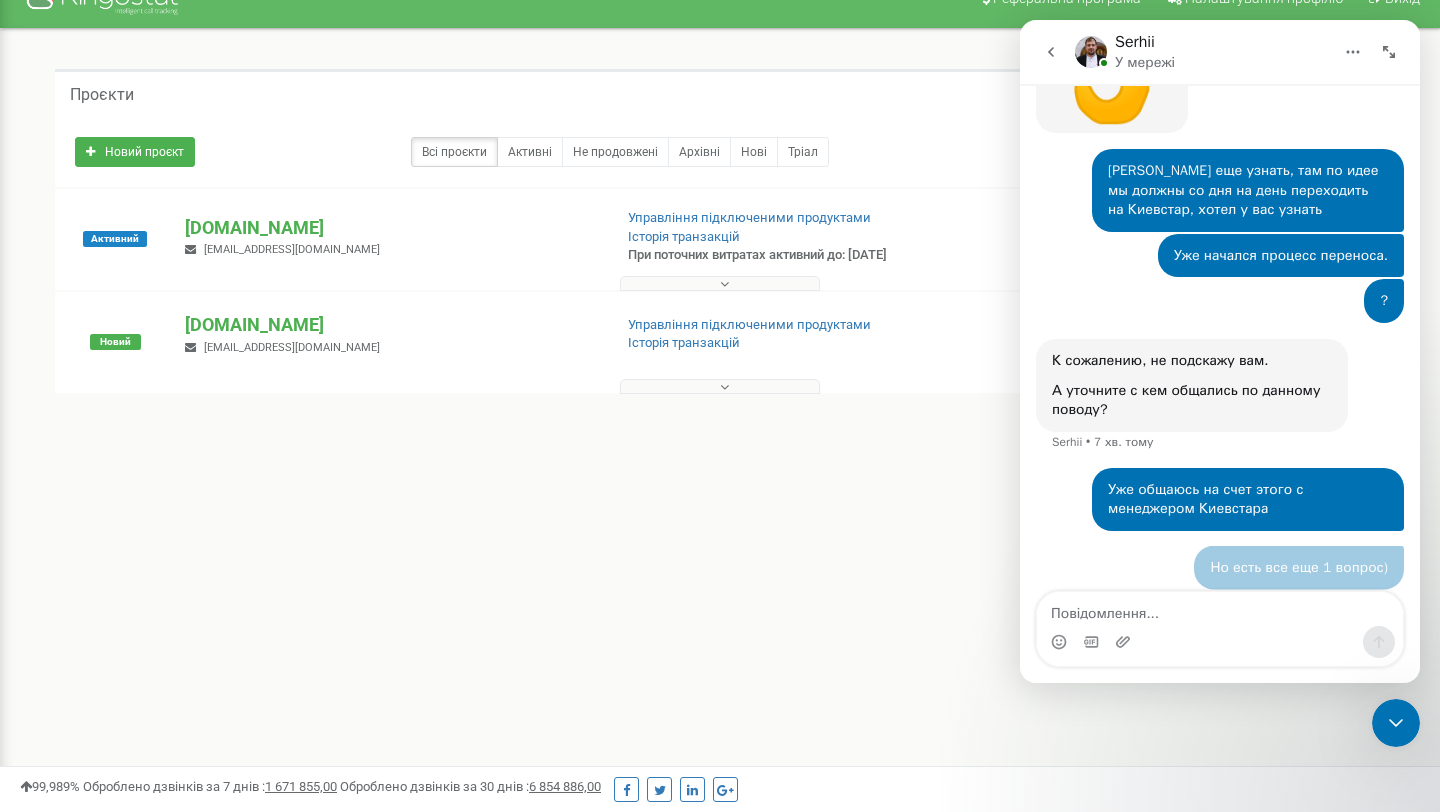scroll, scrollTop: 869, scrollLeft: 0, axis: vertical 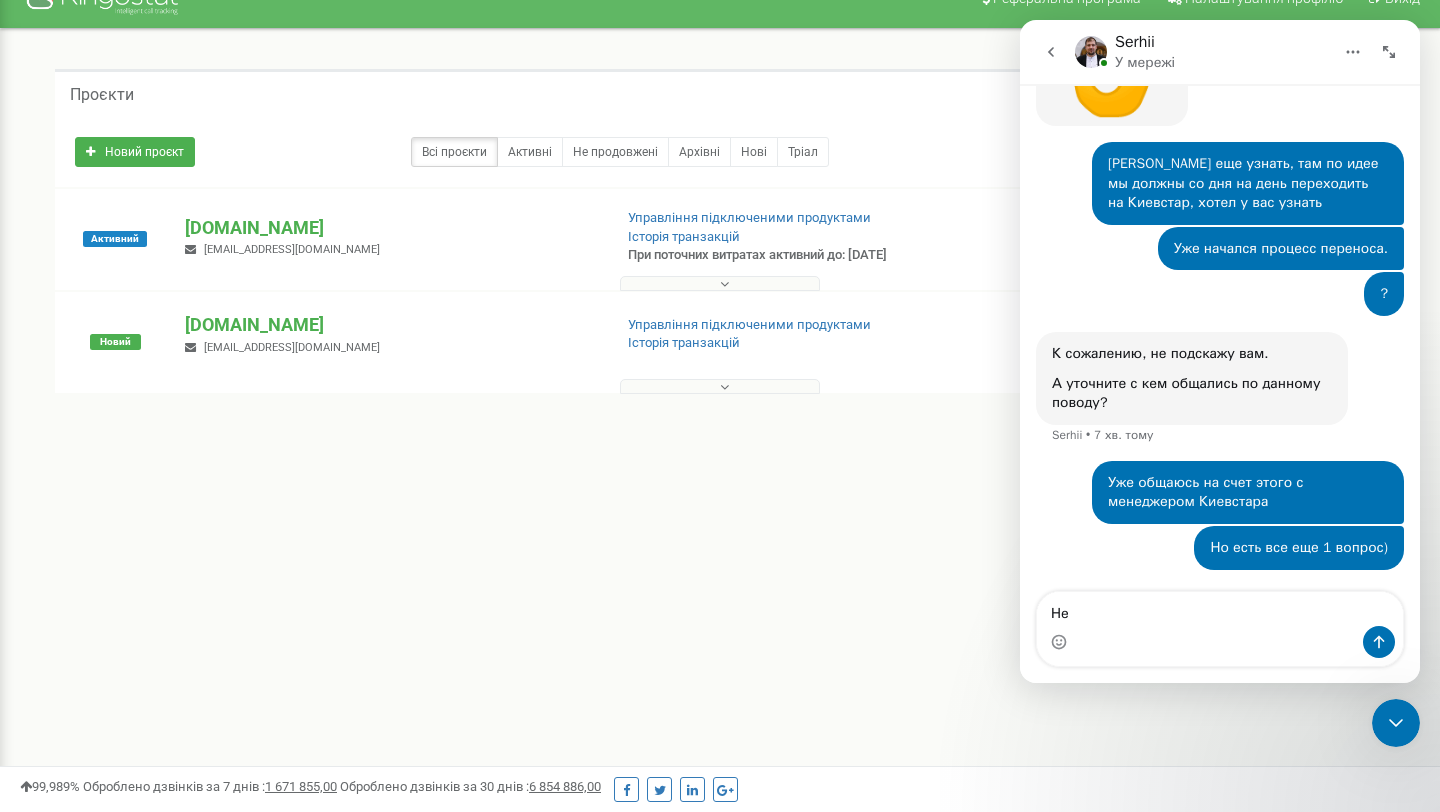 type on "Н" 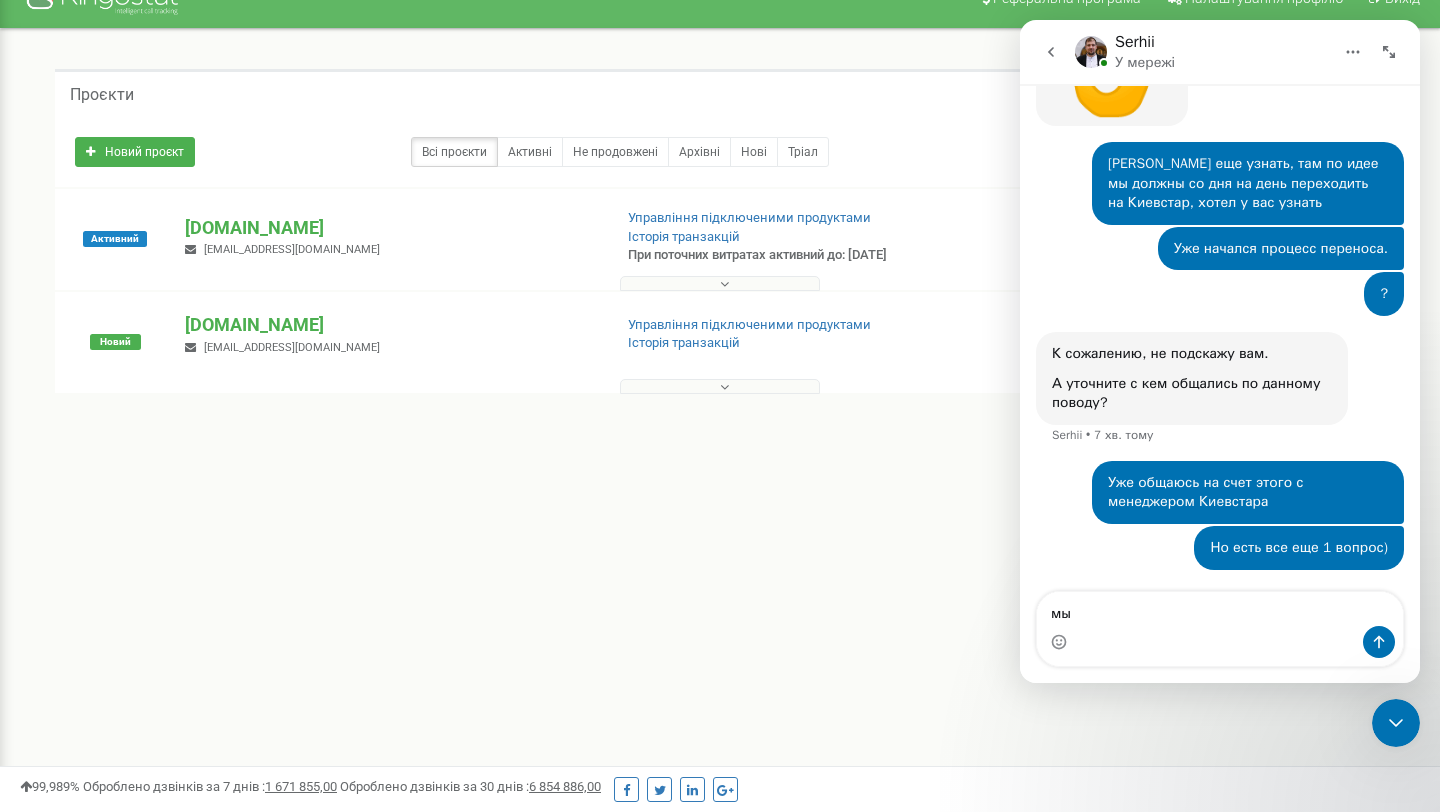 type on "м" 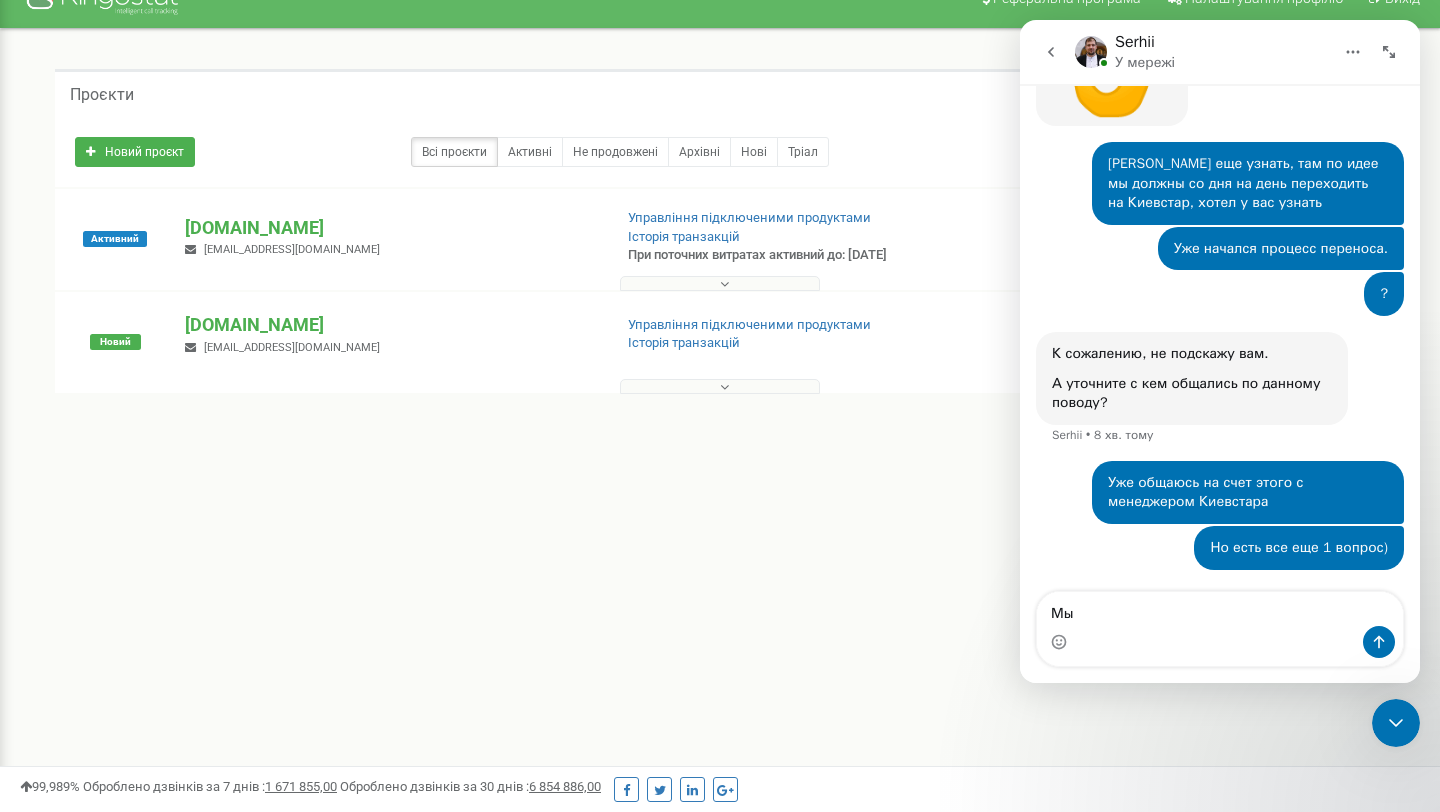type on "М" 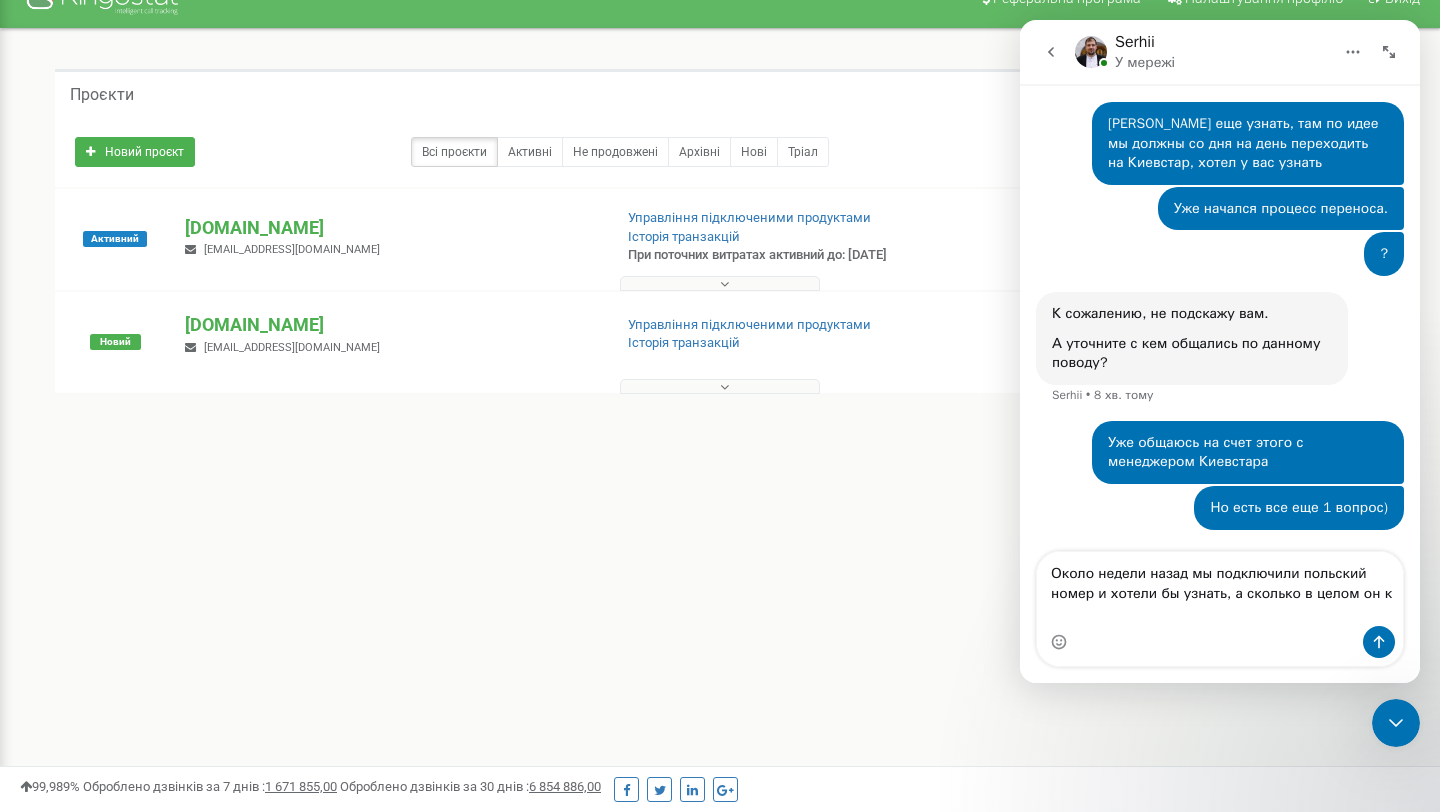 scroll, scrollTop: 889, scrollLeft: 0, axis: vertical 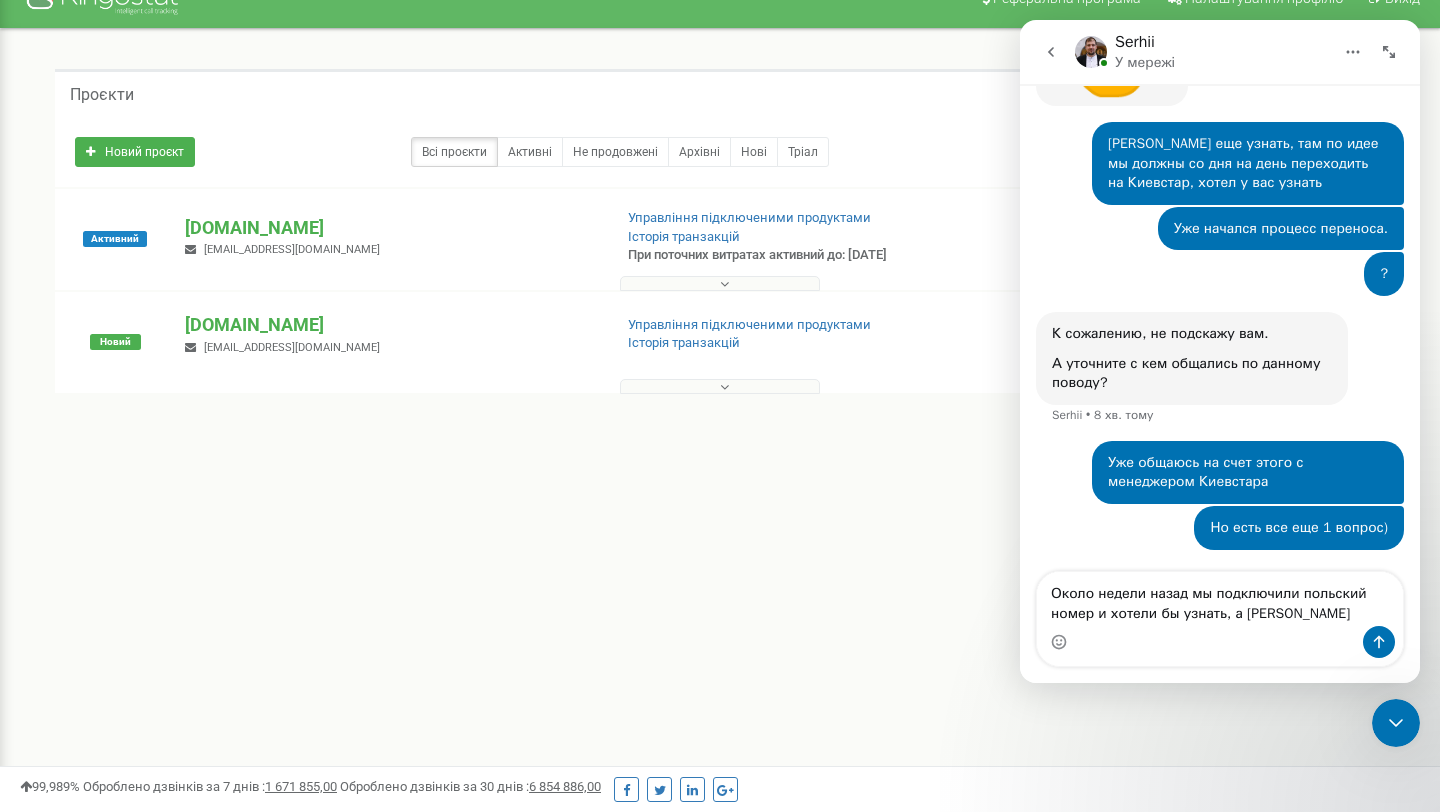 type on "Около недели назад мы подключили польский номер и хотели бы узнать, а сколь" 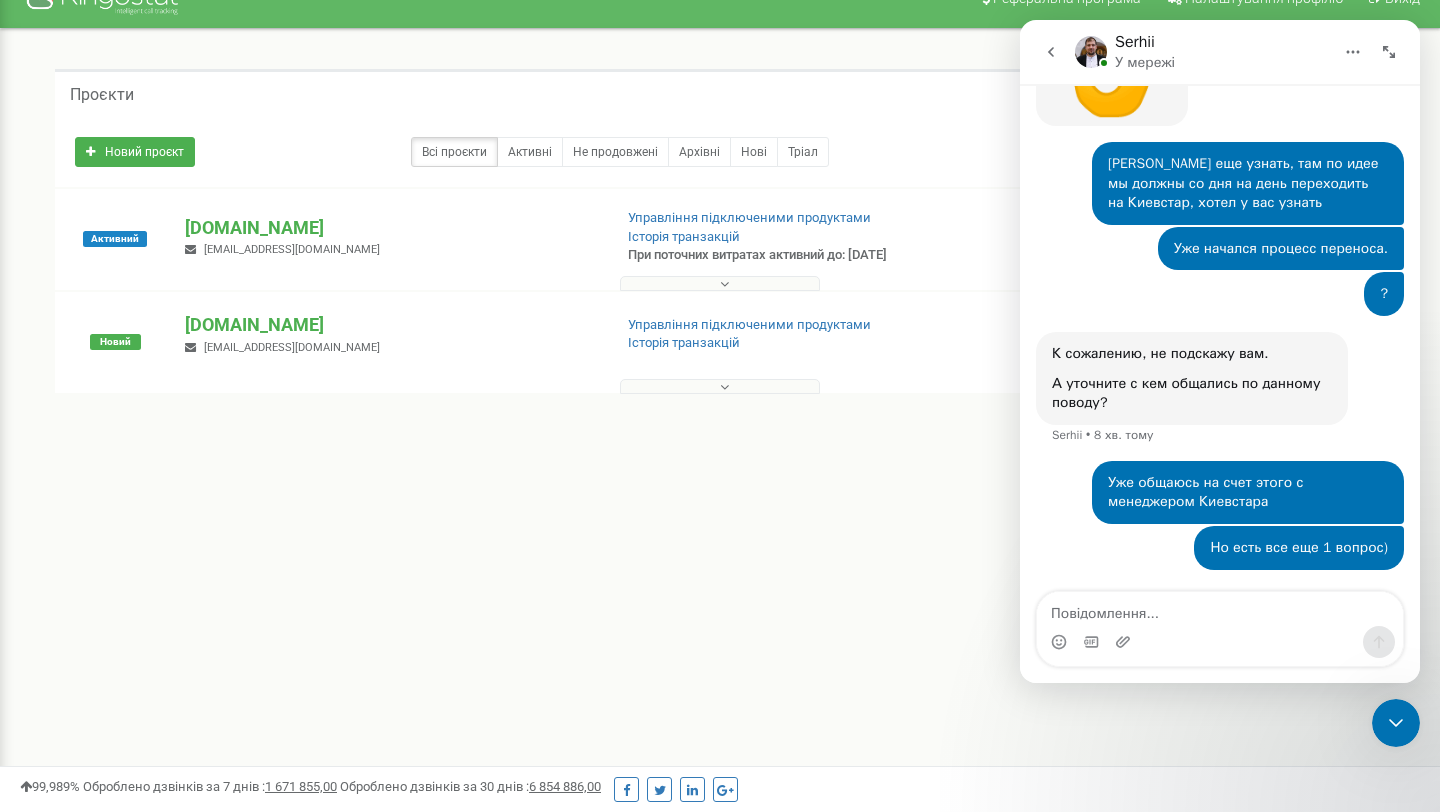 scroll, scrollTop: 869, scrollLeft: 0, axis: vertical 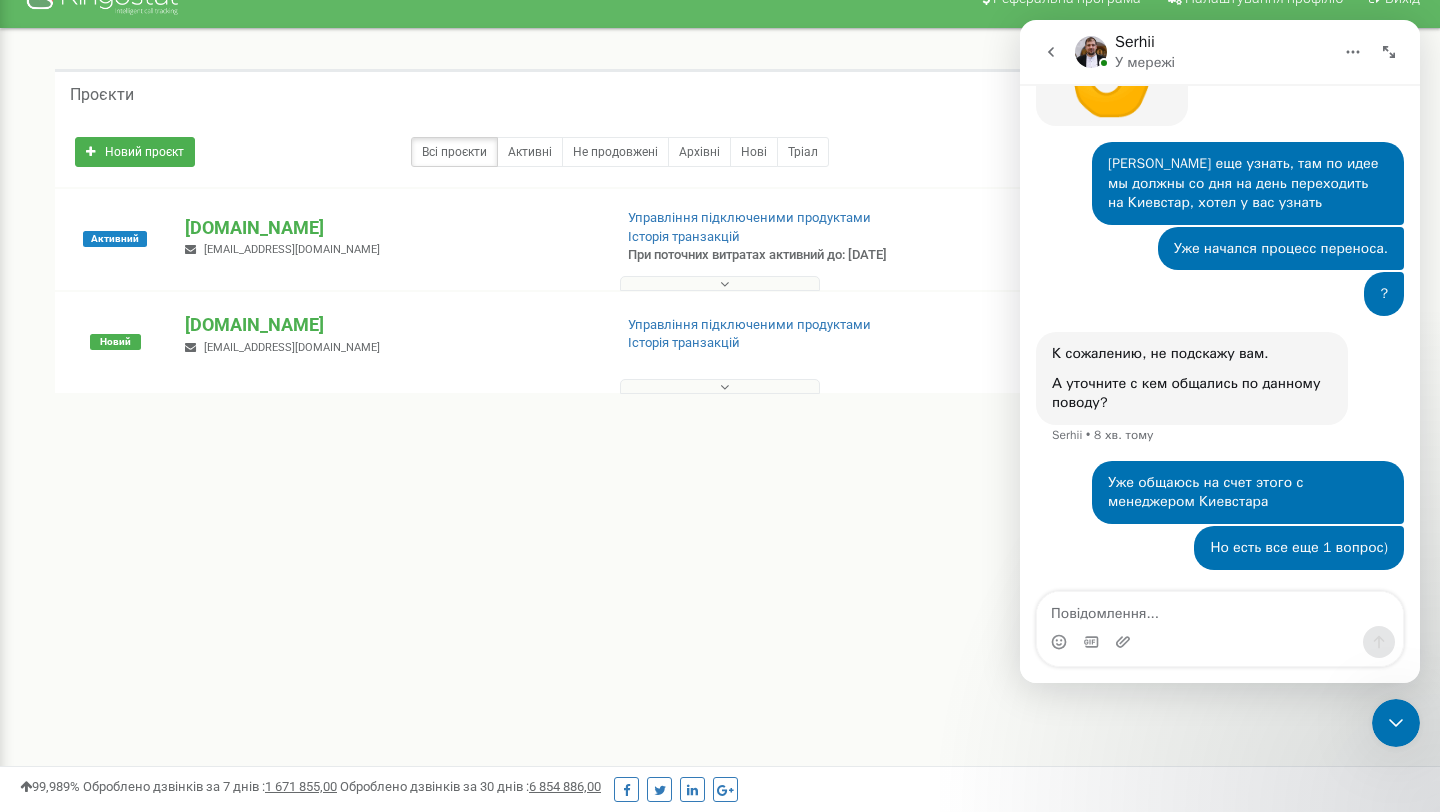 type on "М" 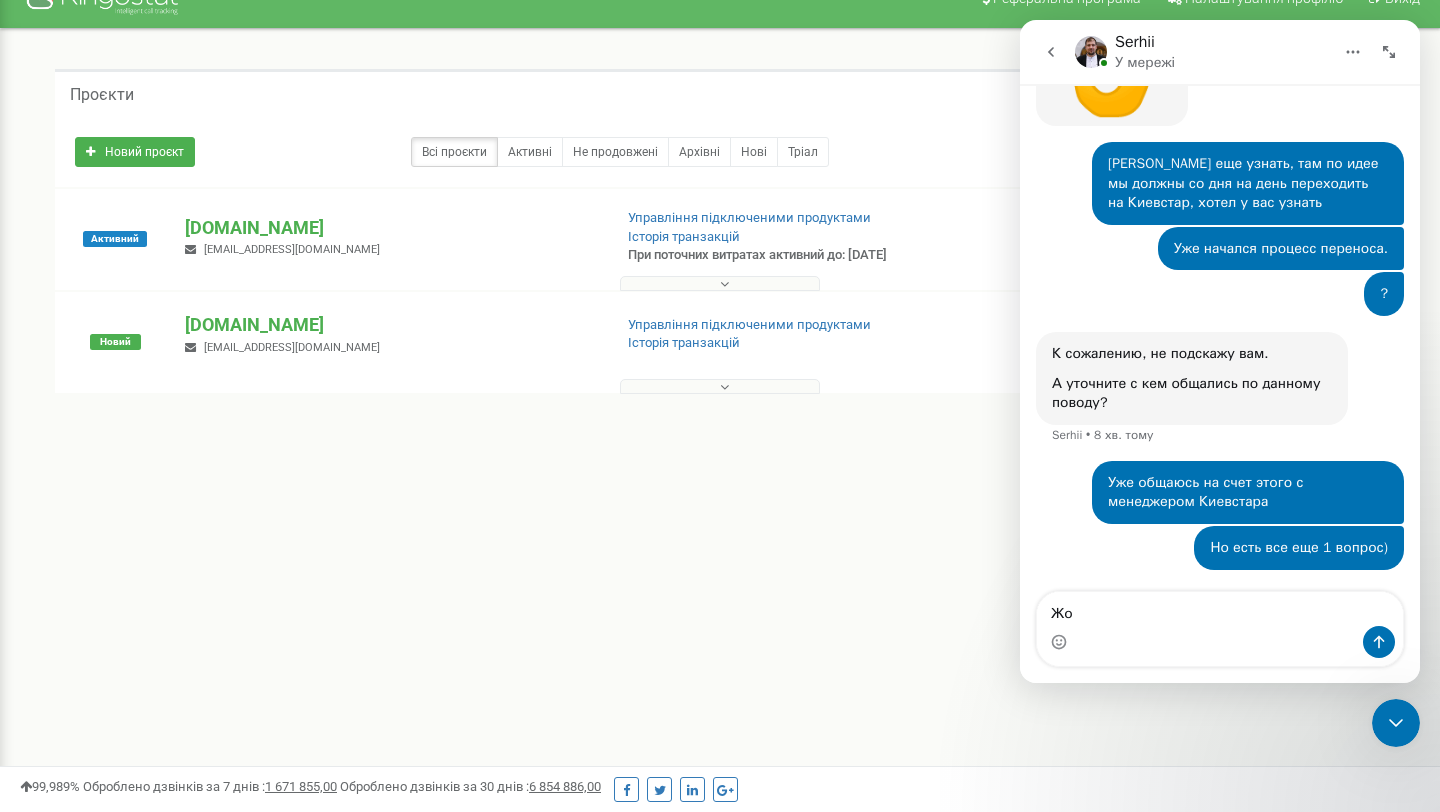 type on "Ж" 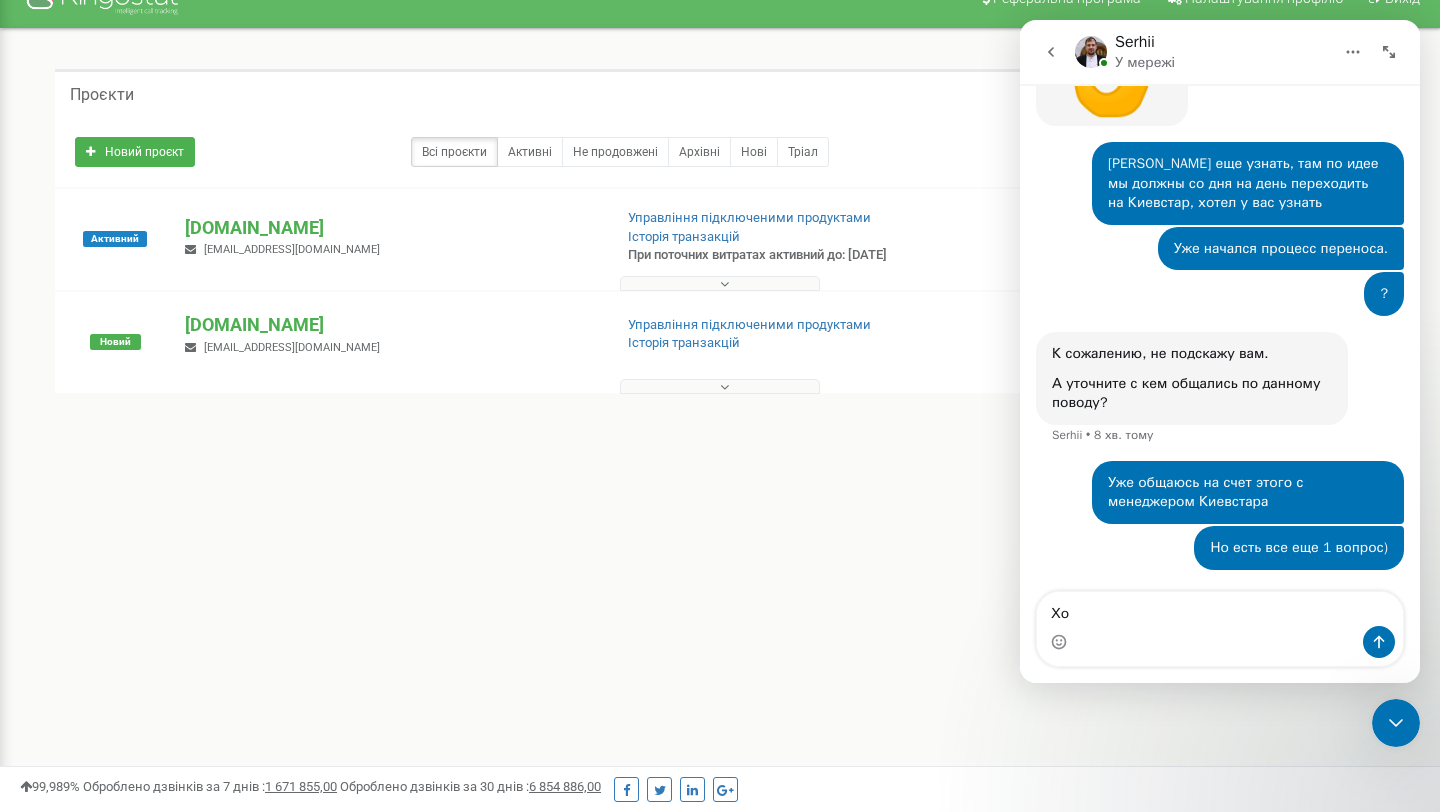 type on "Х" 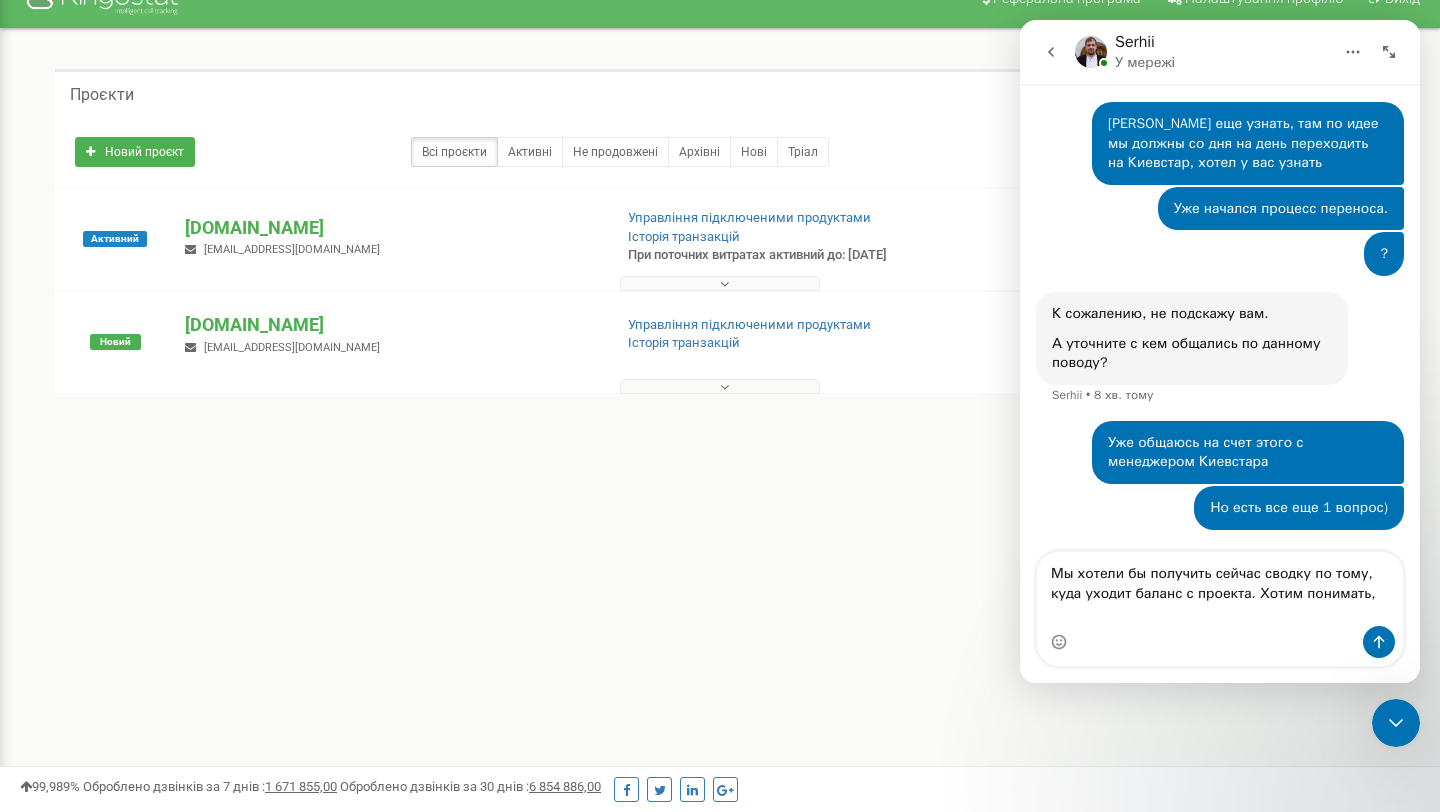 scroll, scrollTop: 889, scrollLeft: 0, axis: vertical 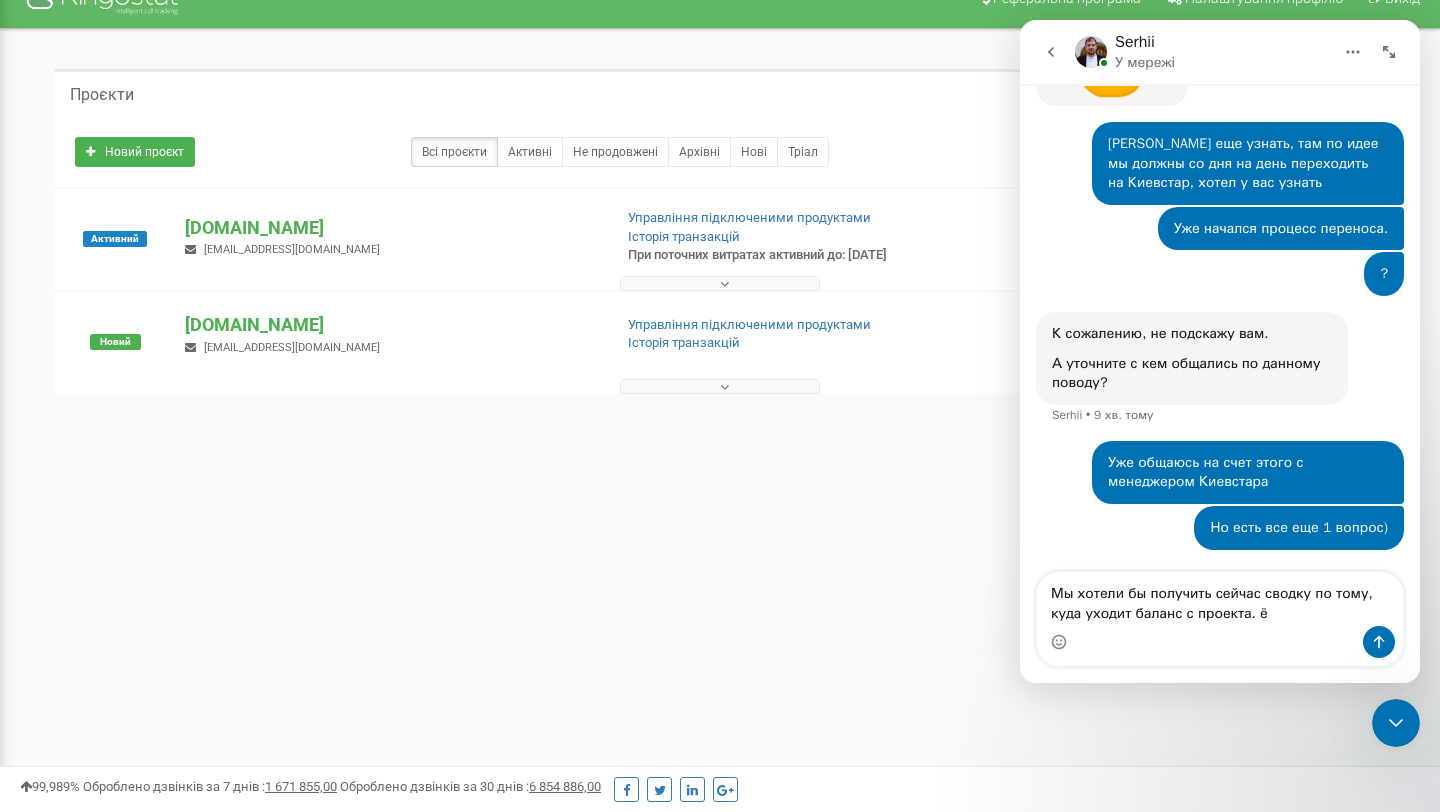 type on "Мы хотели бы получить сейчас сводку по тому, куда уходит баланс с проекта." 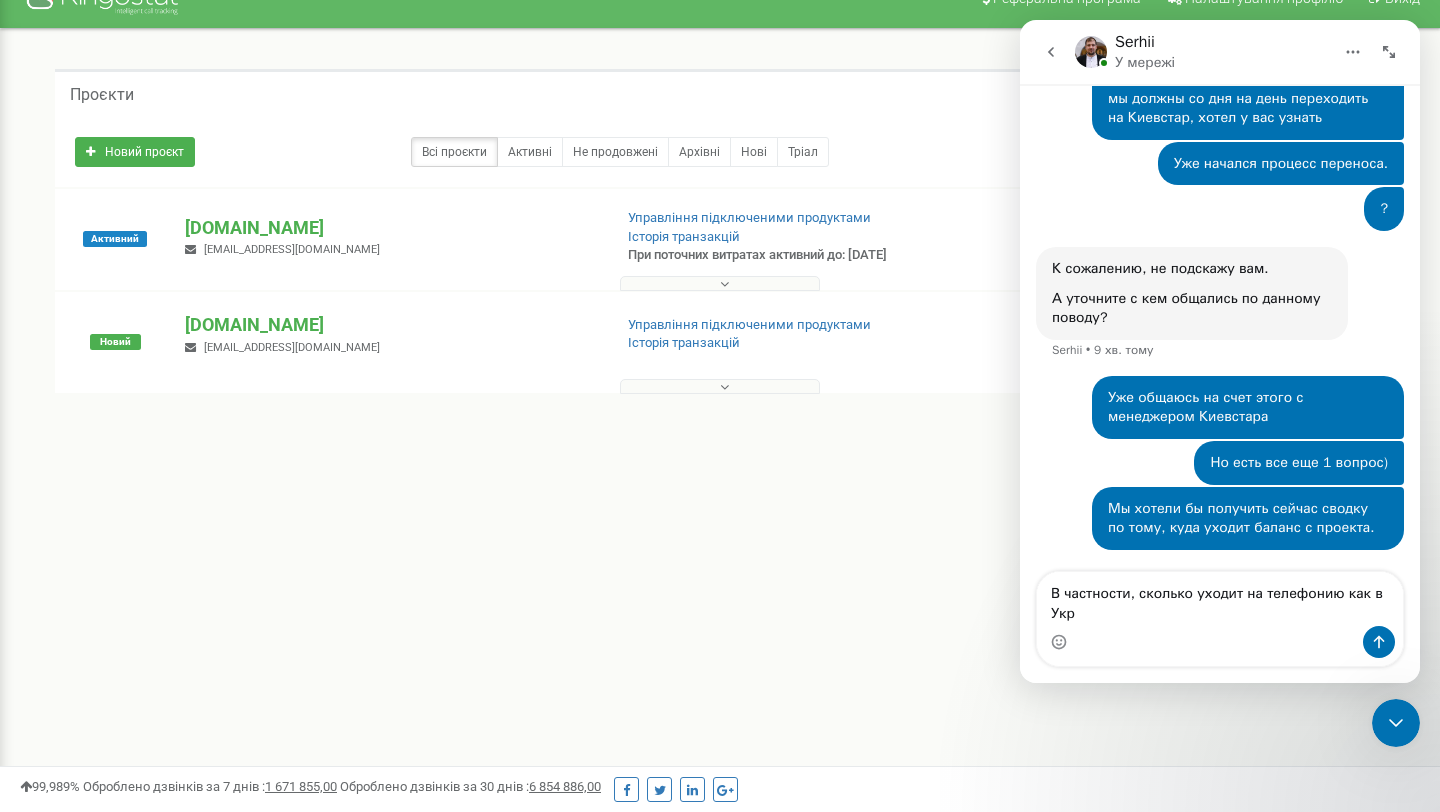 scroll, scrollTop: 954, scrollLeft: 0, axis: vertical 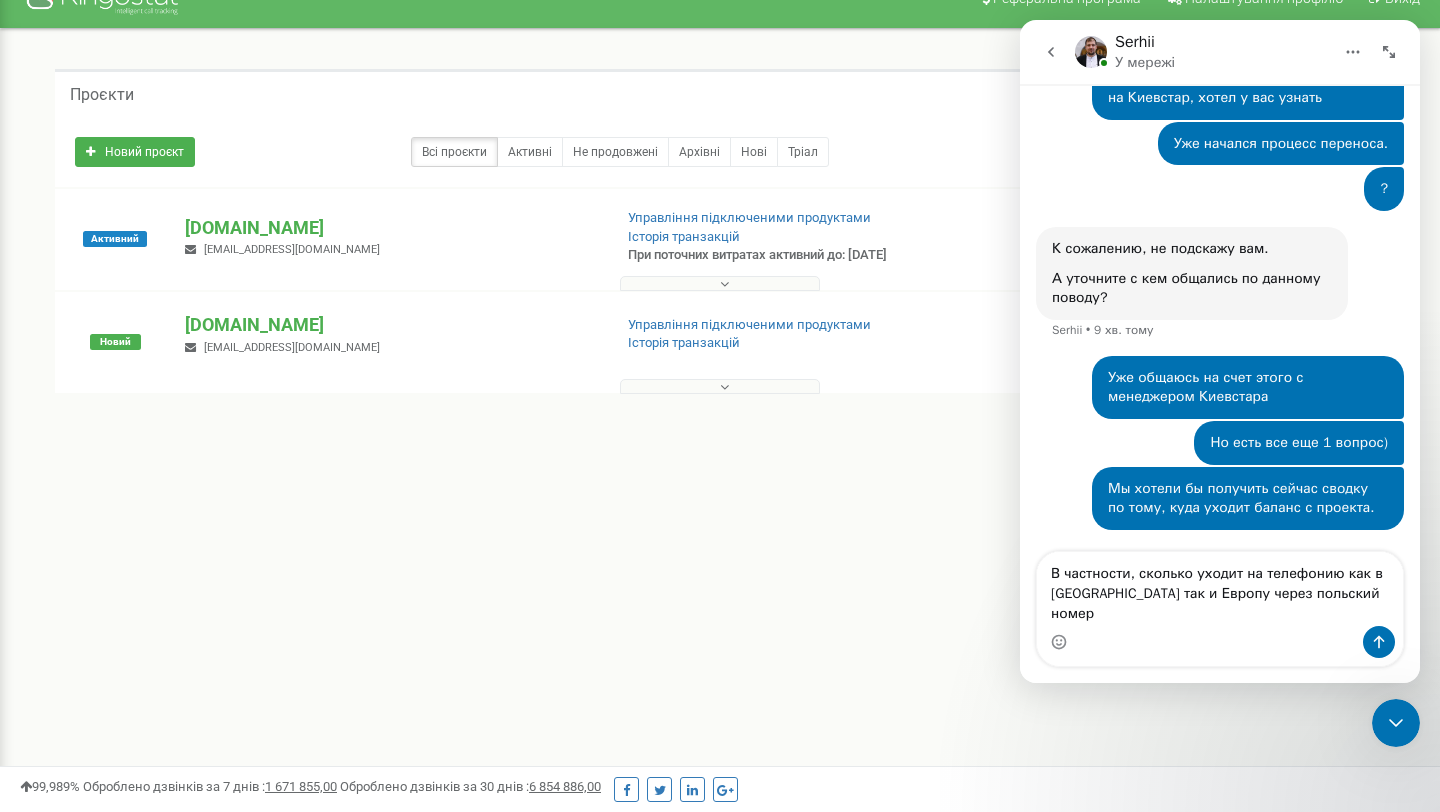 type on "В частности, сколько уходит на телефонию как в [GEOGRAPHIC_DATA] так и Европу через польский номер" 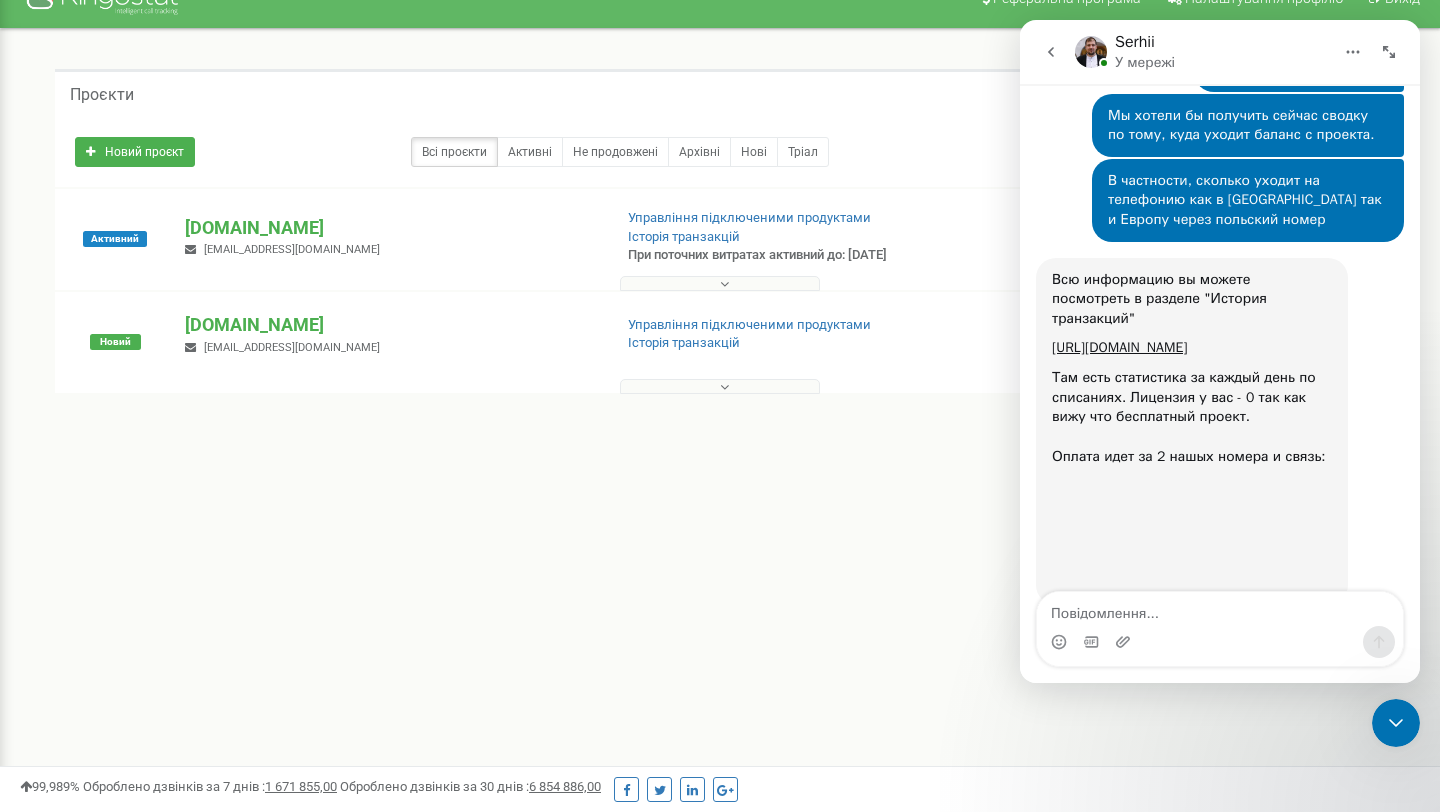 scroll, scrollTop: 1440, scrollLeft: 0, axis: vertical 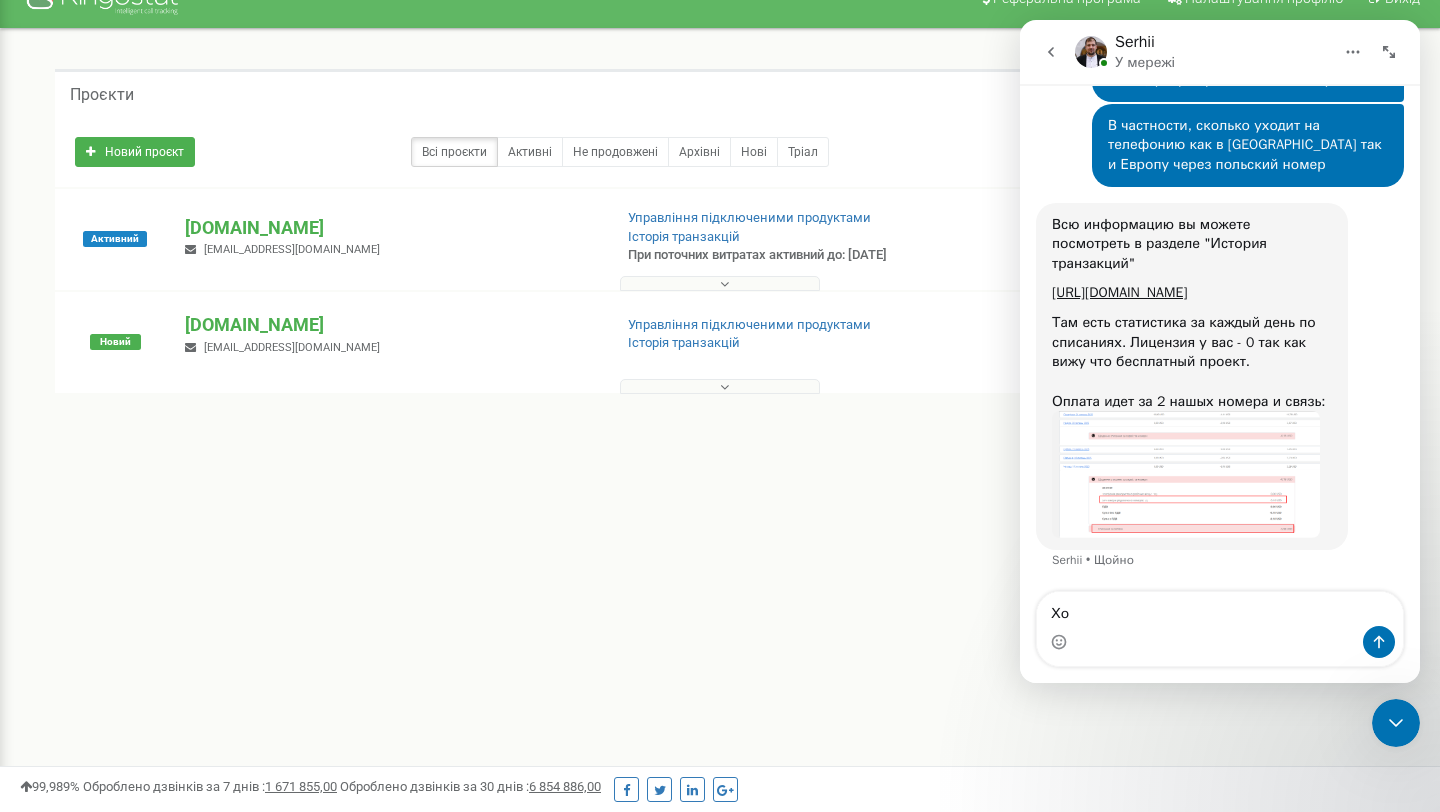 type on "Х" 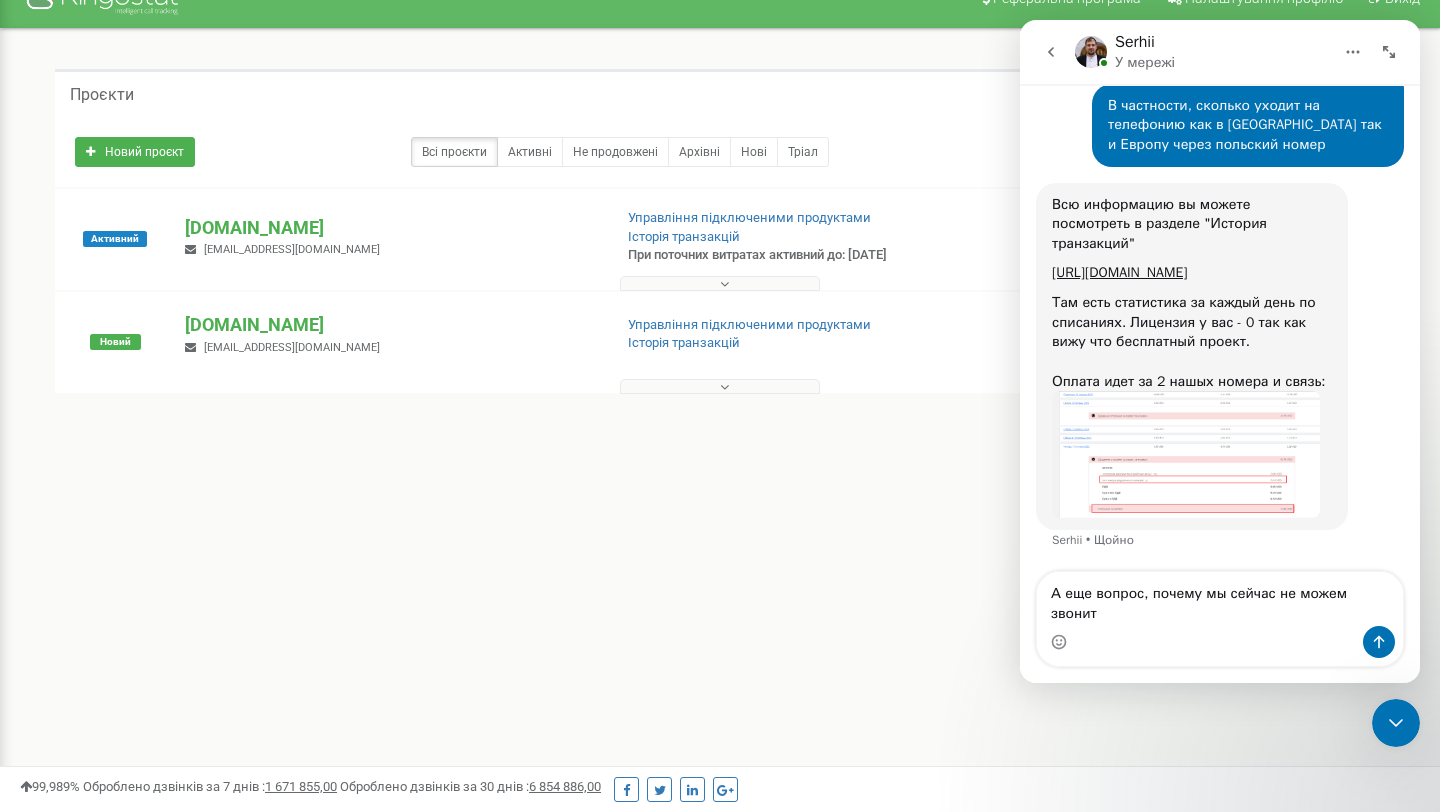 scroll, scrollTop: 1460, scrollLeft: 0, axis: vertical 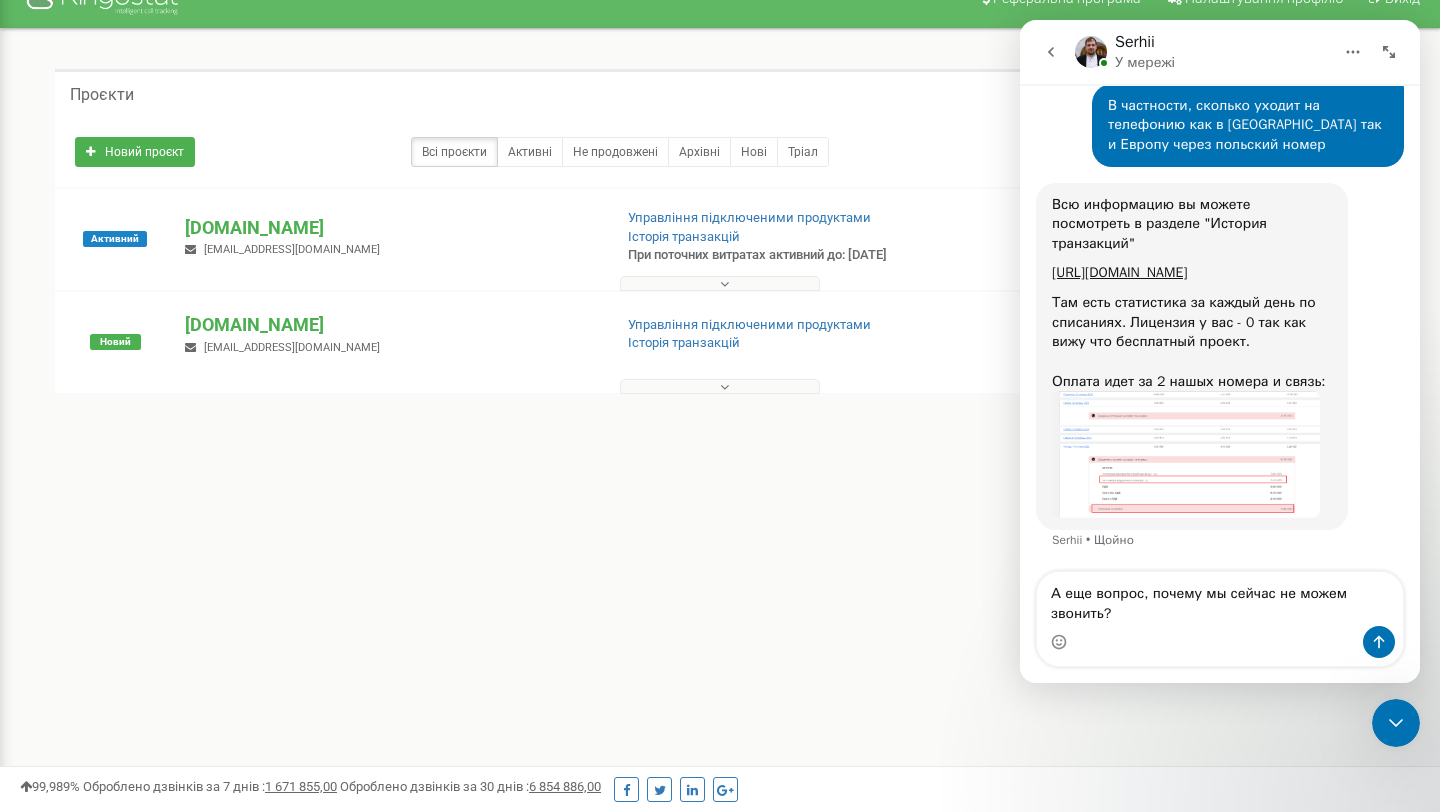 type on "А еще вопрос, почему мы сейчас не можем звонить?" 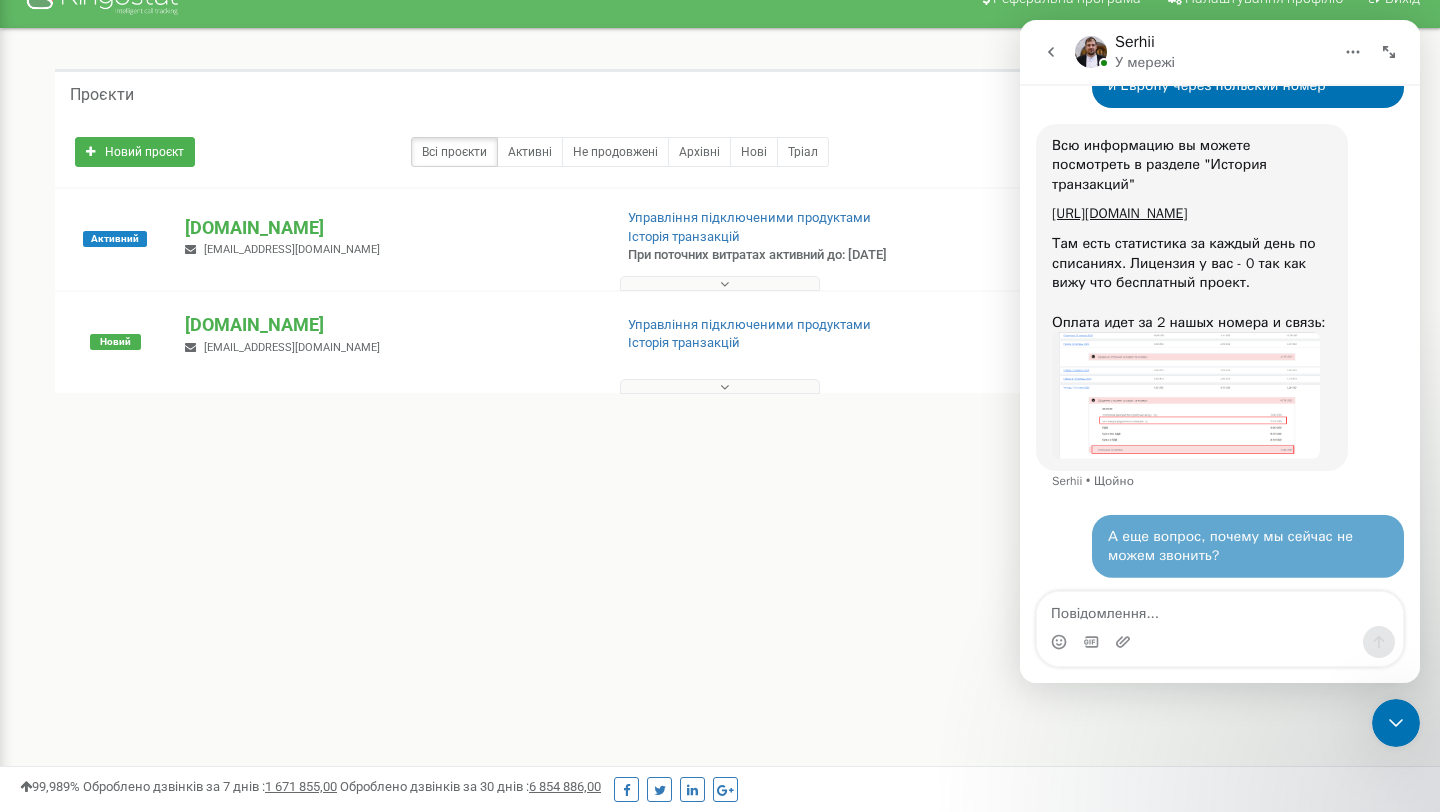 scroll, scrollTop: 1519, scrollLeft: 0, axis: vertical 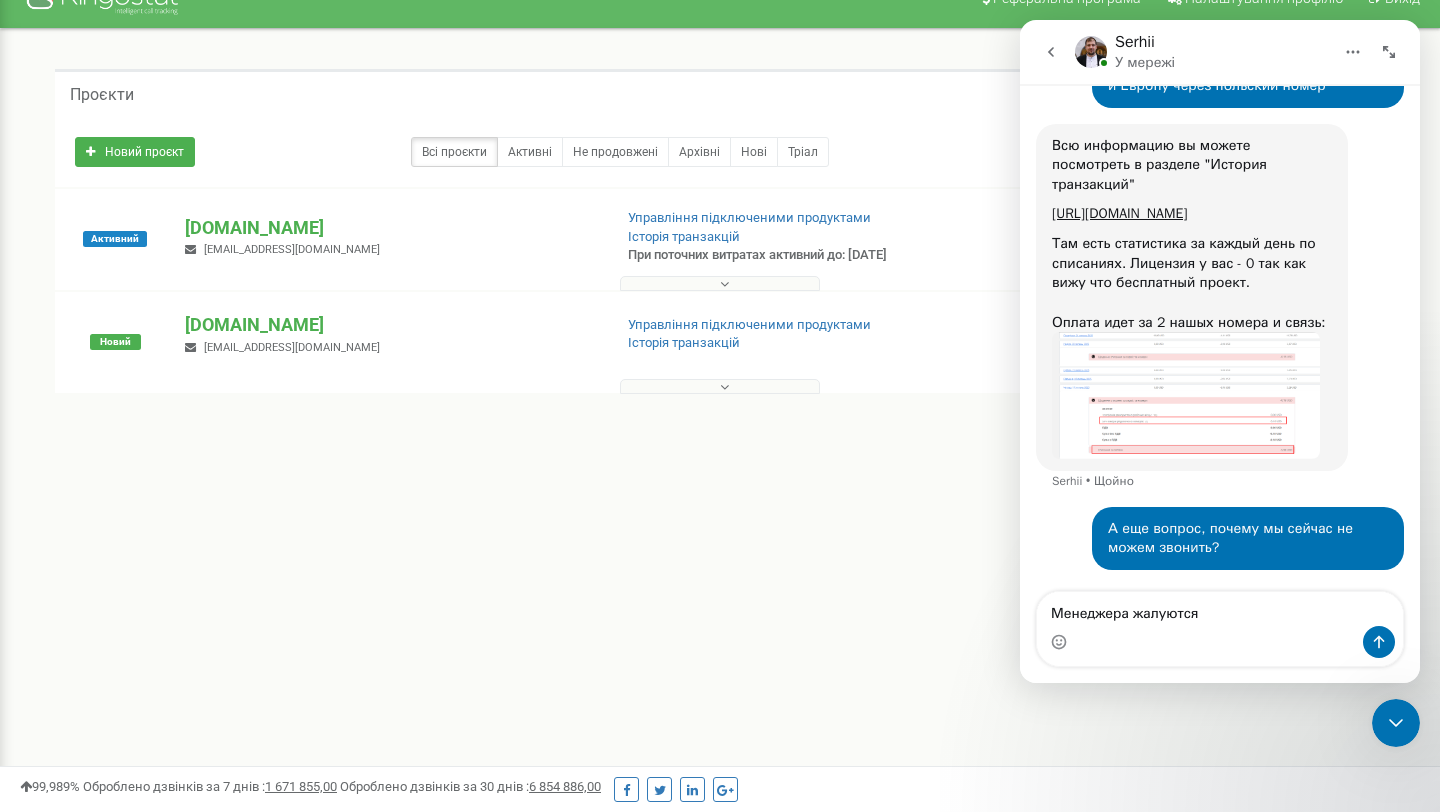 type on "Менеджера жалуются" 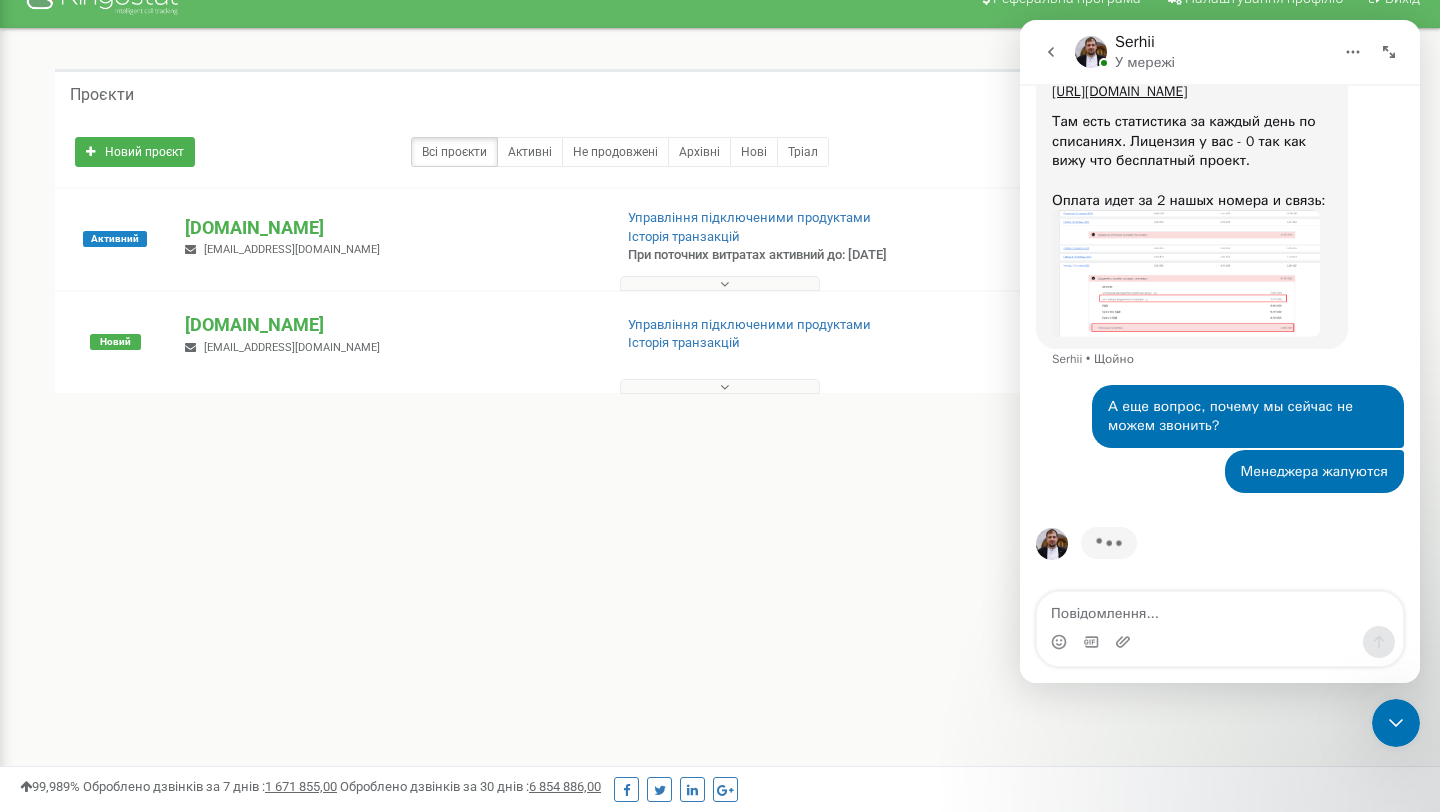 scroll, scrollTop: 1642, scrollLeft: 0, axis: vertical 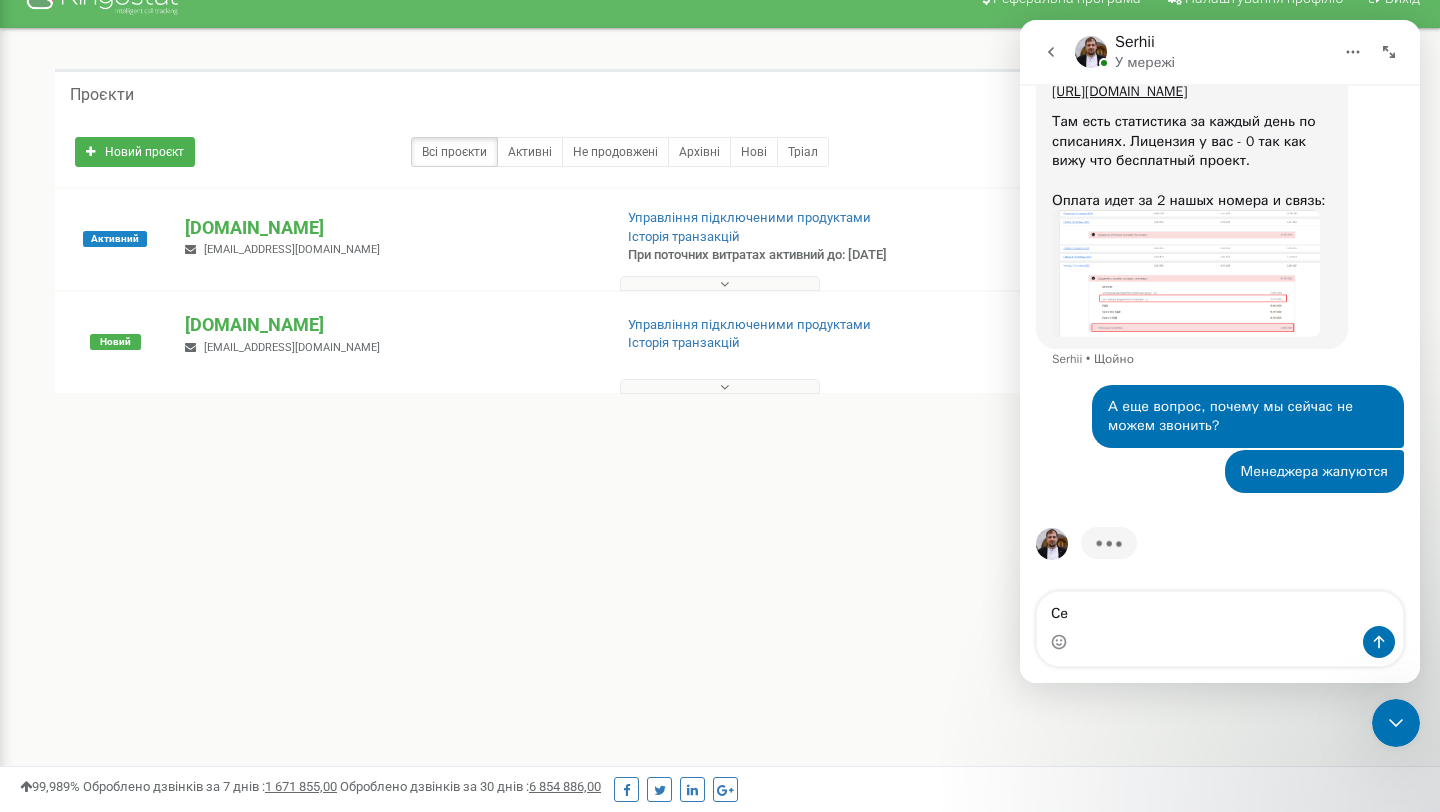 type on "С" 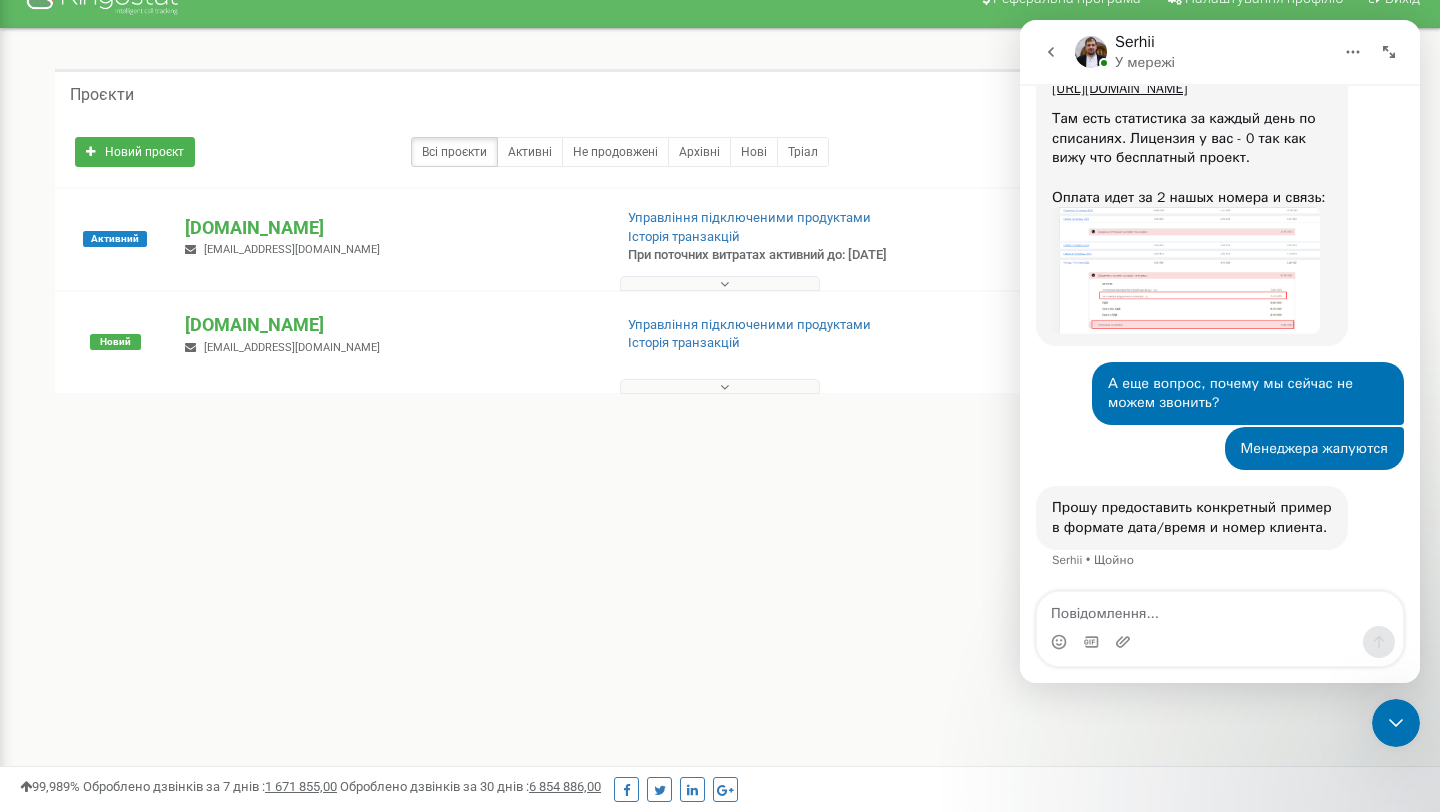 scroll, scrollTop: 1664, scrollLeft: 0, axis: vertical 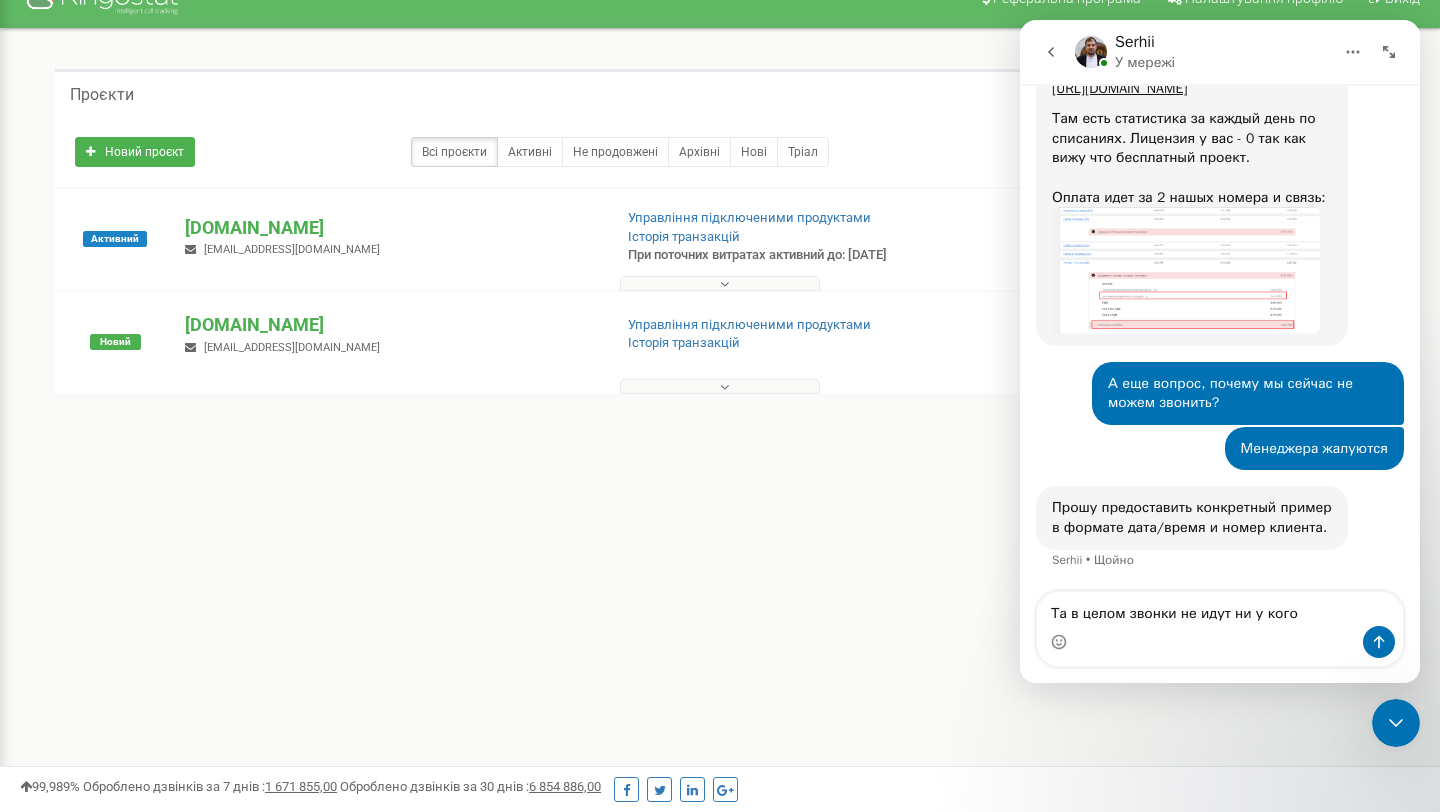 type on "Та в целом звонки не идут ни у кого" 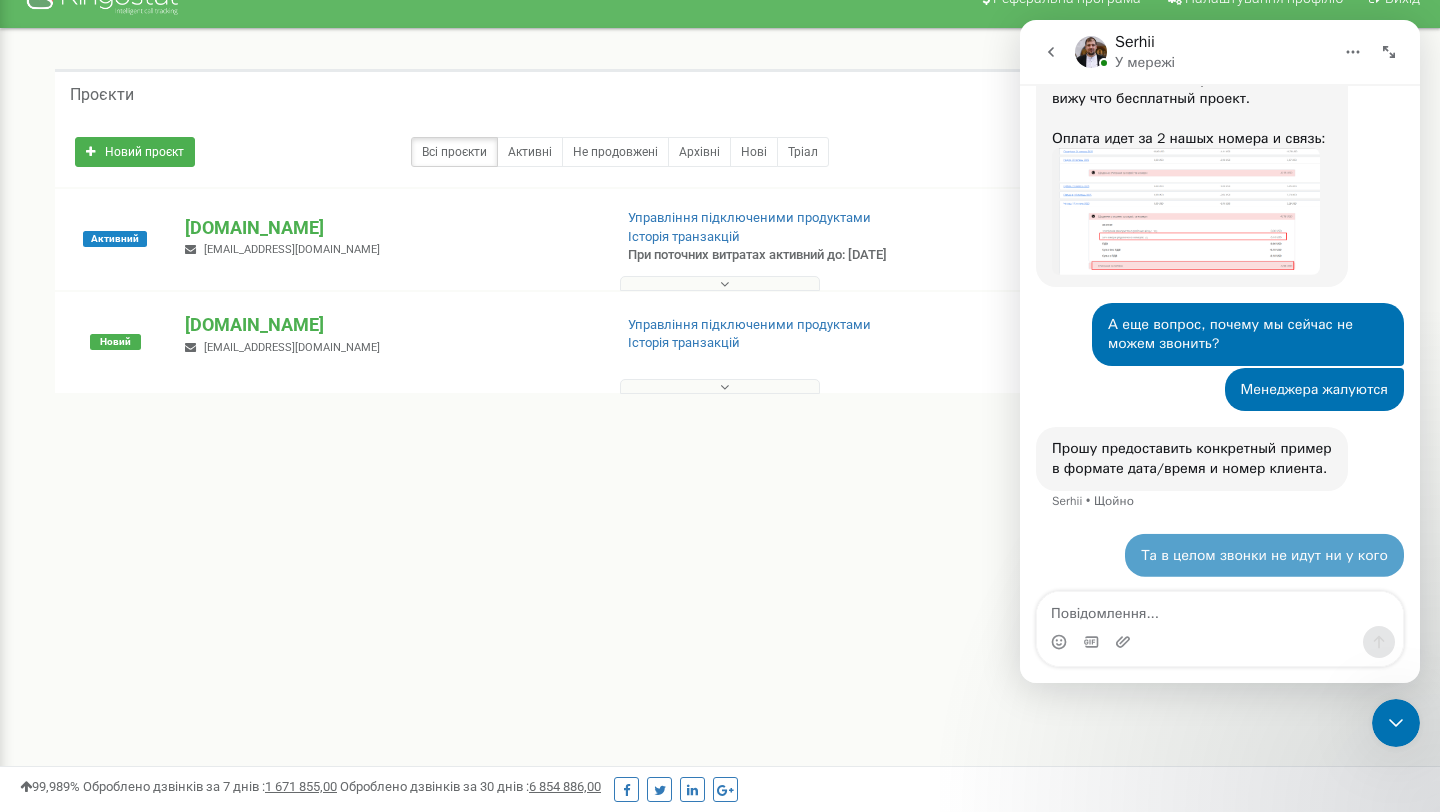 scroll, scrollTop: 1723, scrollLeft: 0, axis: vertical 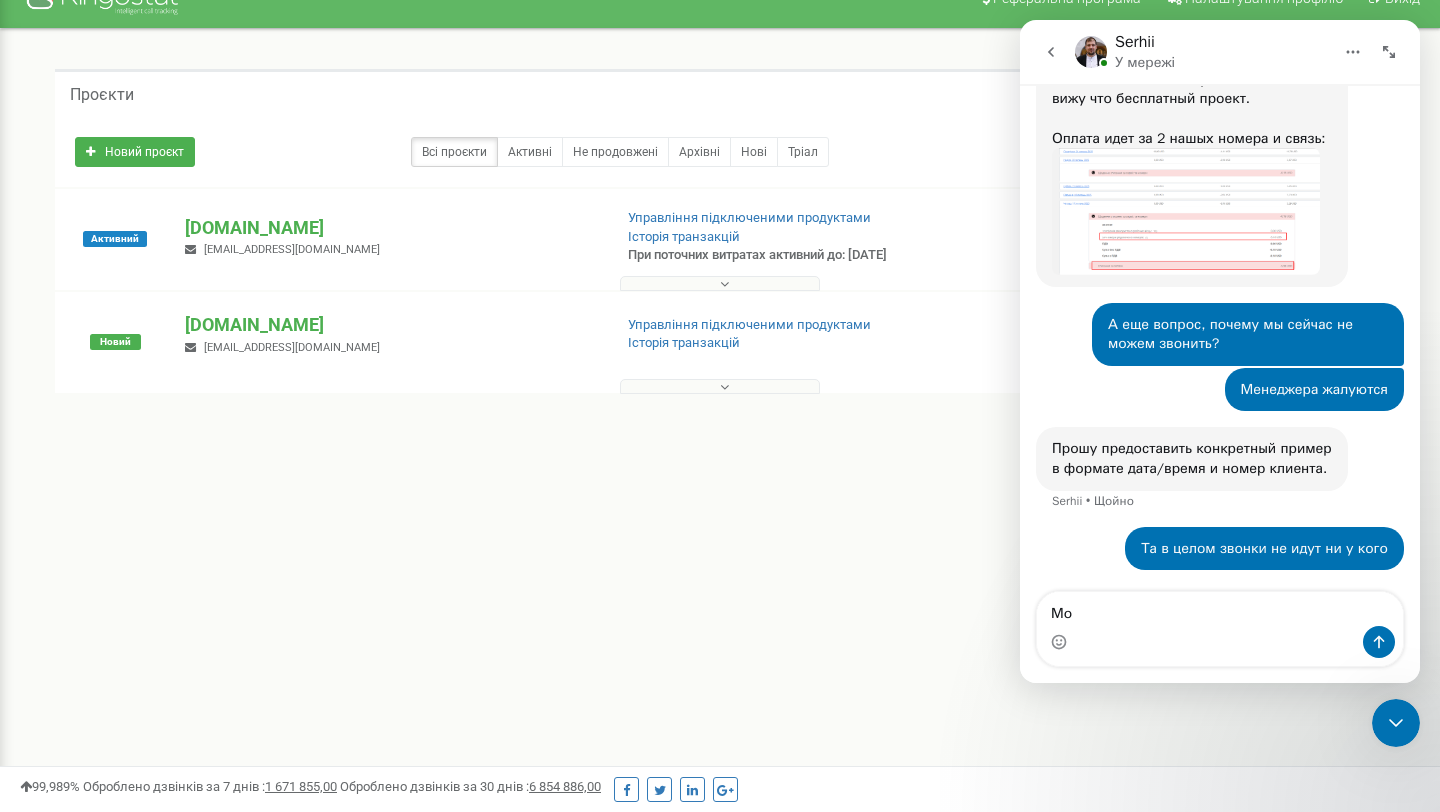 type on "М" 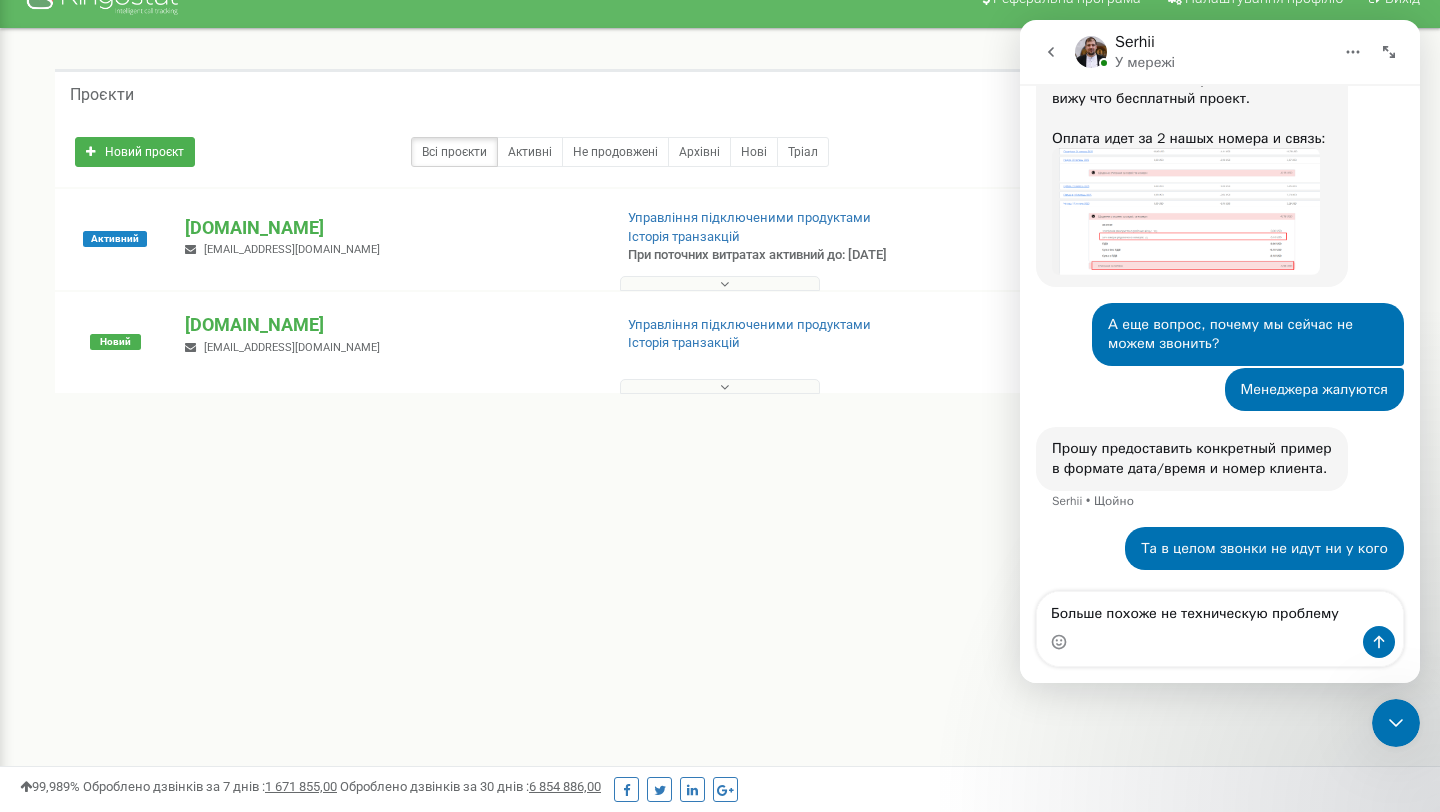 type on "Больше похоже не техническую проблему" 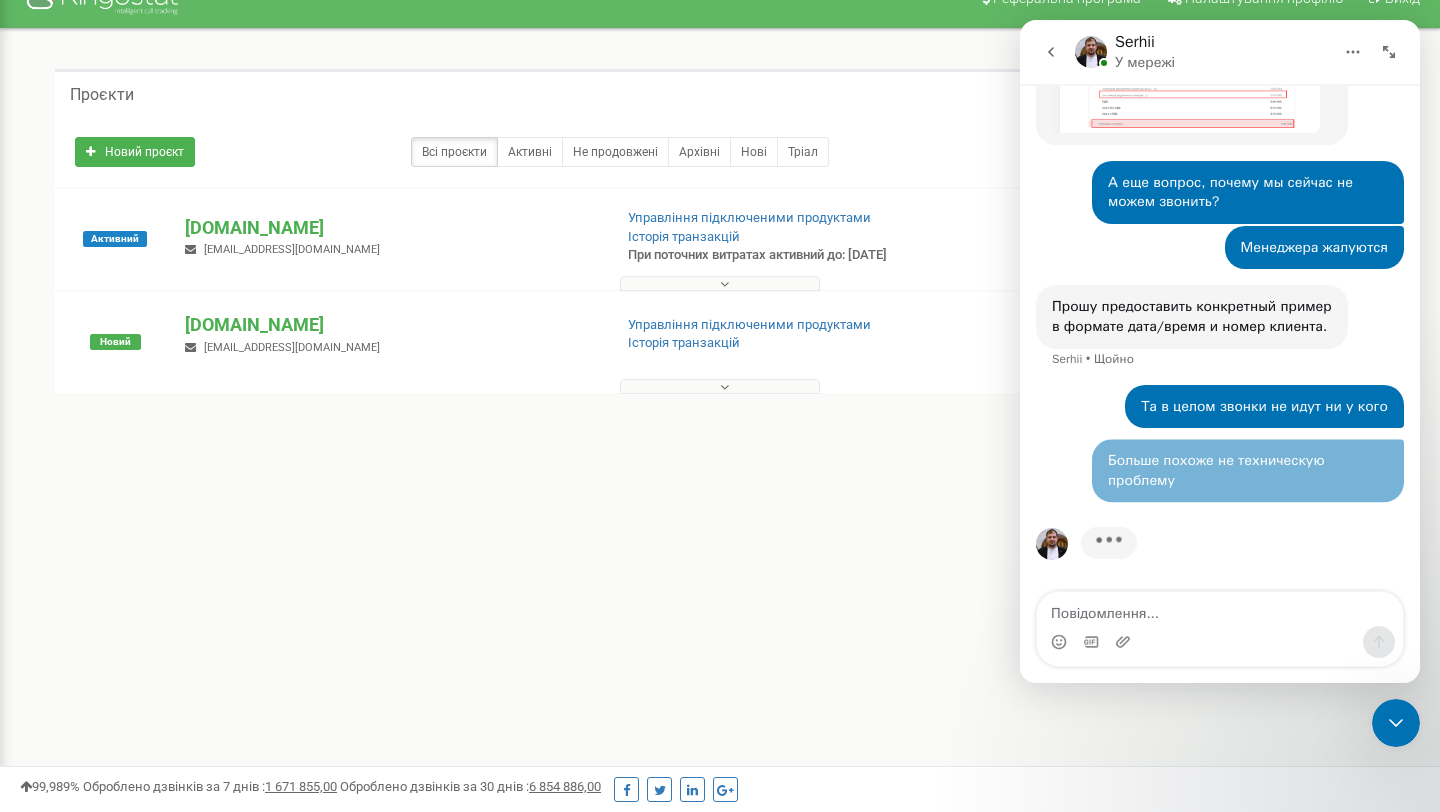 scroll, scrollTop: 1866, scrollLeft: 0, axis: vertical 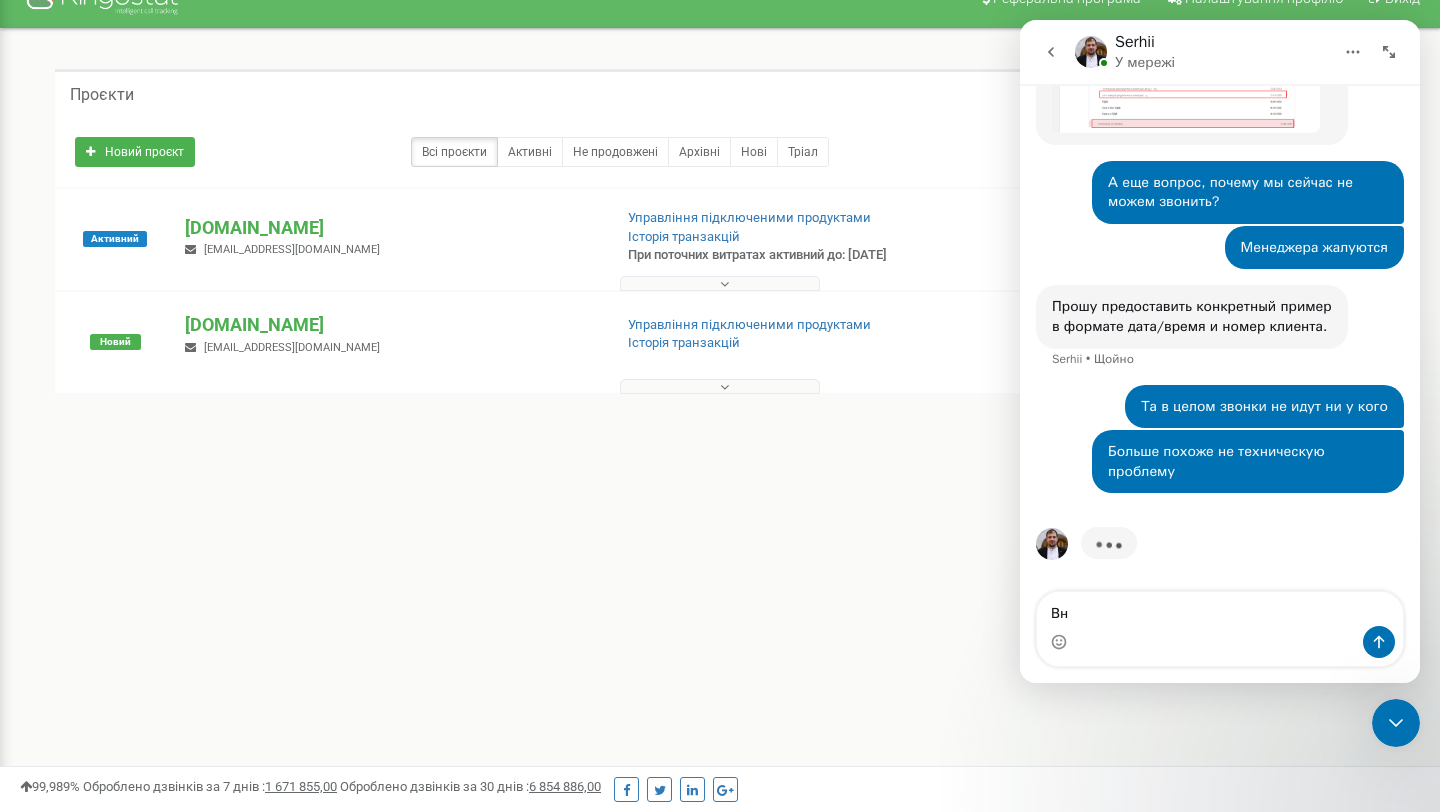 type on "В" 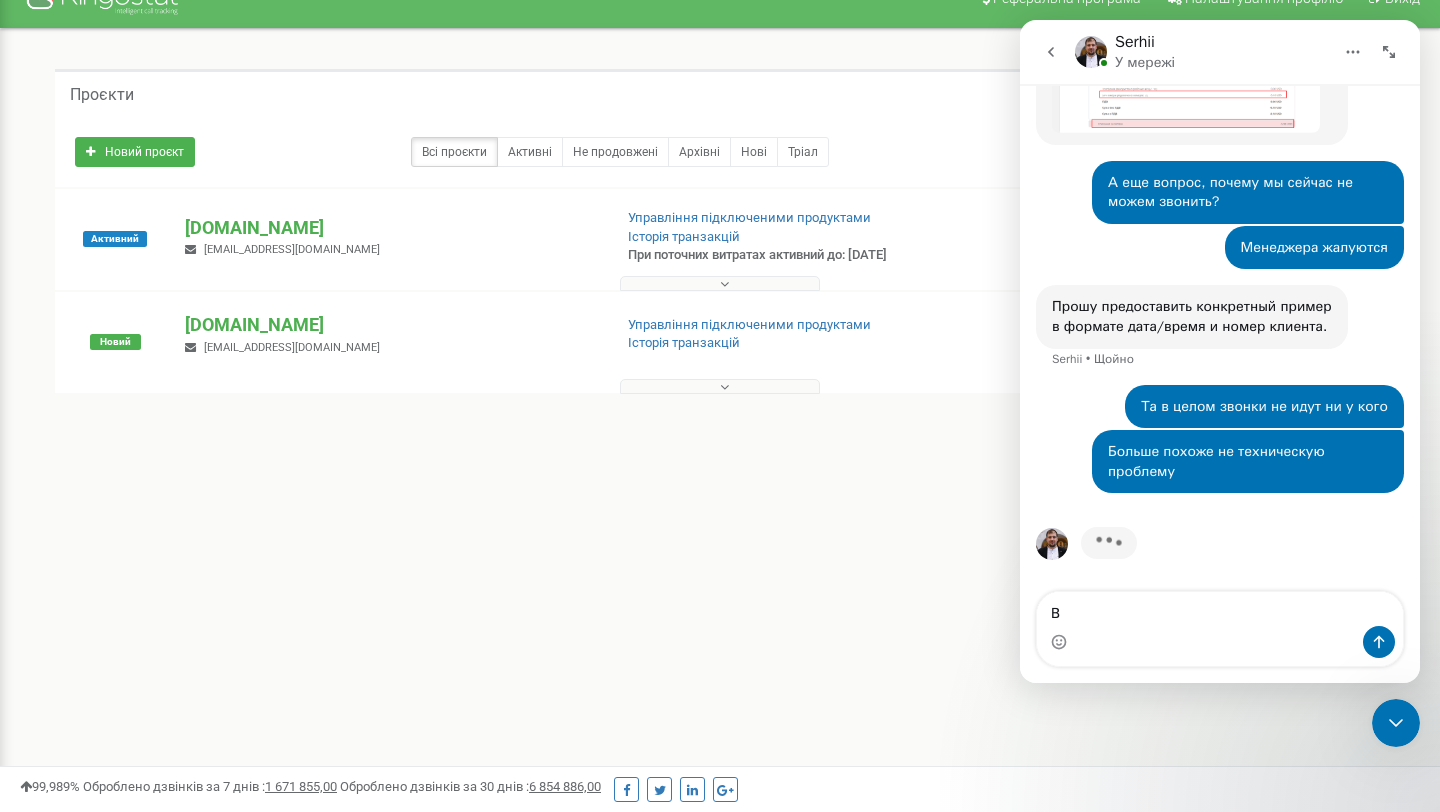 type 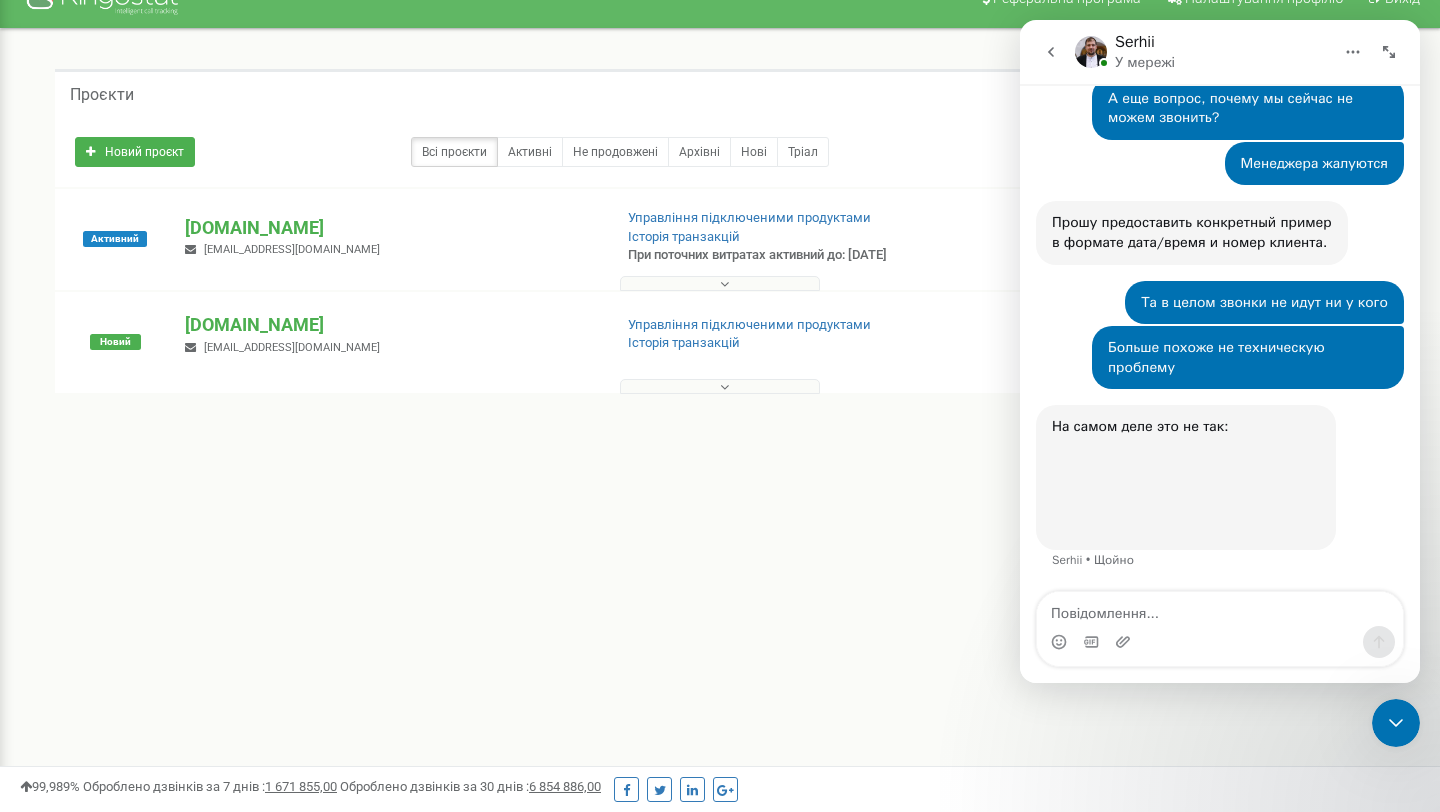 scroll, scrollTop: 1949, scrollLeft: 0, axis: vertical 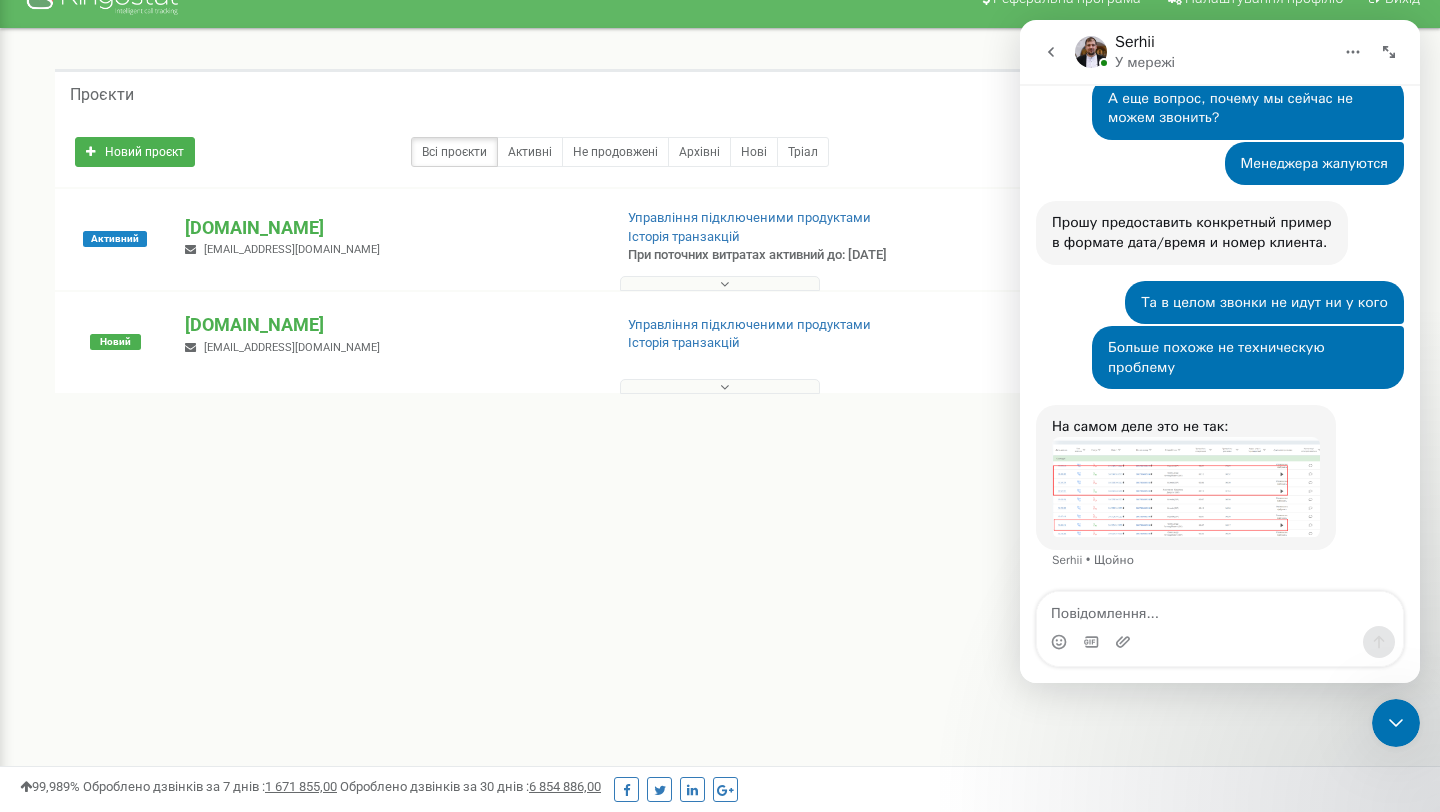 click at bounding box center [1186, 487] 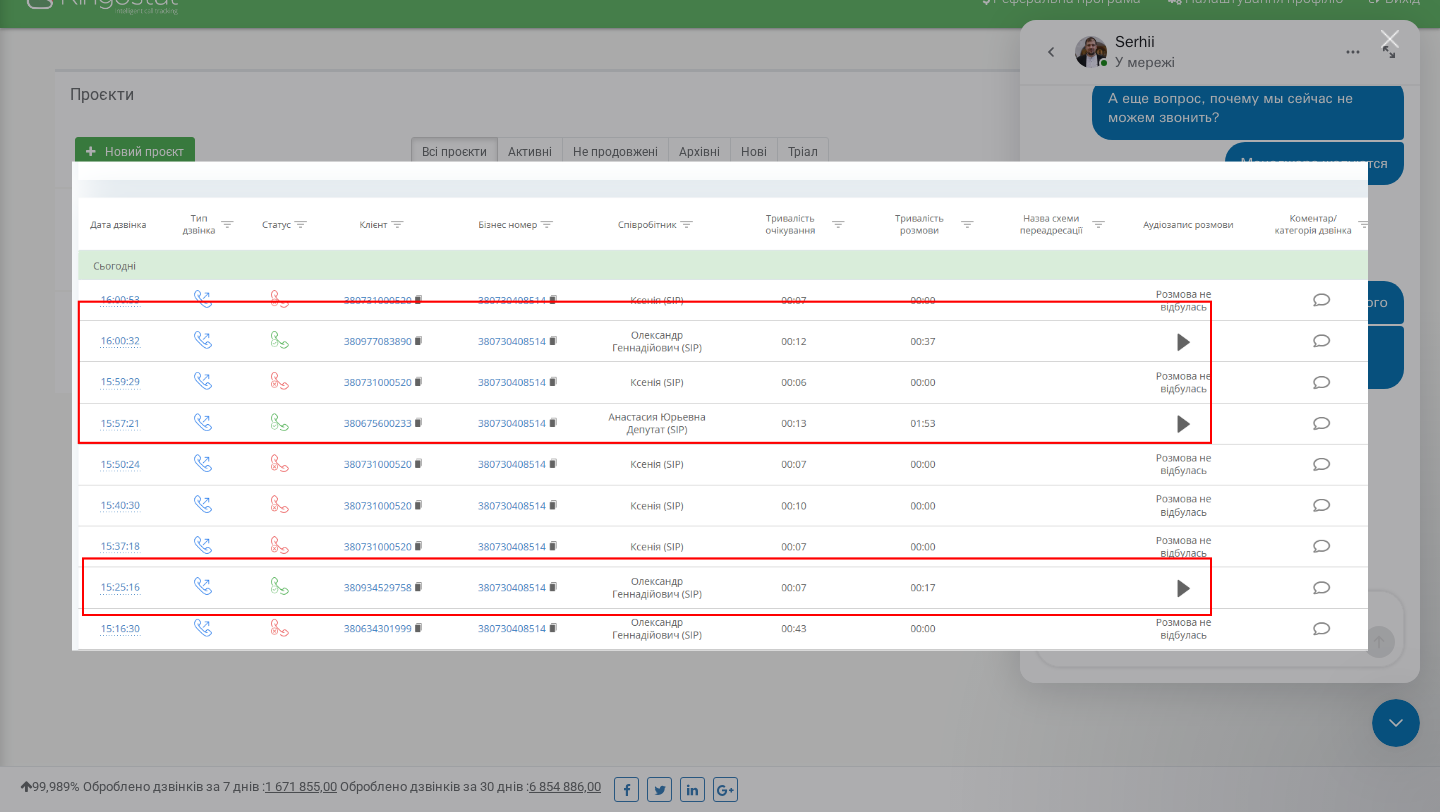 scroll, scrollTop: 0, scrollLeft: 0, axis: both 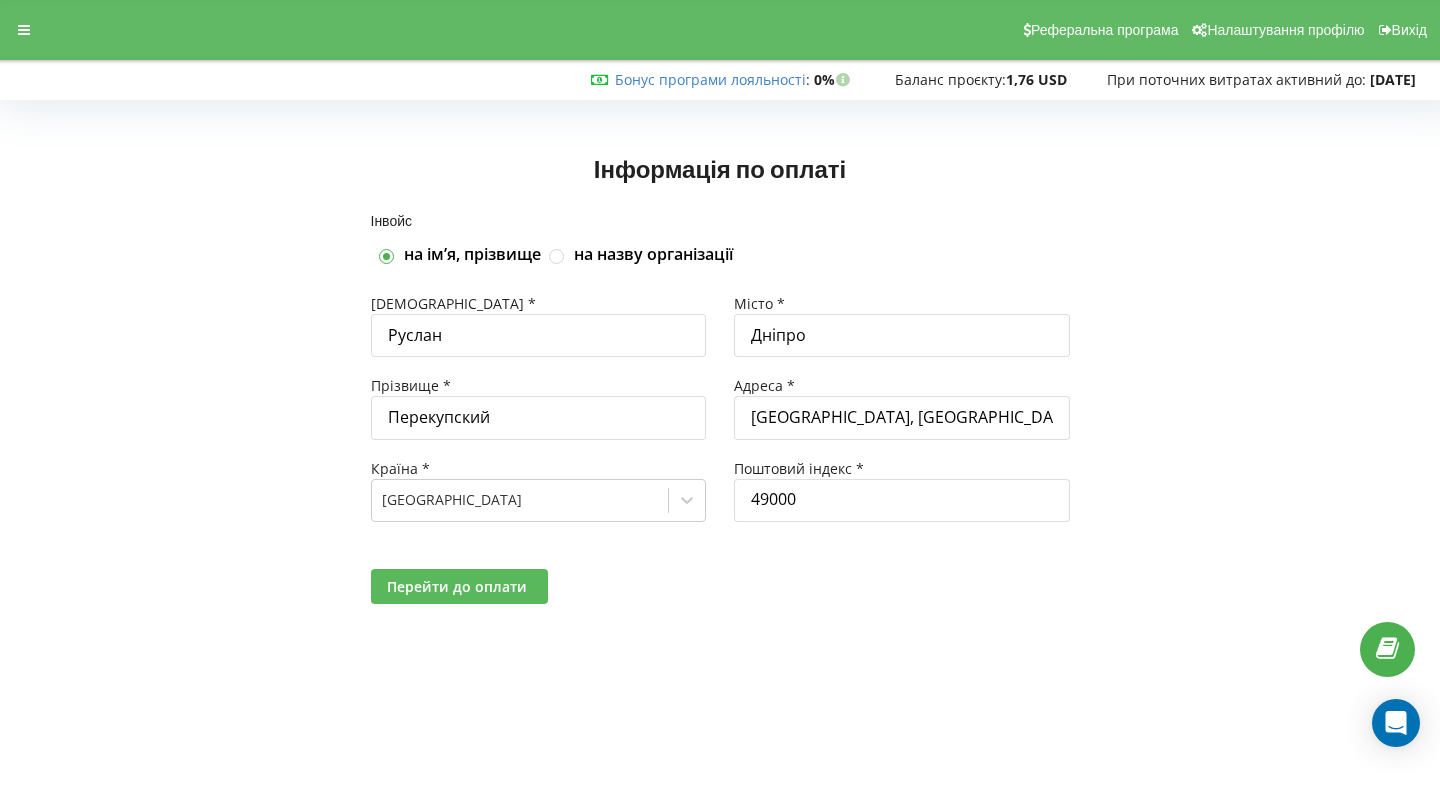 click on "Перейти до оплати" at bounding box center (457, 586) 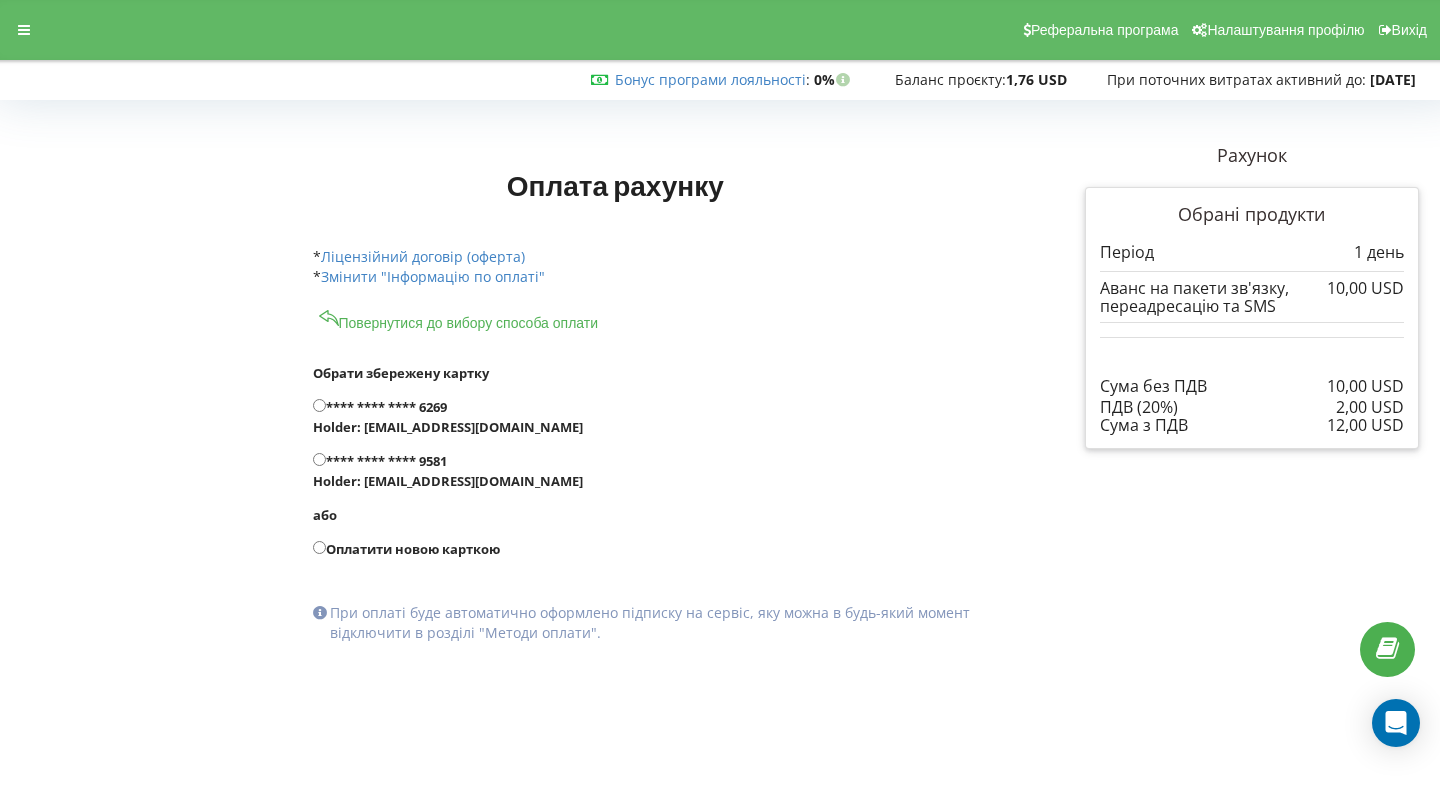 scroll, scrollTop: 0, scrollLeft: 0, axis: both 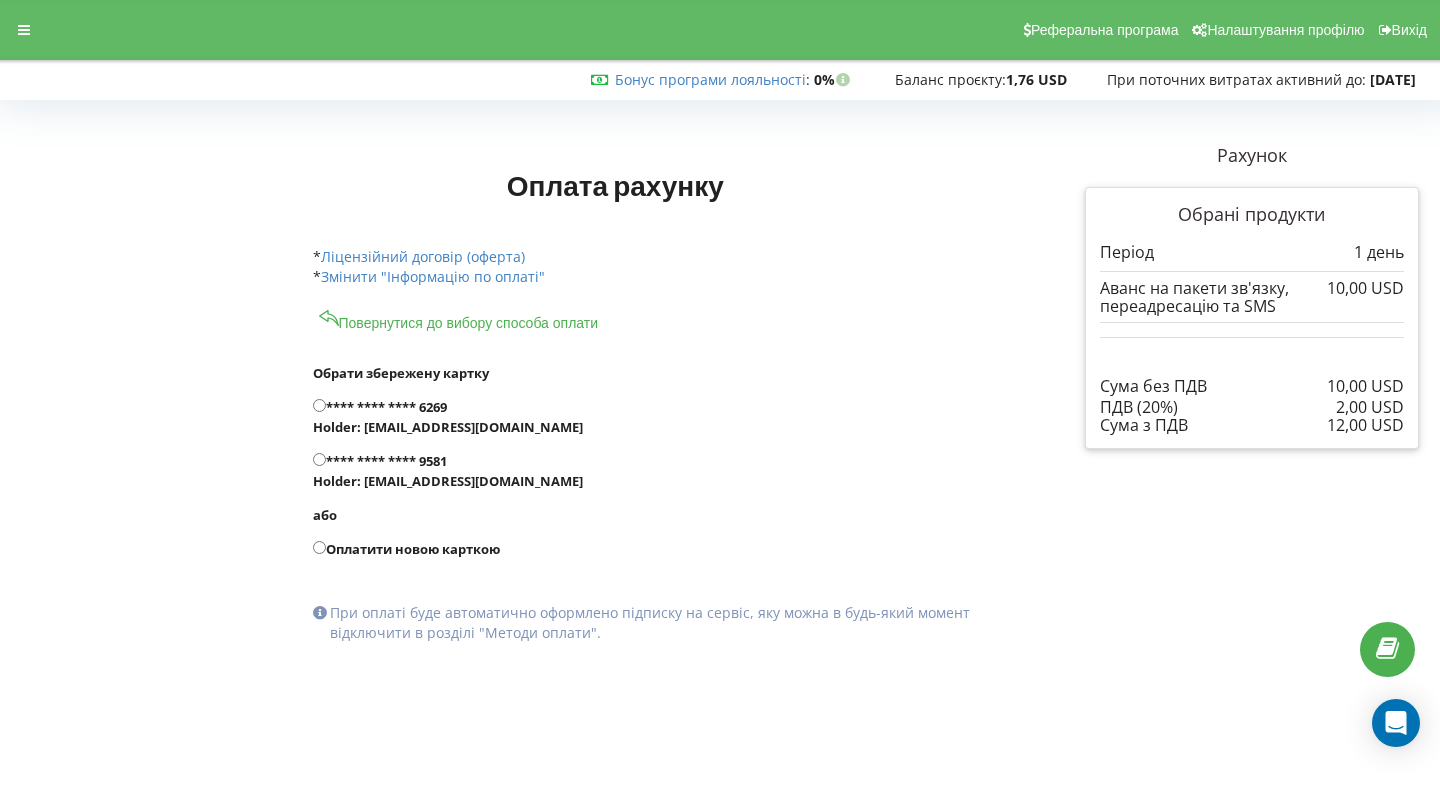 click on "**** **** **** 9581
Holder: ruslanobernyak@gmail.com" at bounding box center (319, 459) 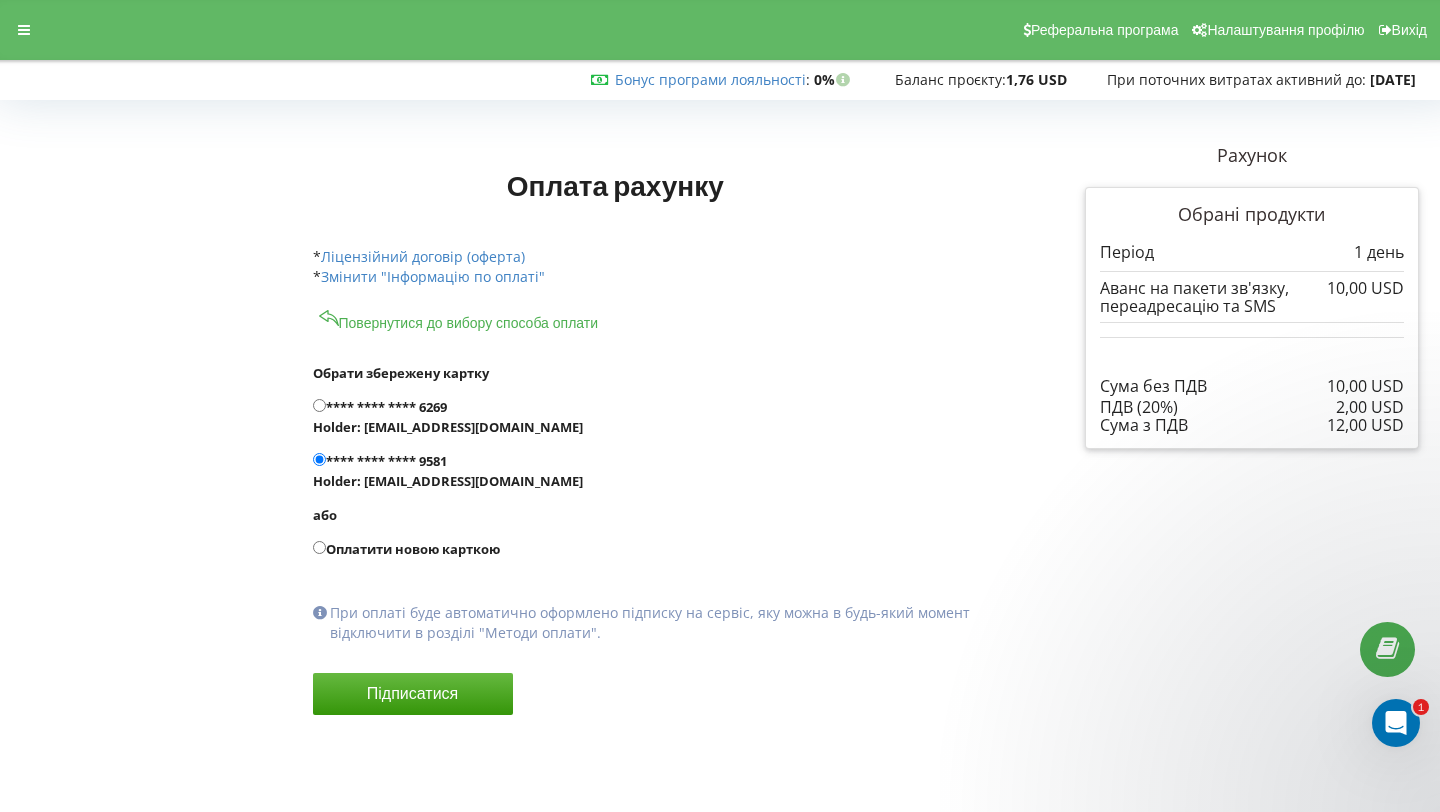 scroll, scrollTop: 0, scrollLeft: 0, axis: both 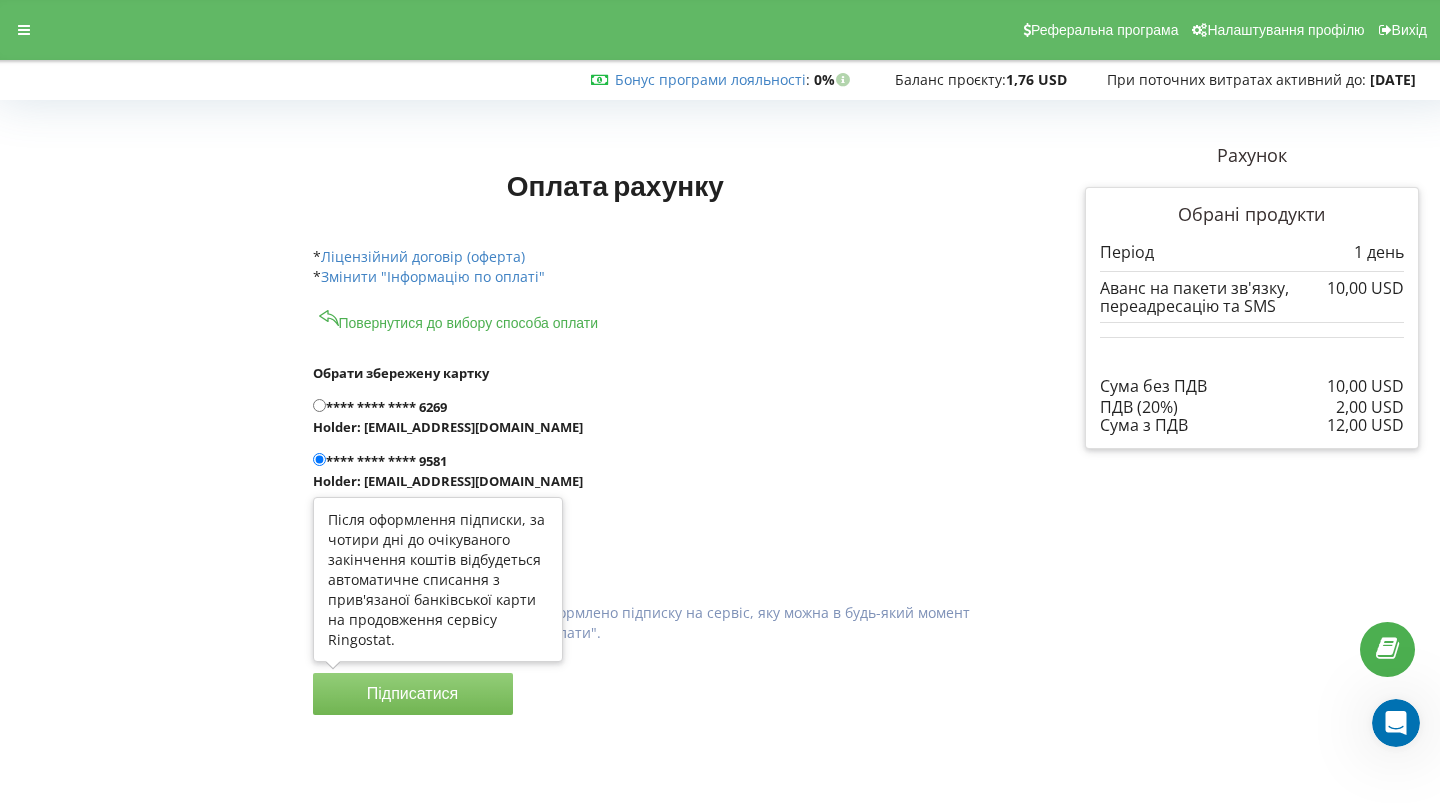 click on "Підписатися" at bounding box center (413, 694) 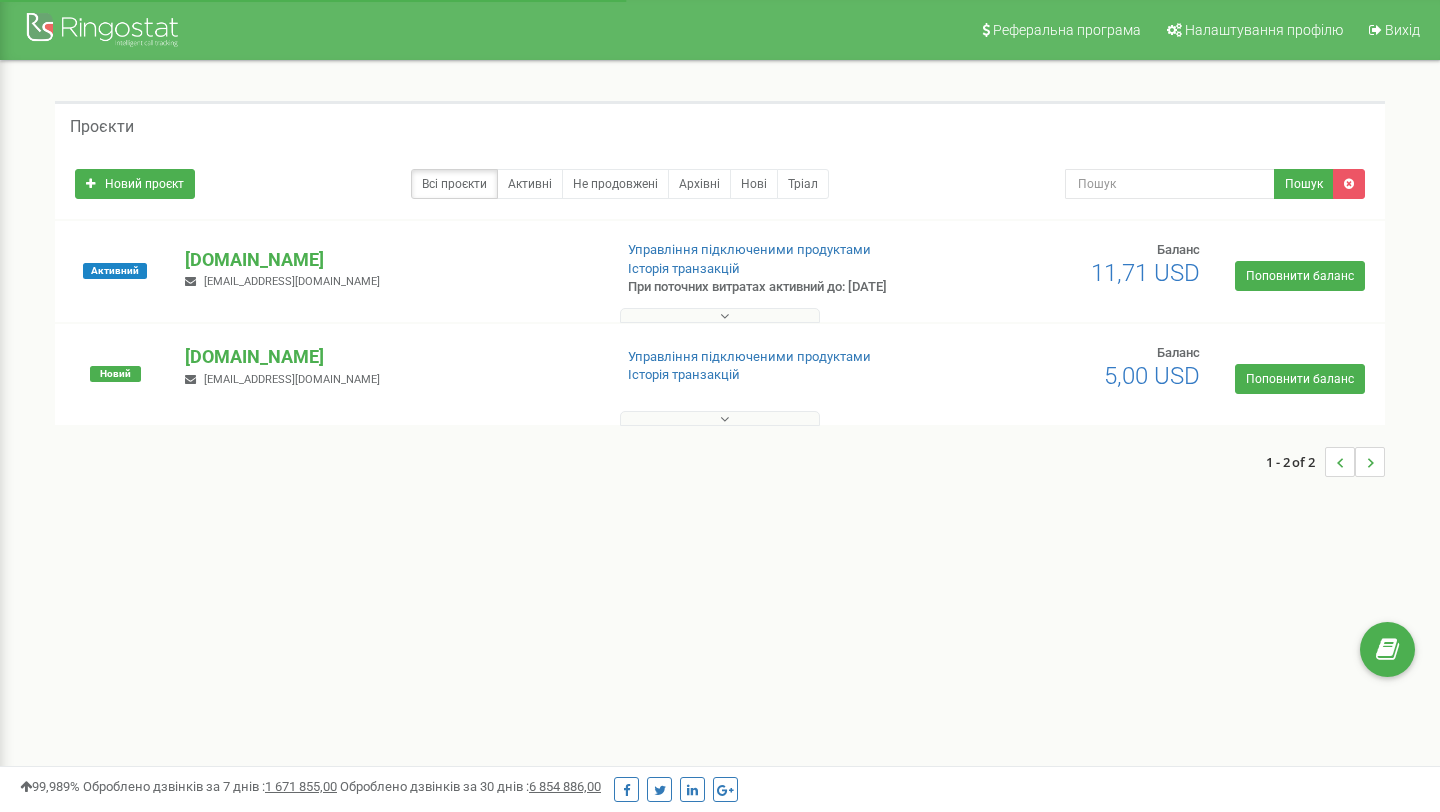 scroll, scrollTop: 32, scrollLeft: 0, axis: vertical 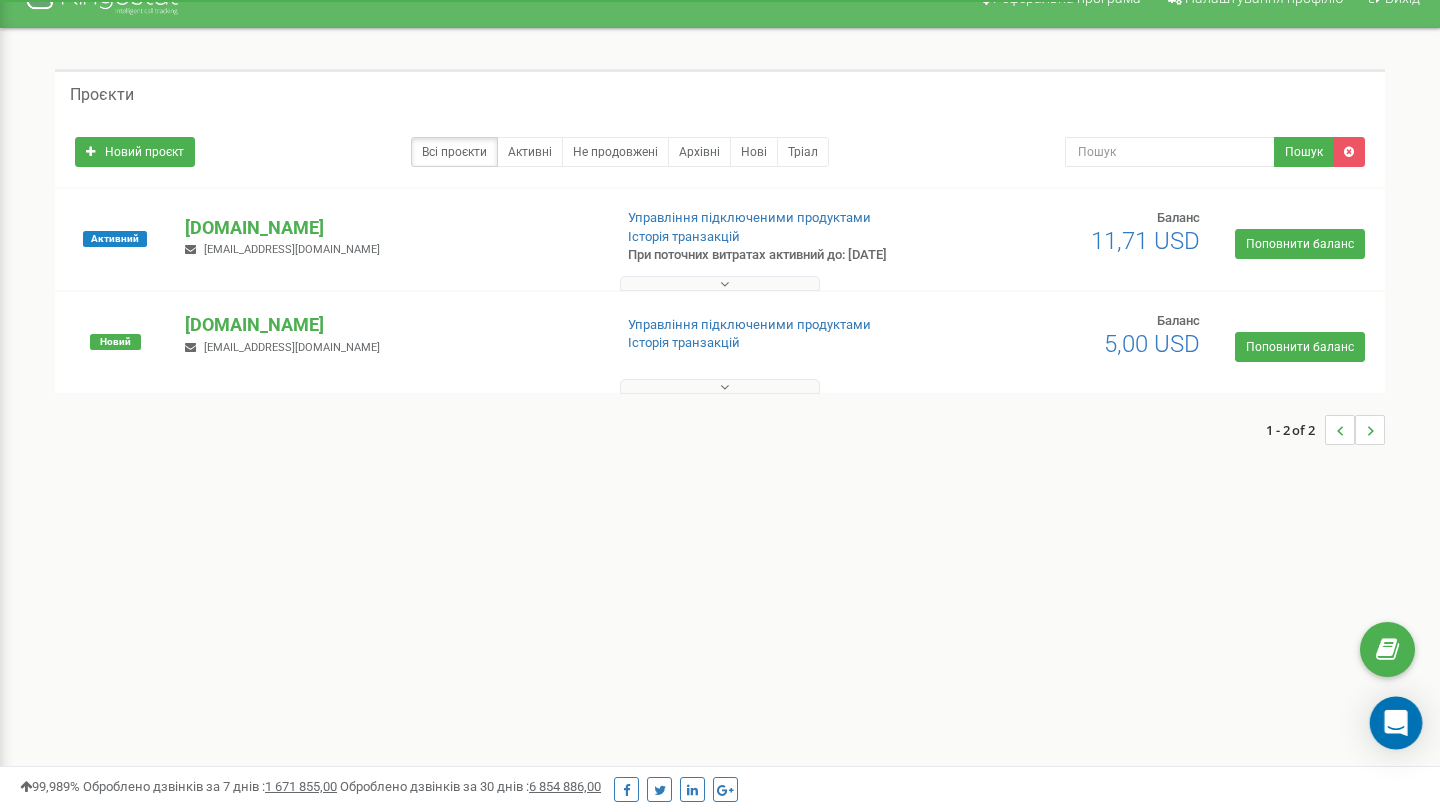 click at bounding box center (1396, 723) 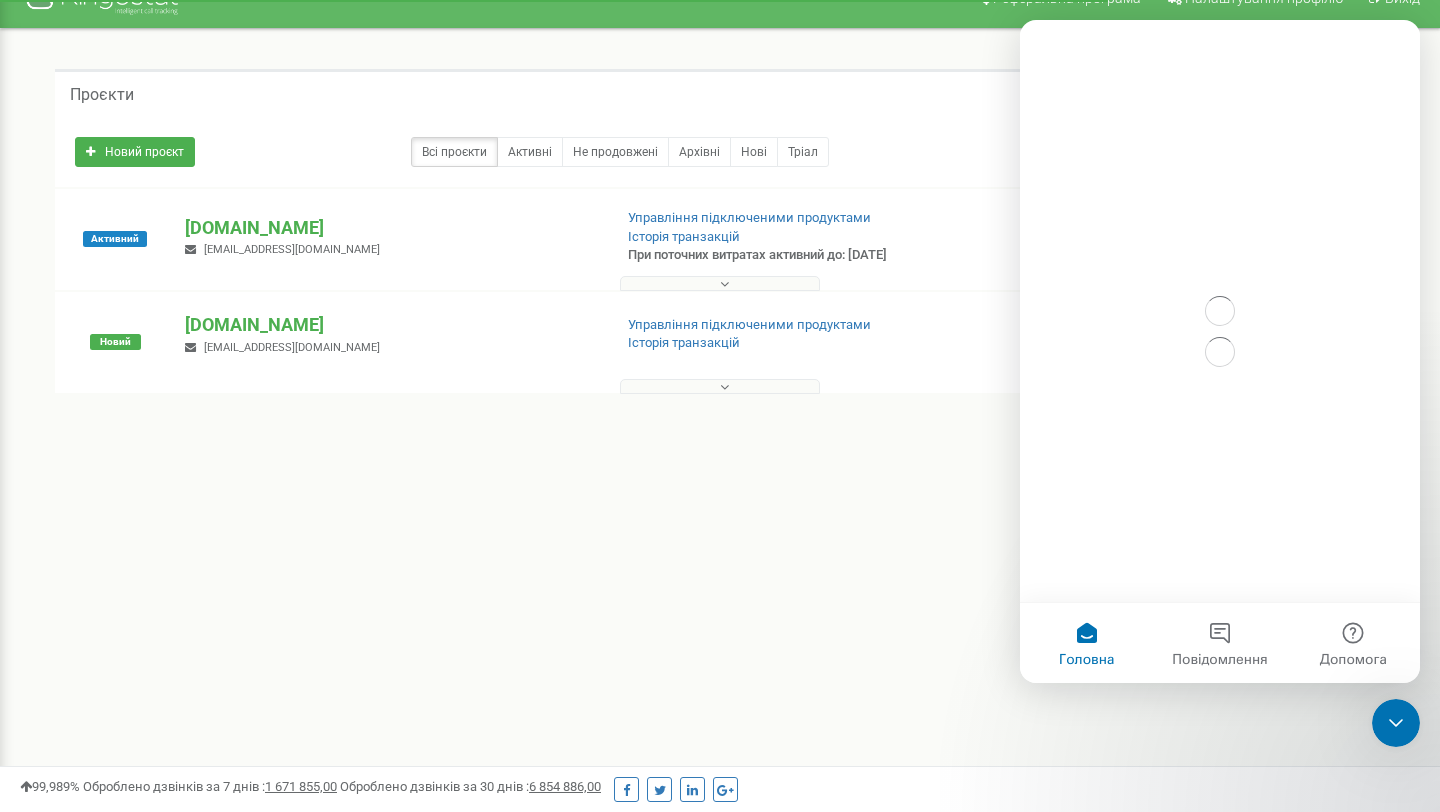 scroll, scrollTop: 0, scrollLeft: 0, axis: both 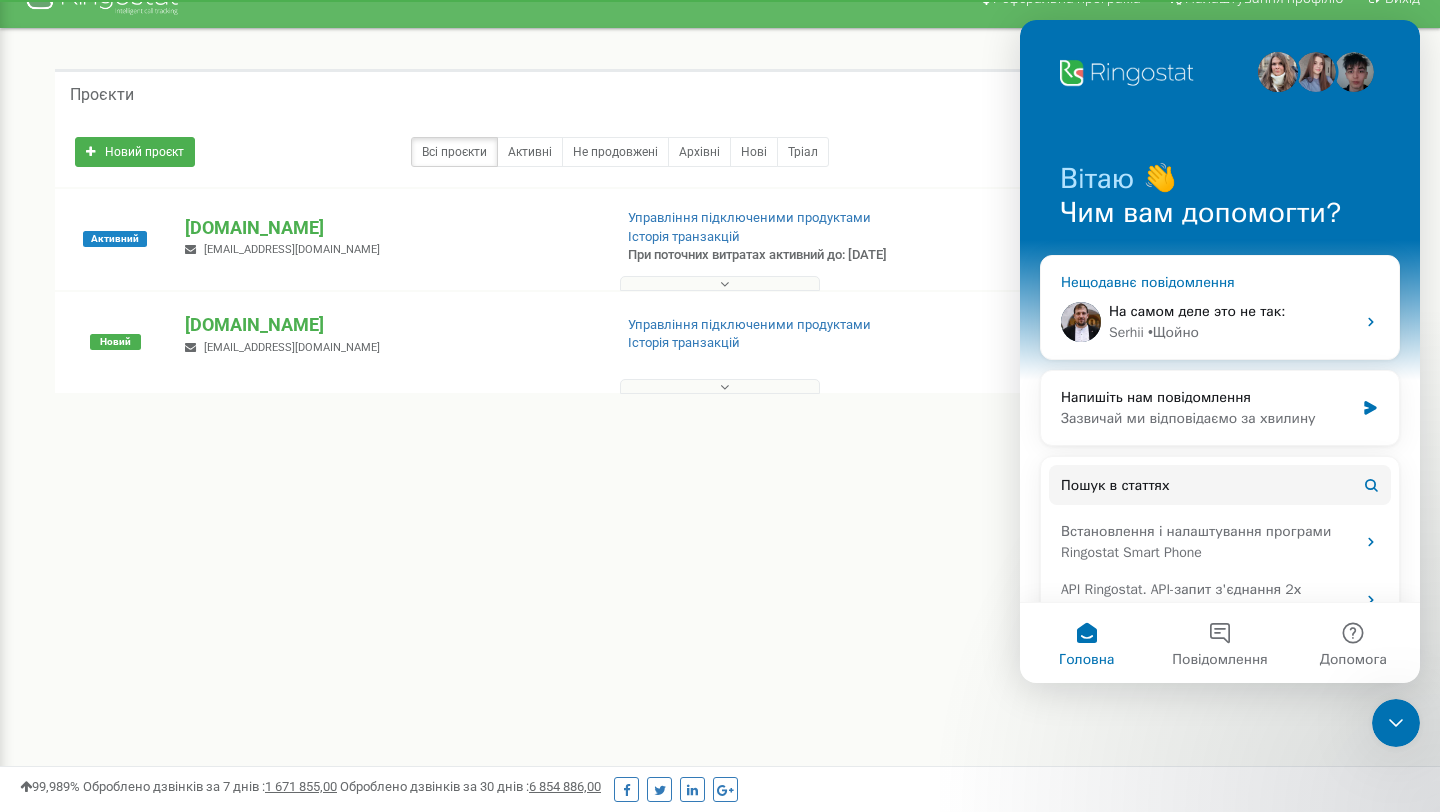 click on "На самом деле это не так: Serhii •  Щойно" at bounding box center [1220, 322] 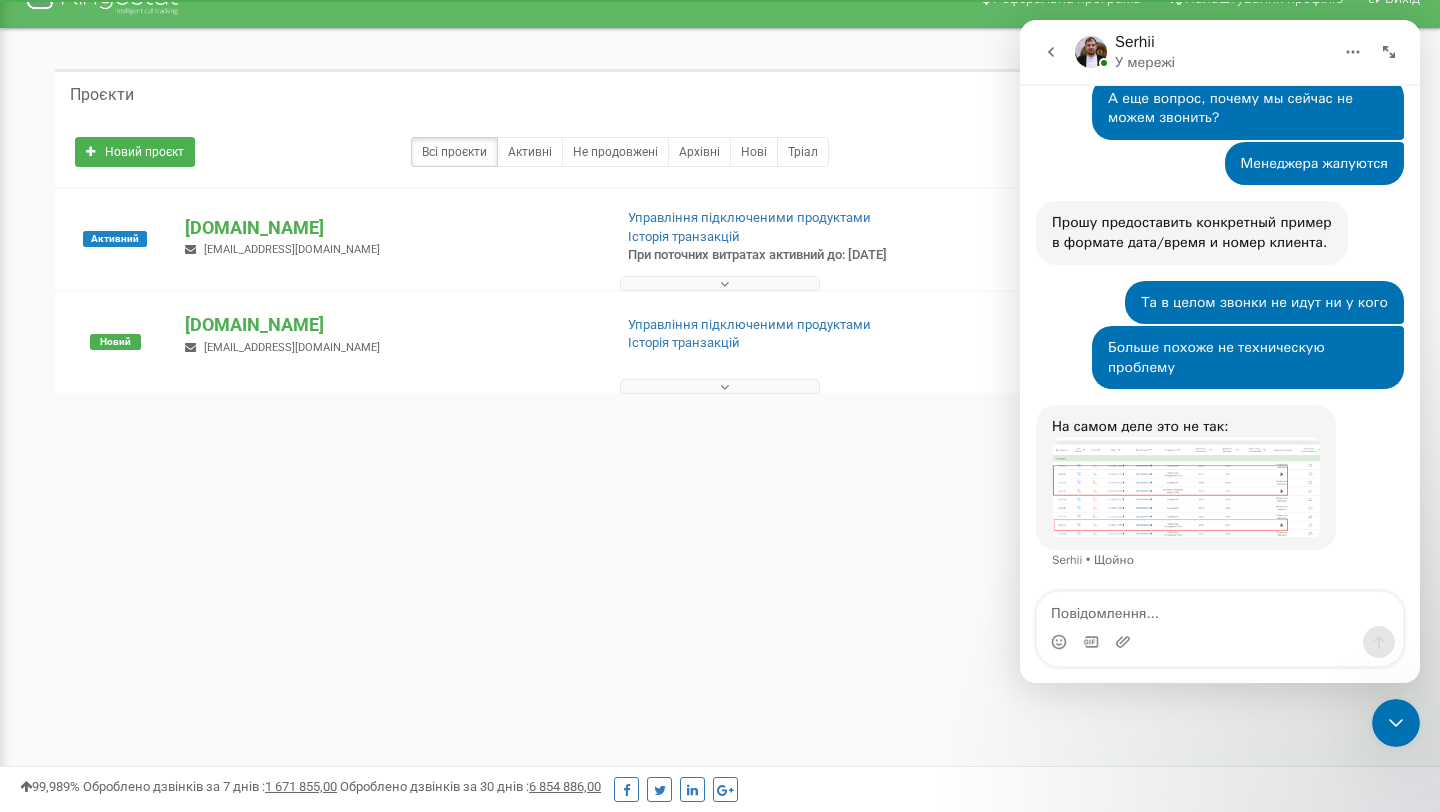 scroll, scrollTop: 1949, scrollLeft: 0, axis: vertical 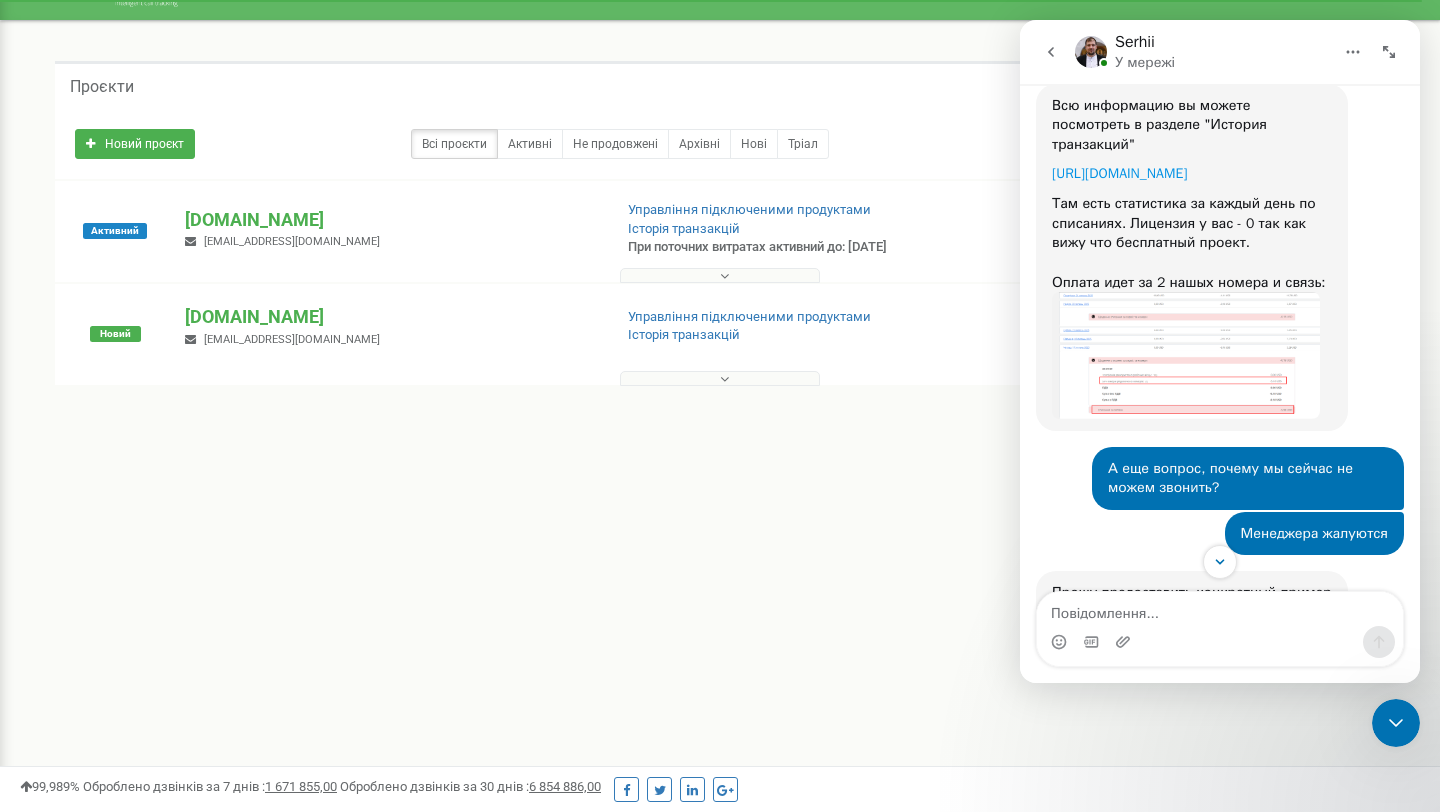 click on "[URL][DOMAIN_NAME]" at bounding box center [1119, 173] 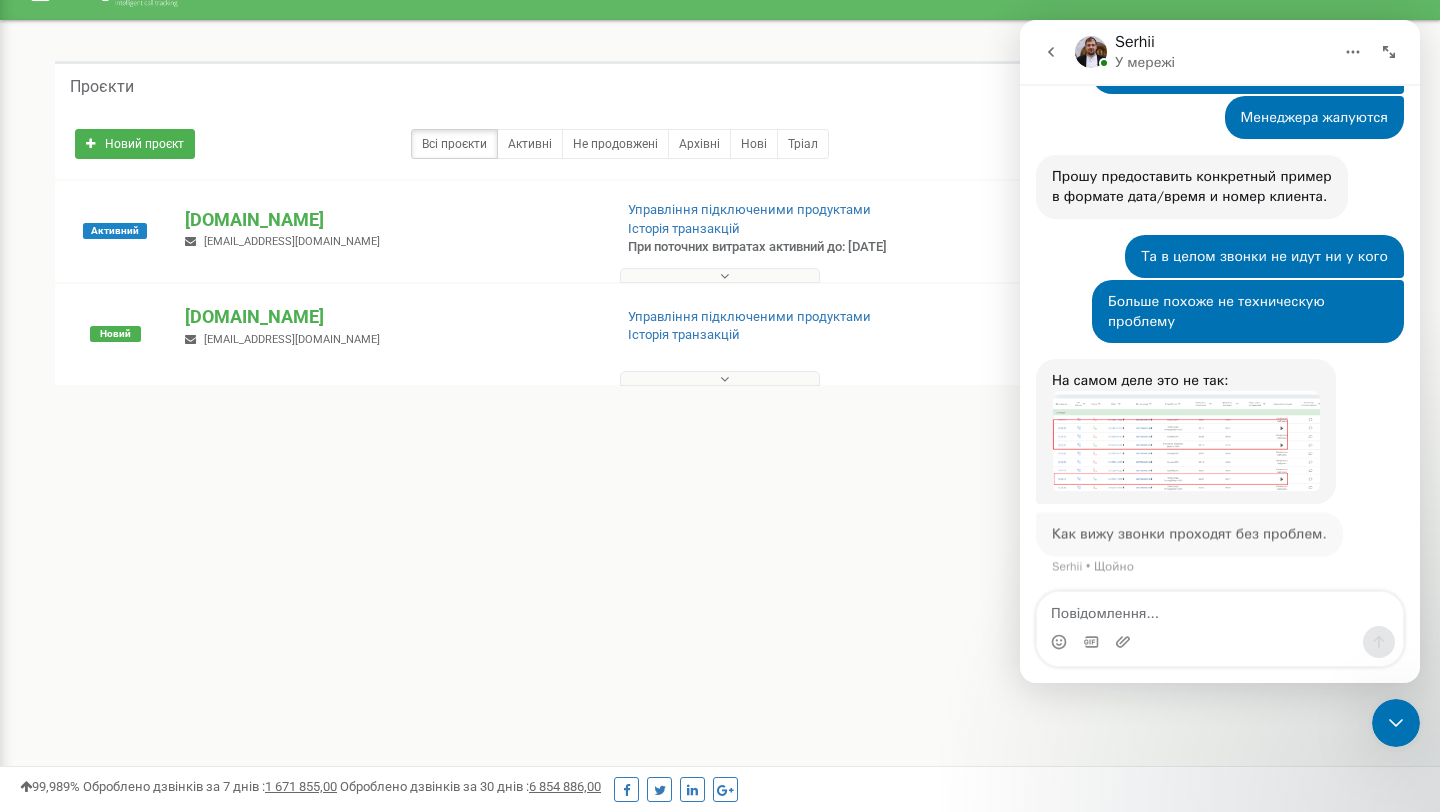 scroll, scrollTop: 2015, scrollLeft: 0, axis: vertical 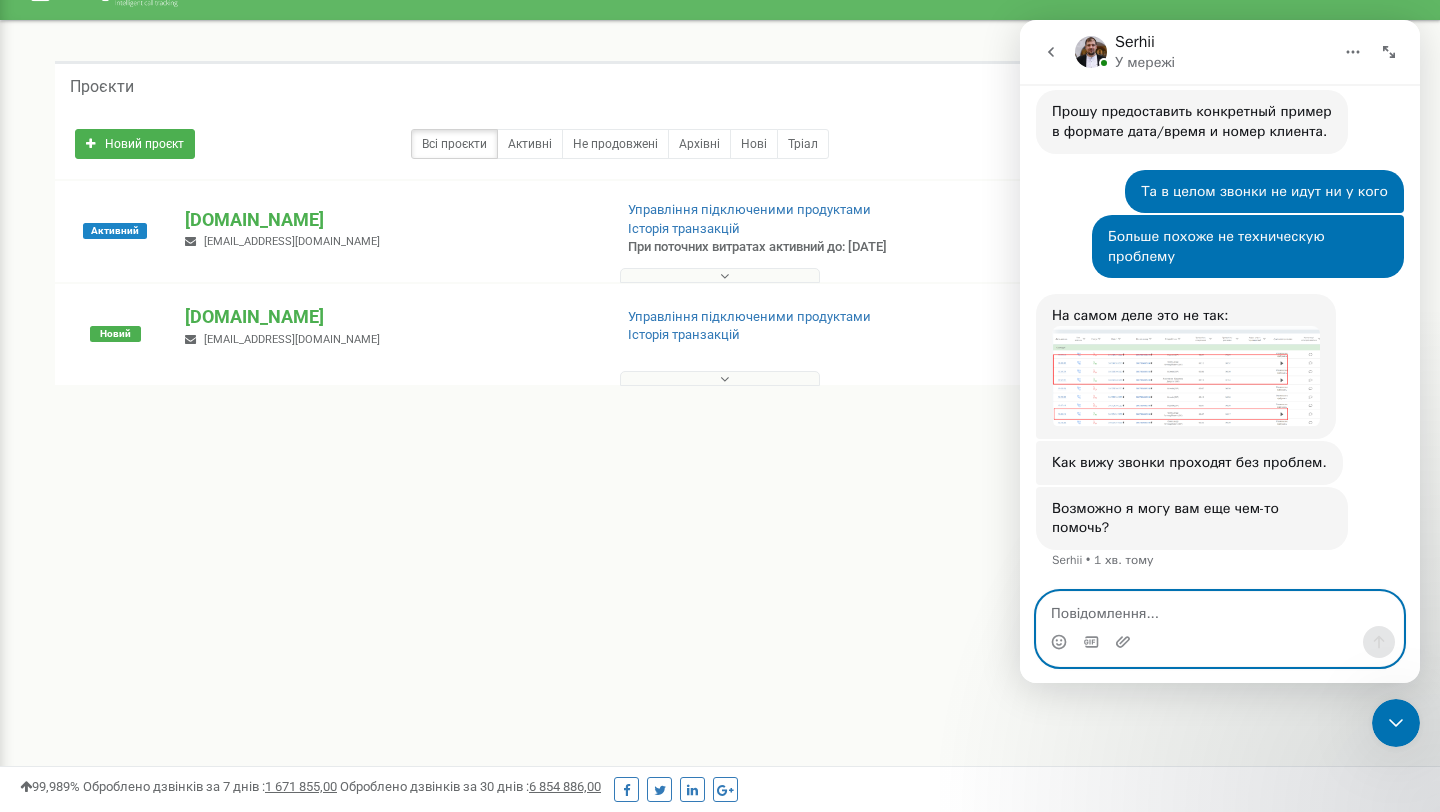 click at bounding box center (1220, 609) 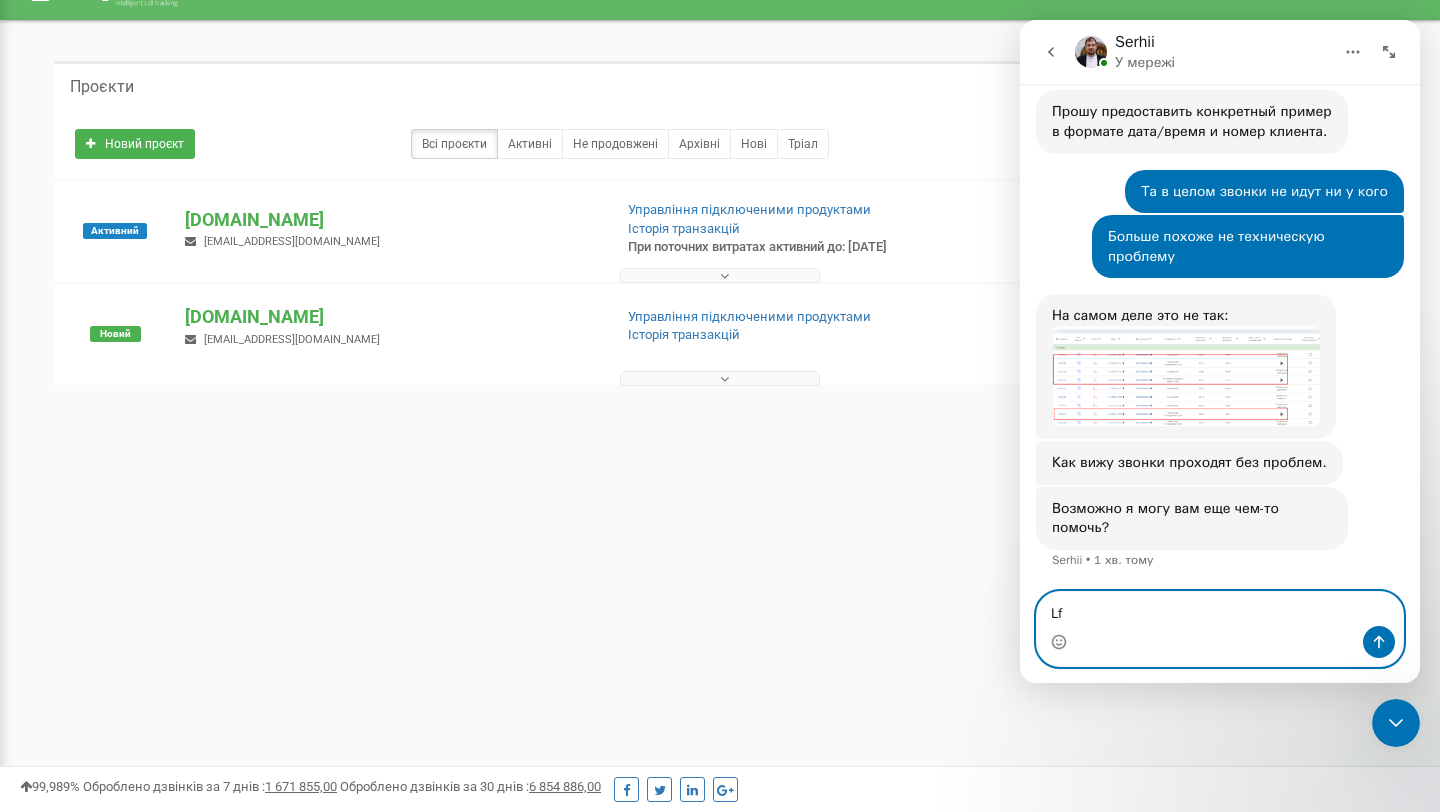 type on "L" 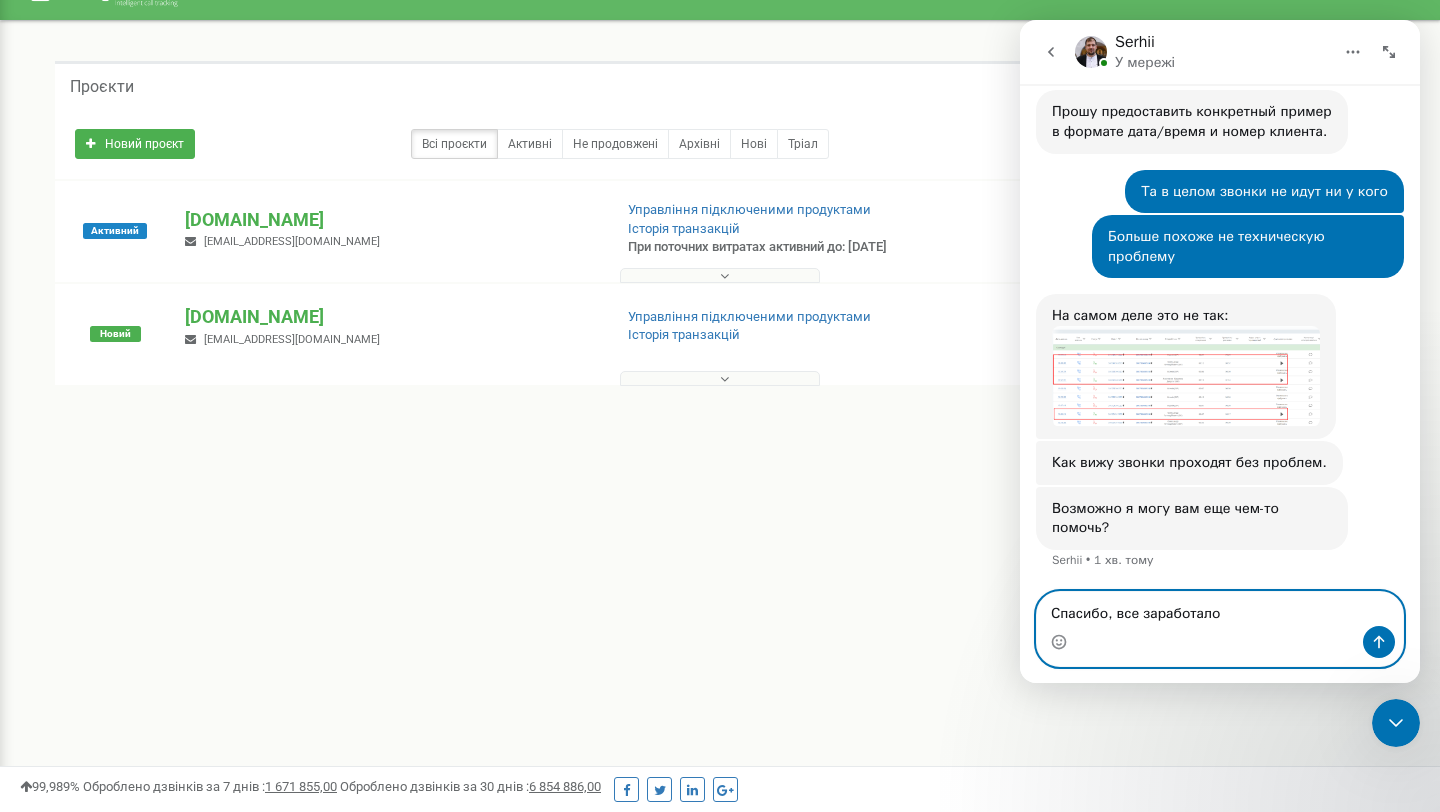 type on "Спасибо, все заработало" 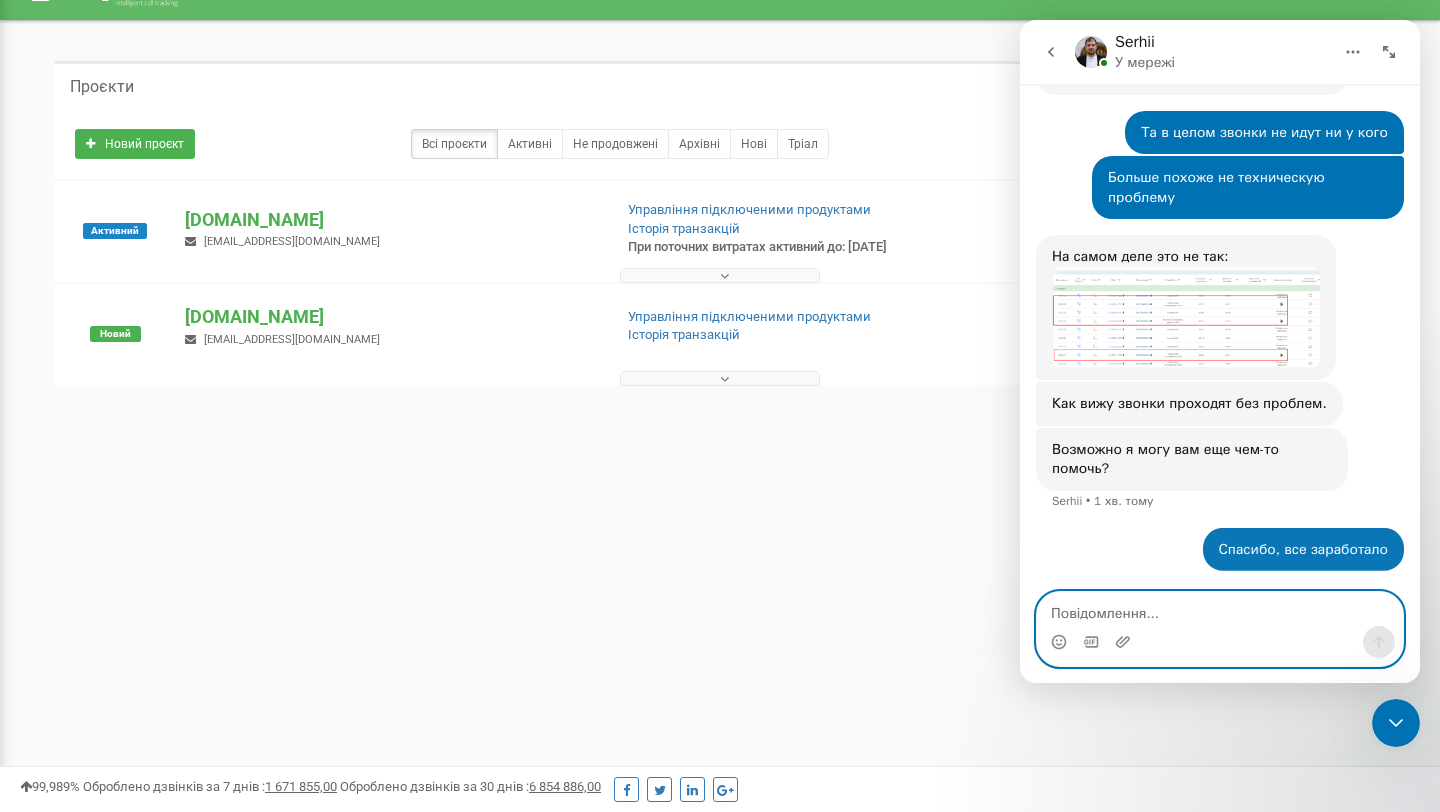 scroll, scrollTop: 2140, scrollLeft: 0, axis: vertical 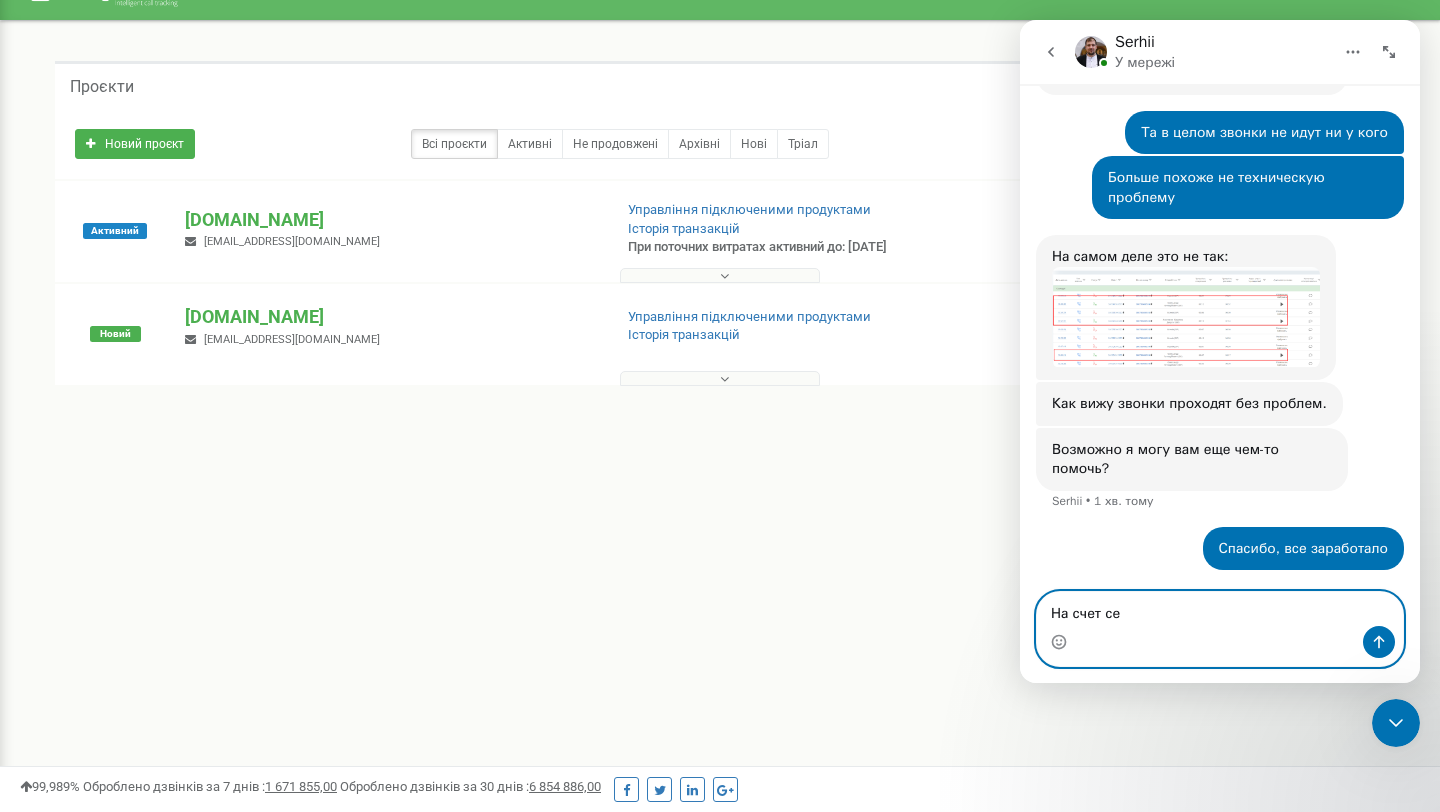 type on "На счет сеъ" 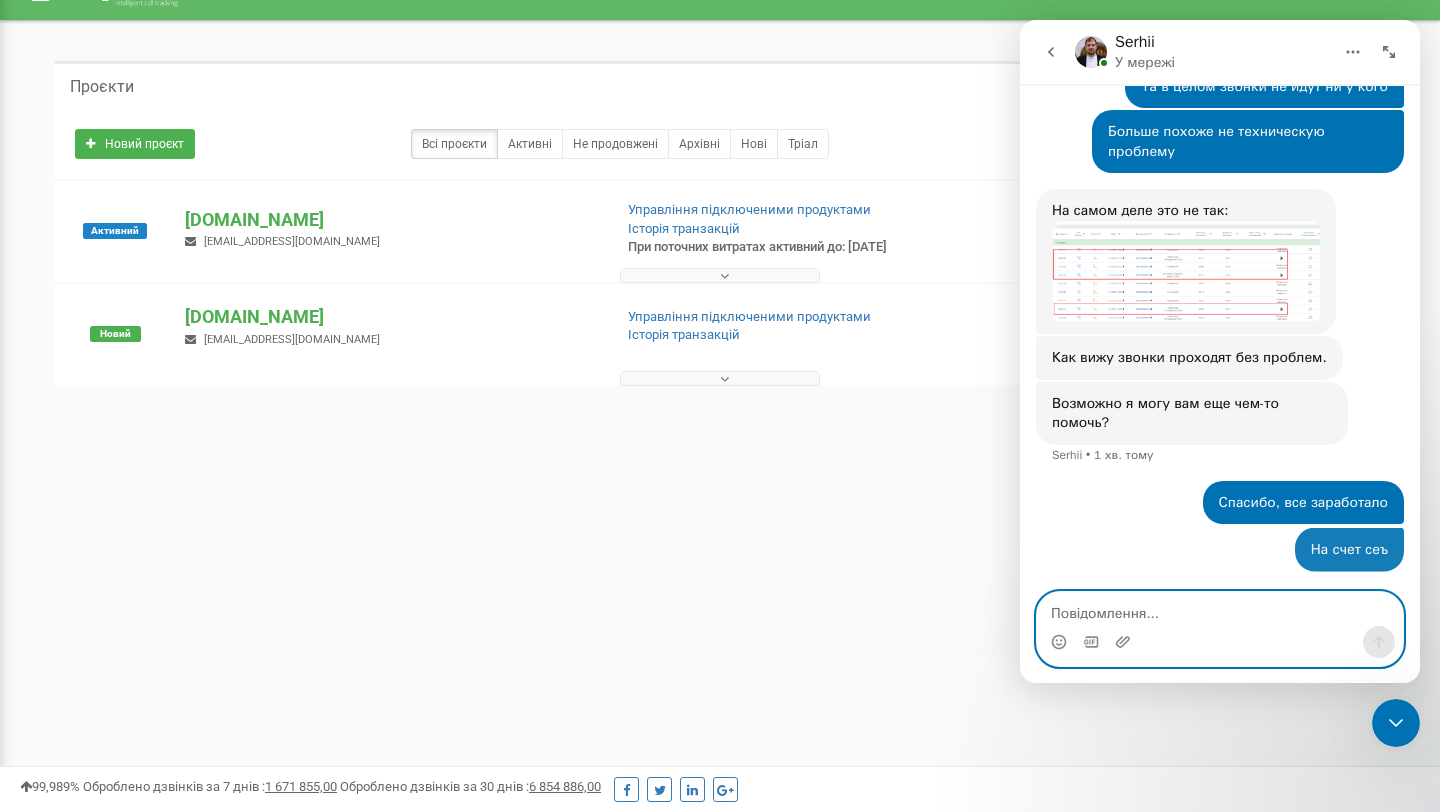 scroll, scrollTop: 2185, scrollLeft: 0, axis: vertical 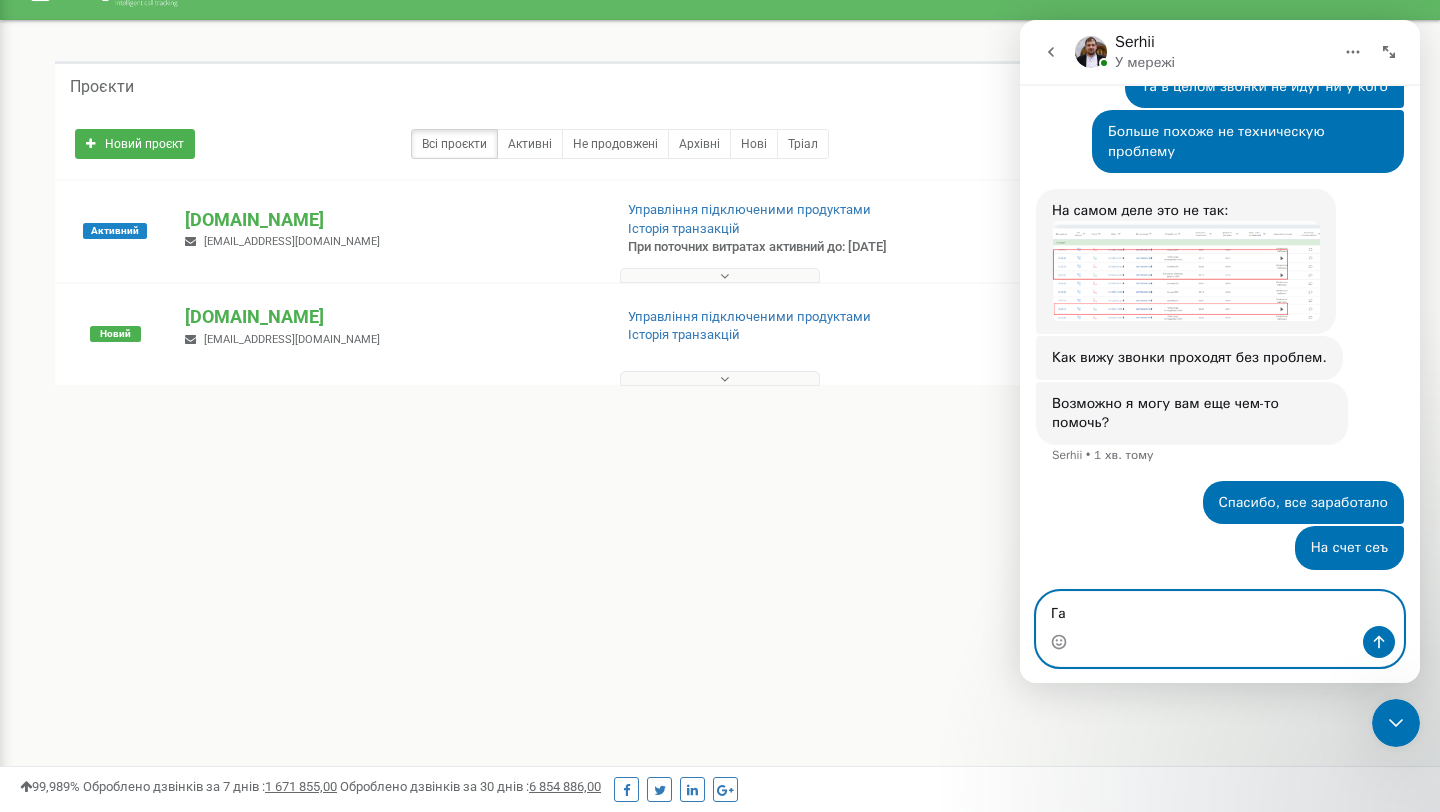 type on "Г" 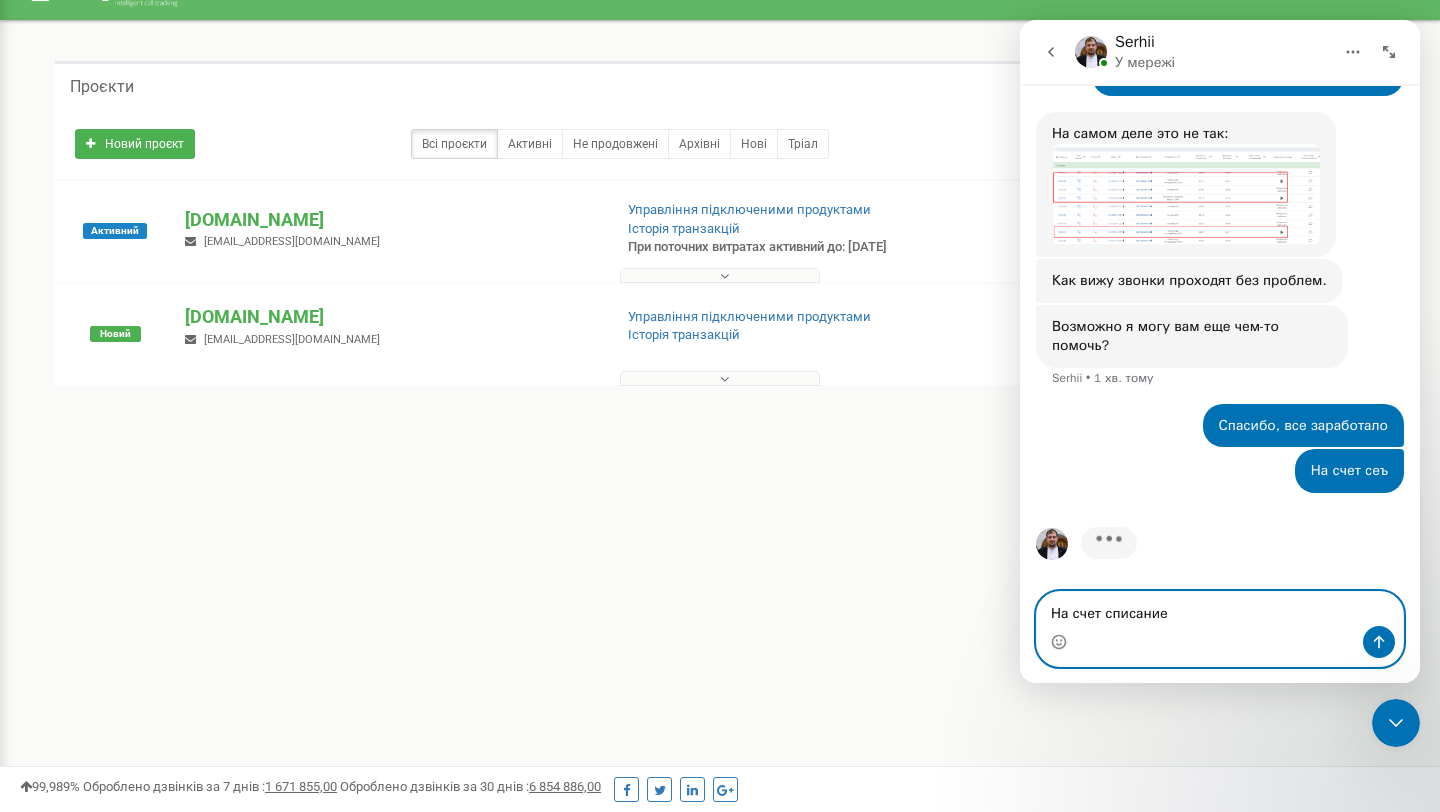 scroll, scrollTop: 2262, scrollLeft: 0, axis: vertical 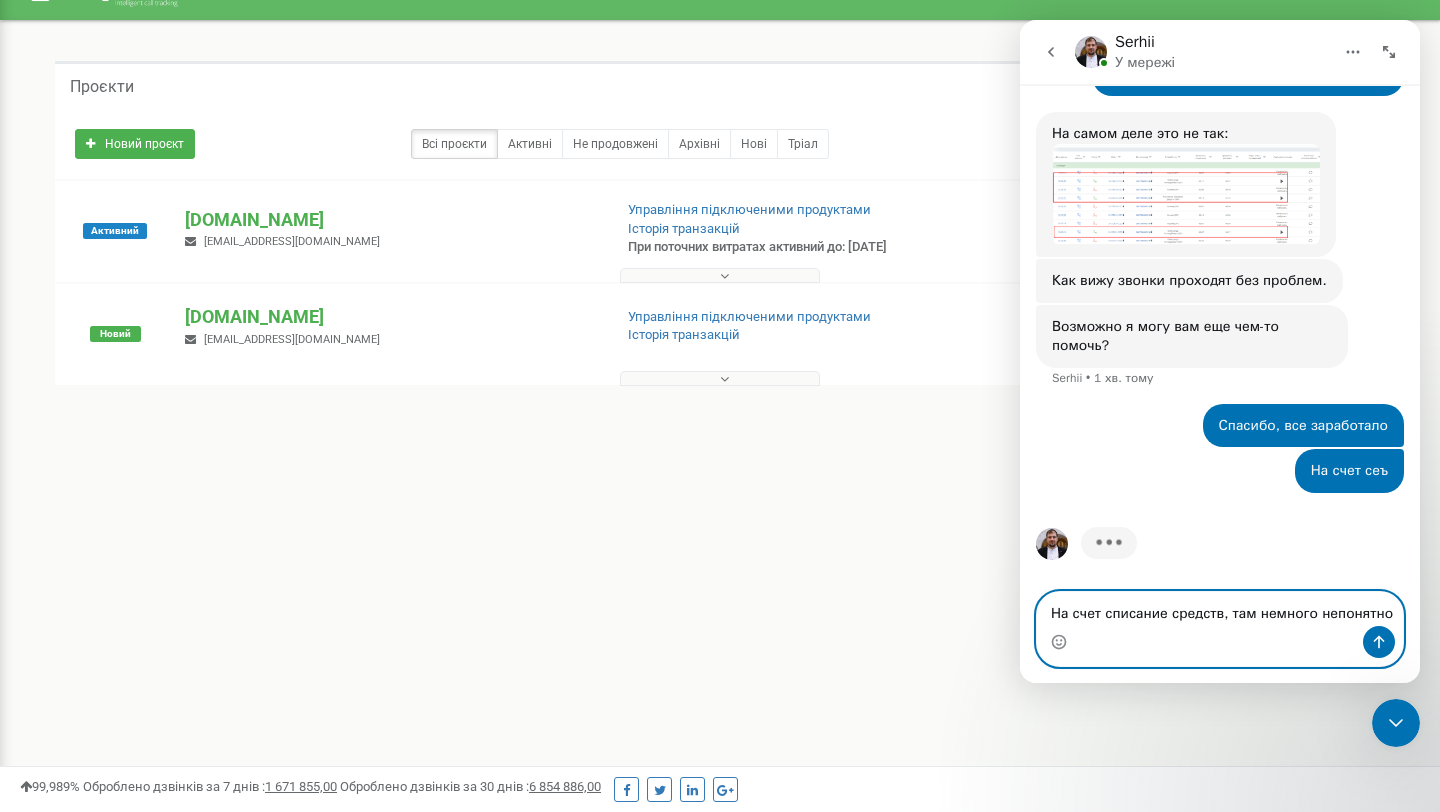 type on "На счет списание средств, там немного непонятно" 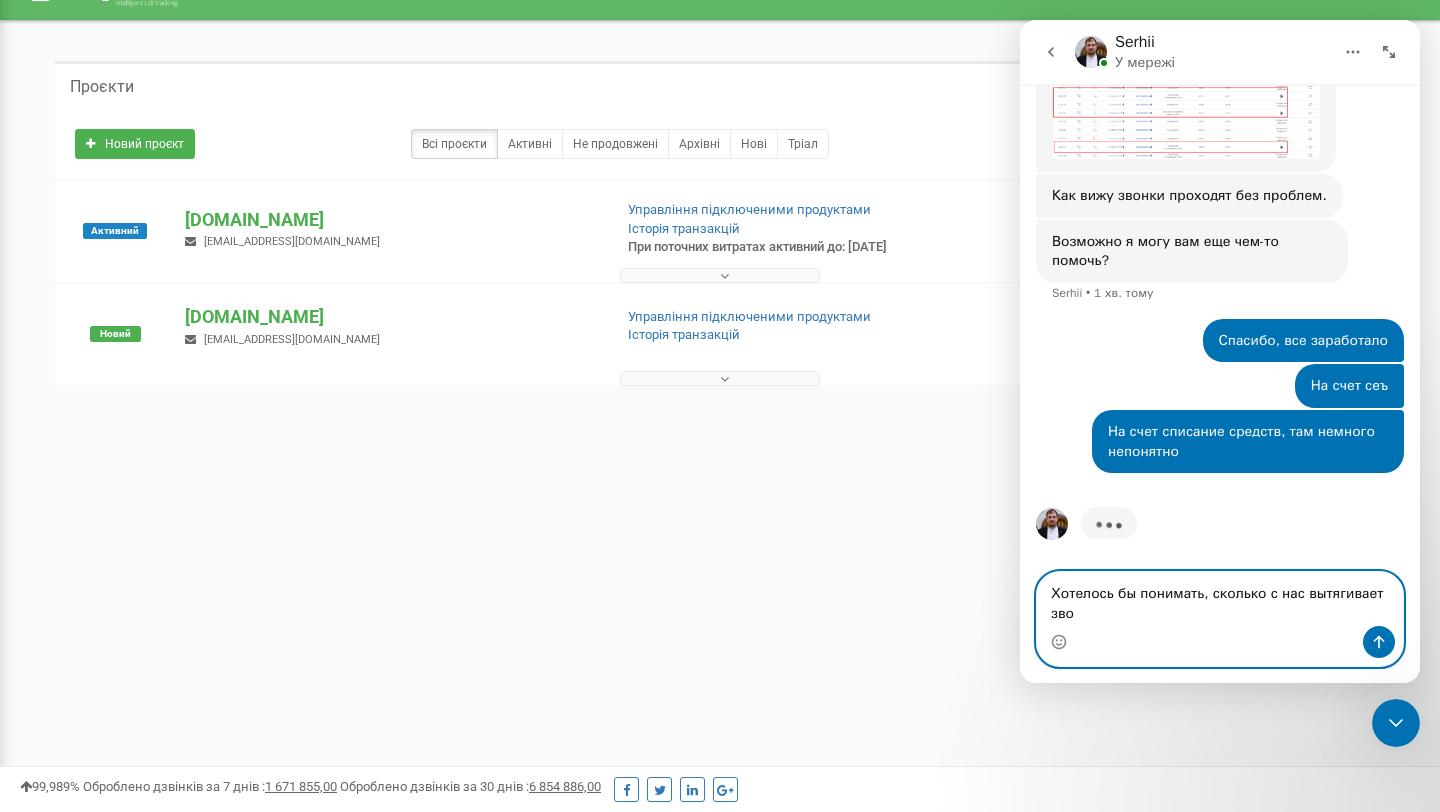 scroll, scrollTop: 2347, scrollLeft: 0, axis: vertical 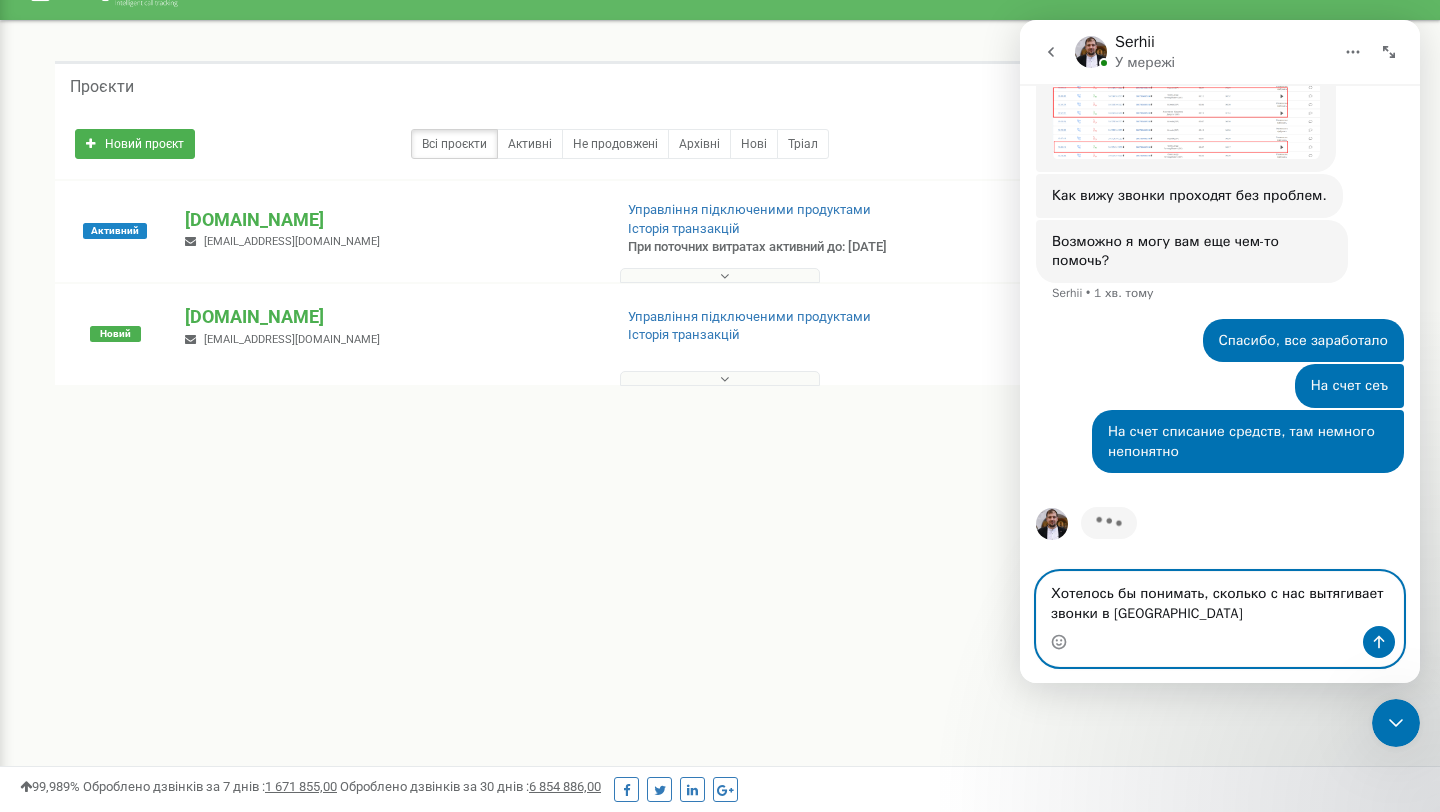 type on "Хотелось бы понимать, сколько с нас вытягивает звонки в [GEOGRAPHIC_DATA]" 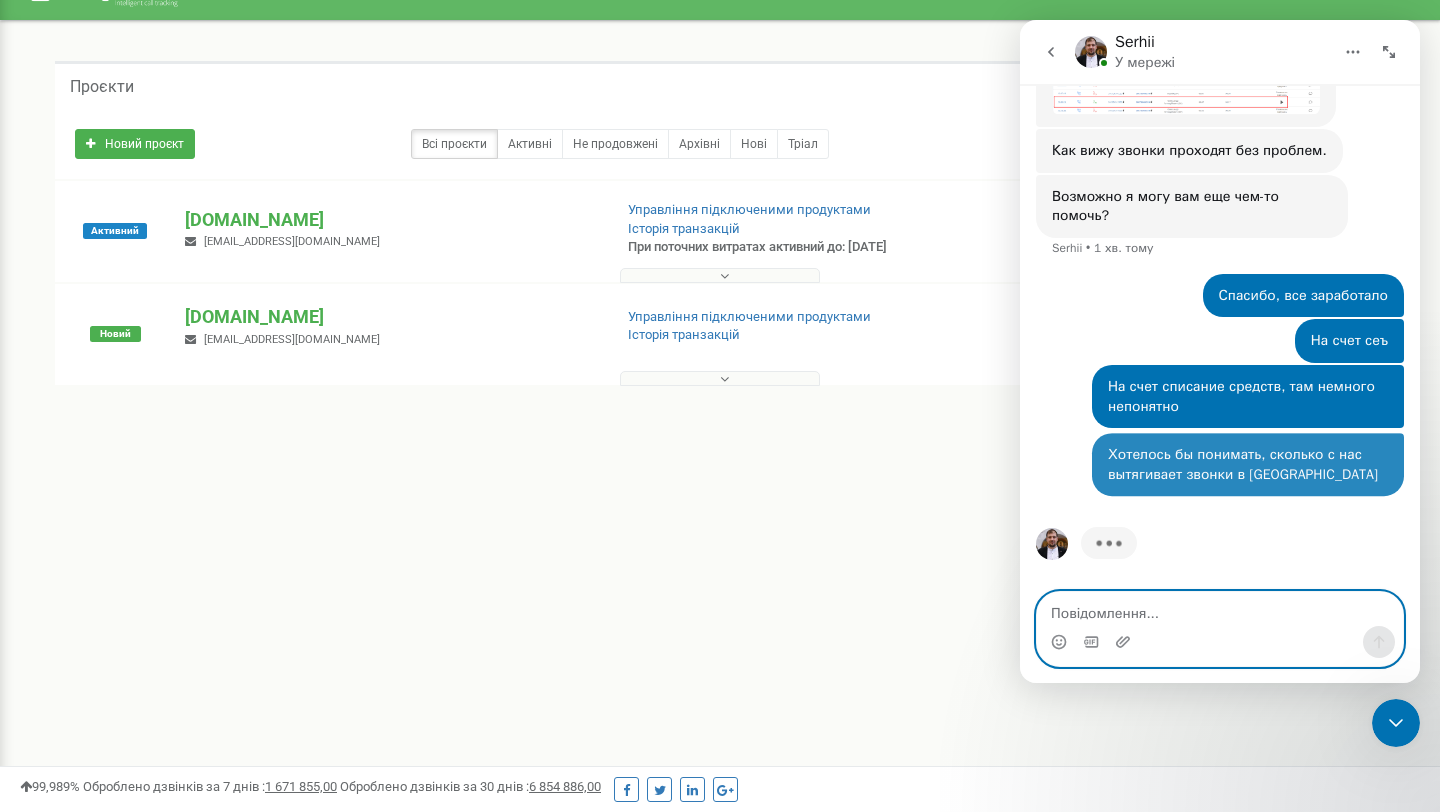 scroll, scrollTop: 2393, scrollLeft: 0, axis: vertical 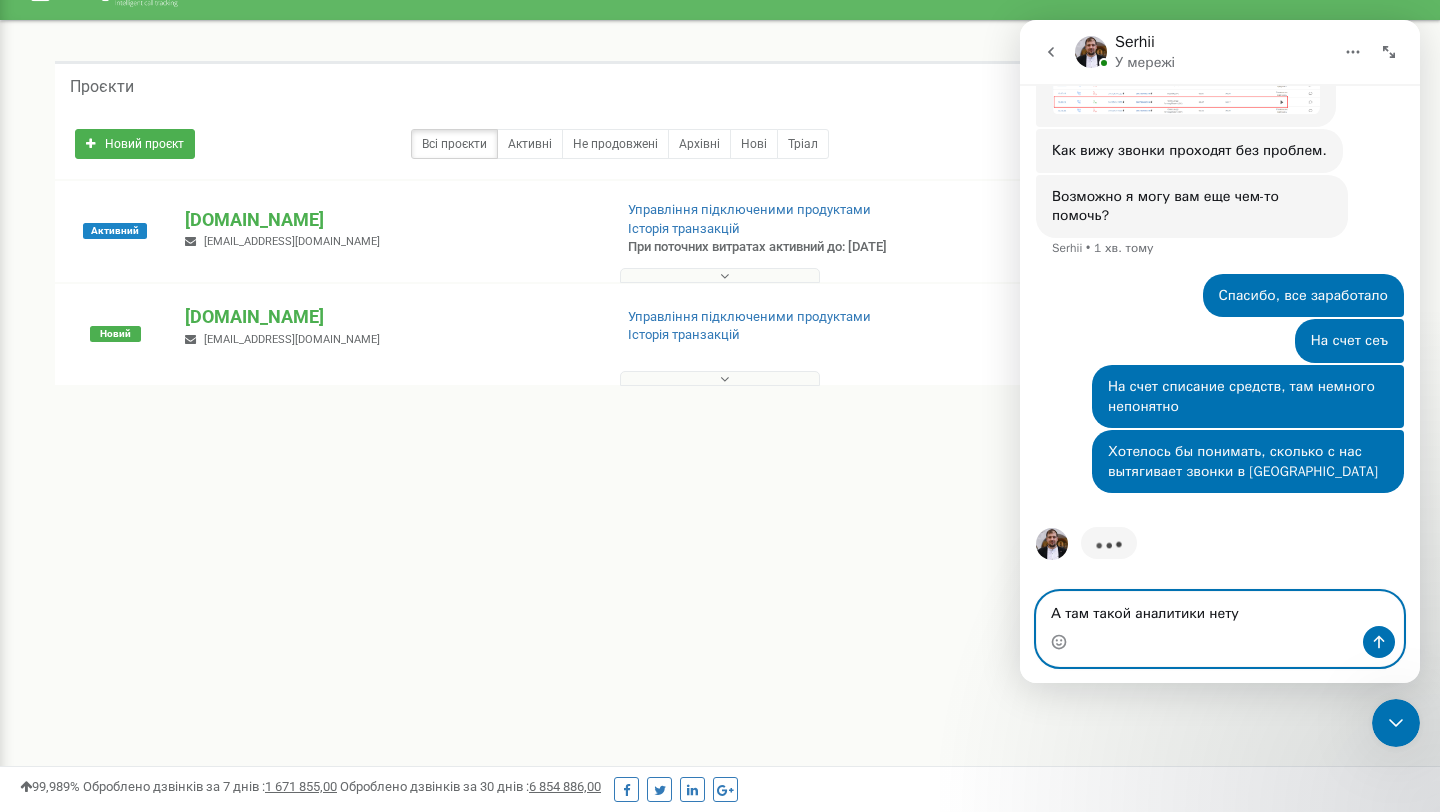 type on "А там такой аналитики нету" 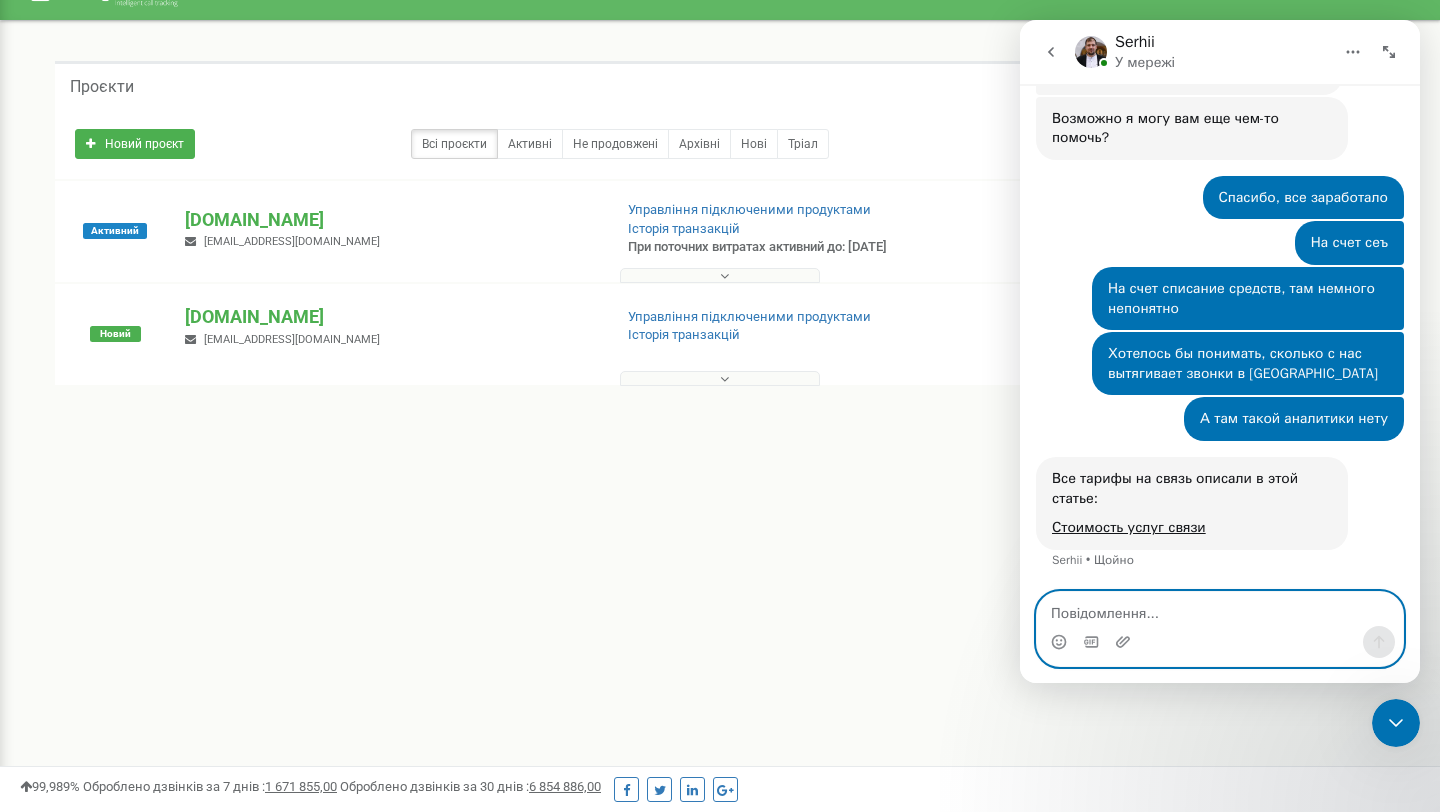 scroll, scrollTop: 2470, scrollLeft: 0, axis: vertical 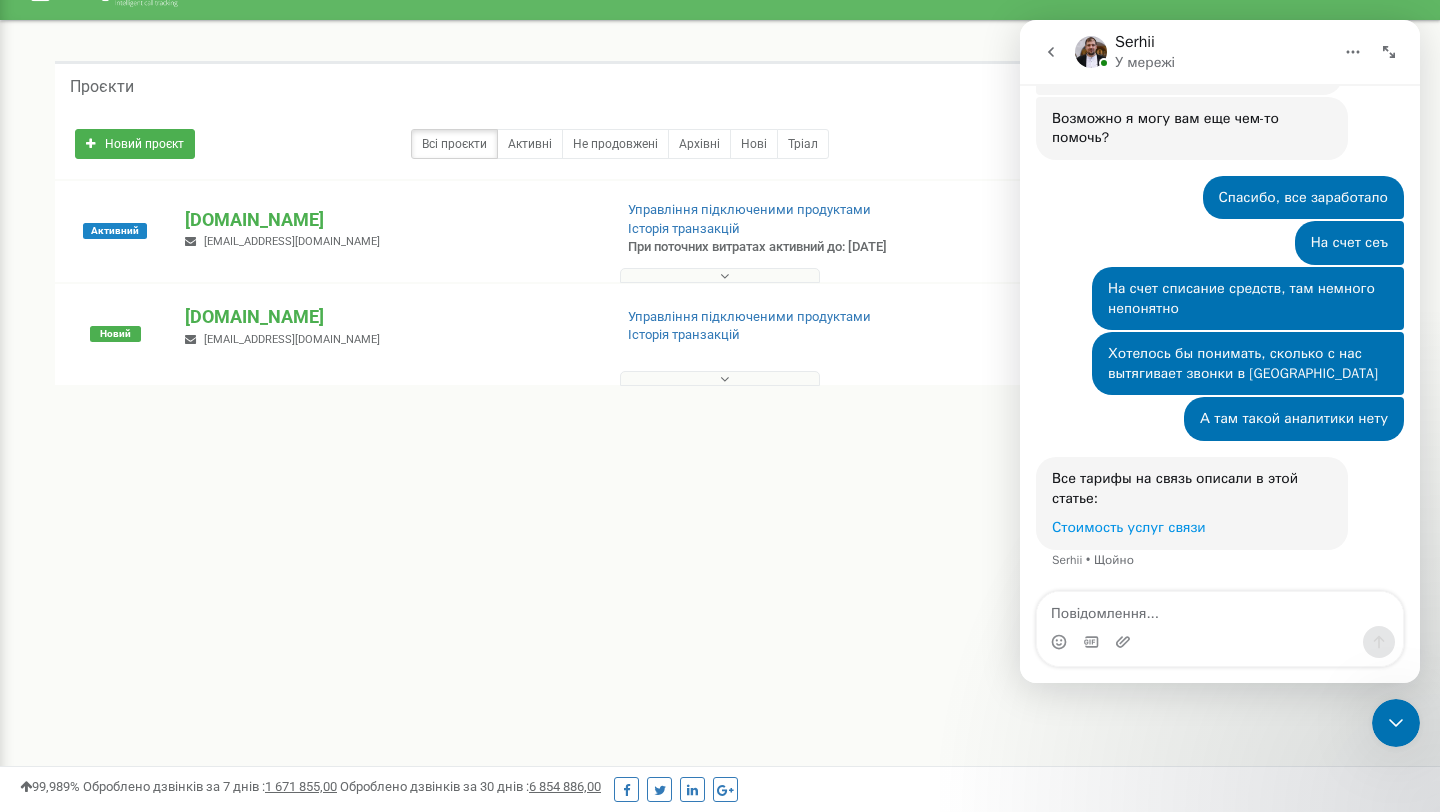 click on "Стоимость услуг связи" at bounding box center [1129, 527] 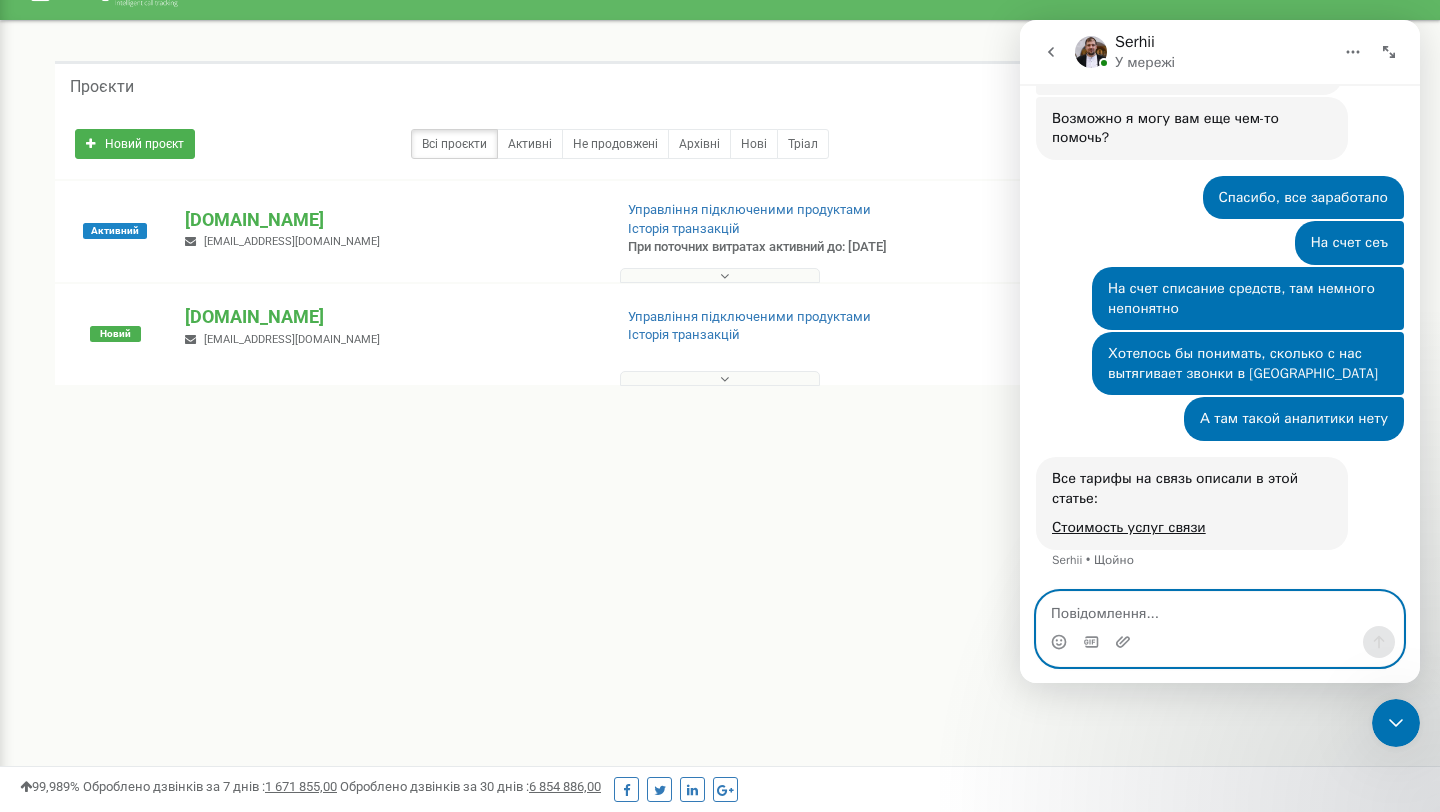click at bounding box center (1220, 609) 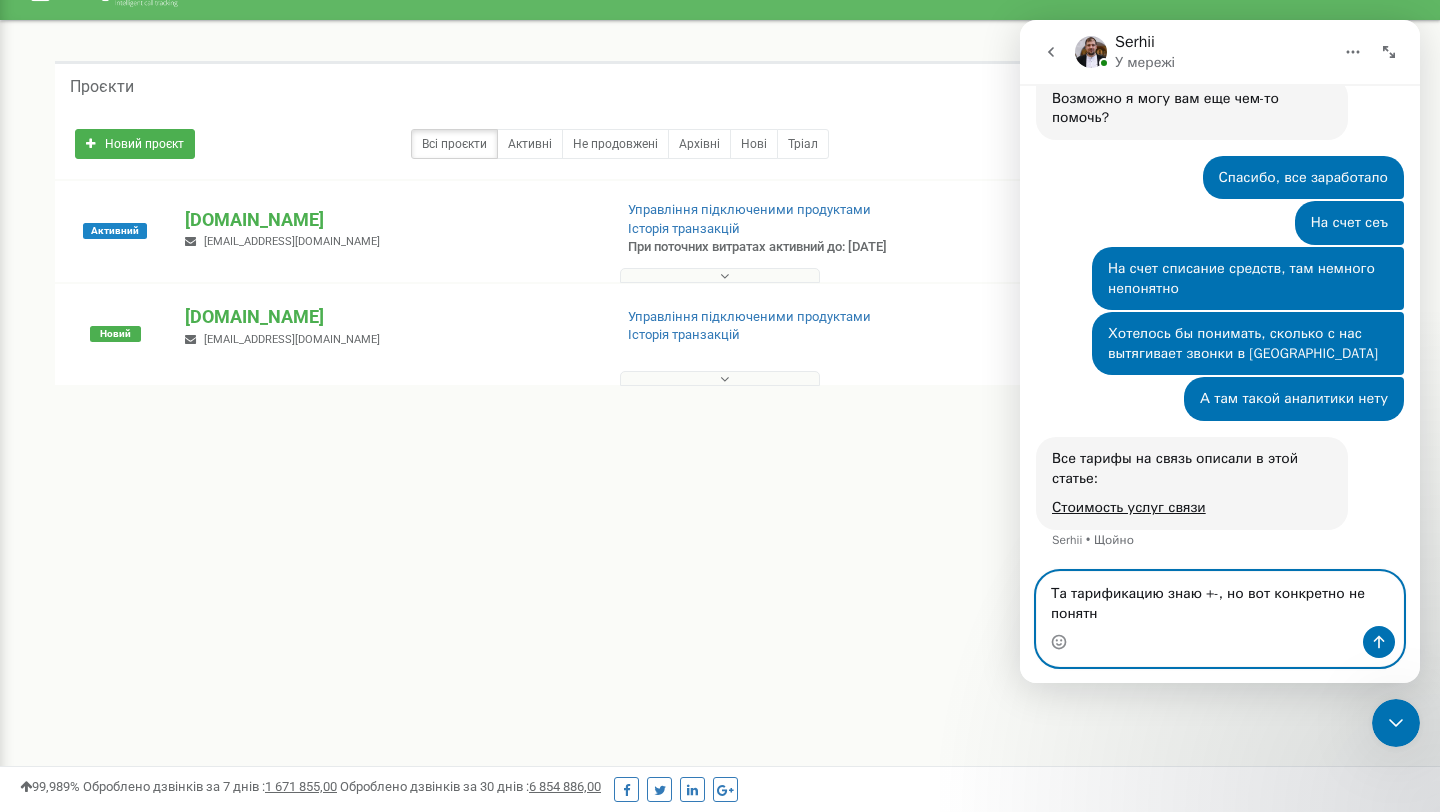 scroll, scrollTop: 2490, scrollLeft: 0, axis: vertical 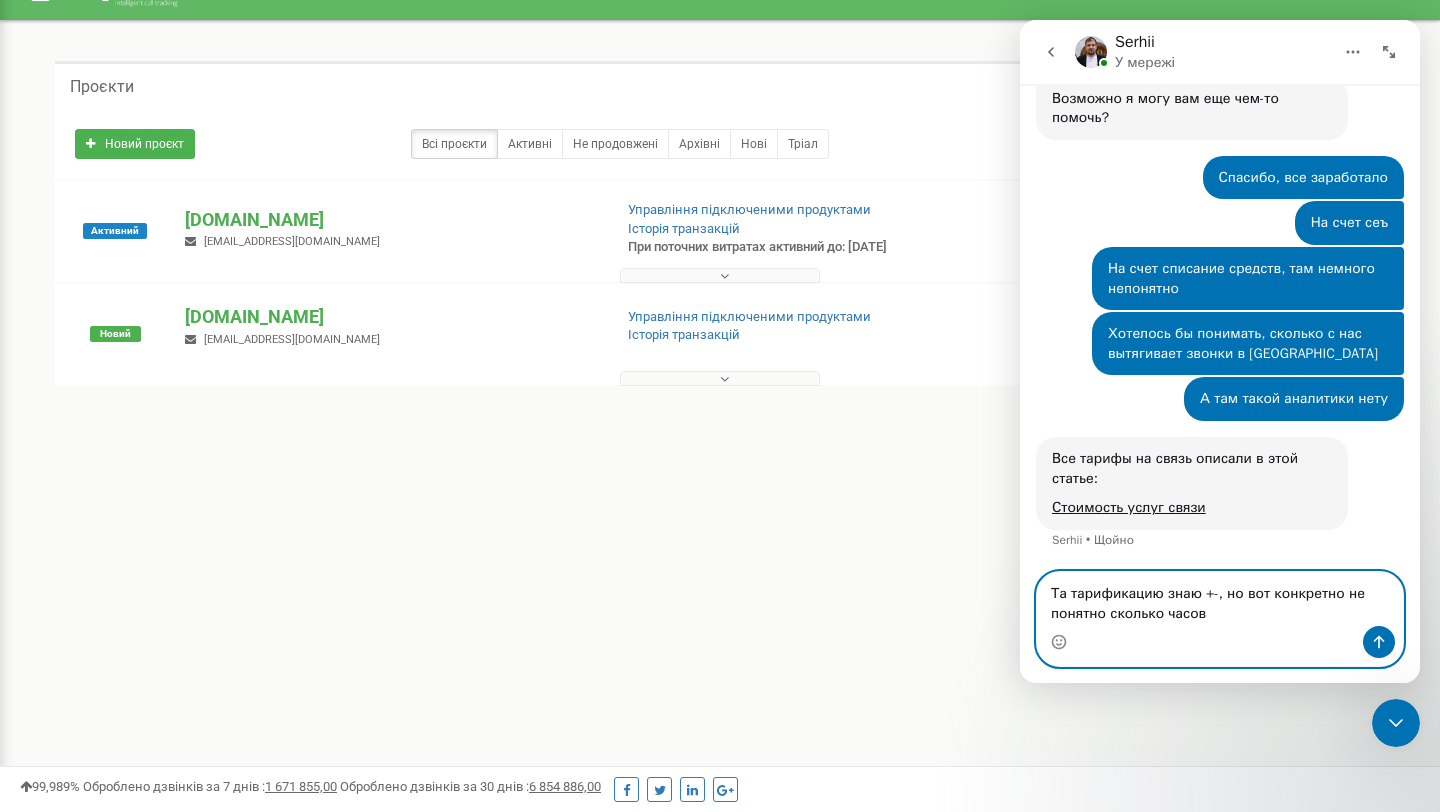 type on "Та тарификацию знаю +-, но вот конкретно не понятно сколько часов" 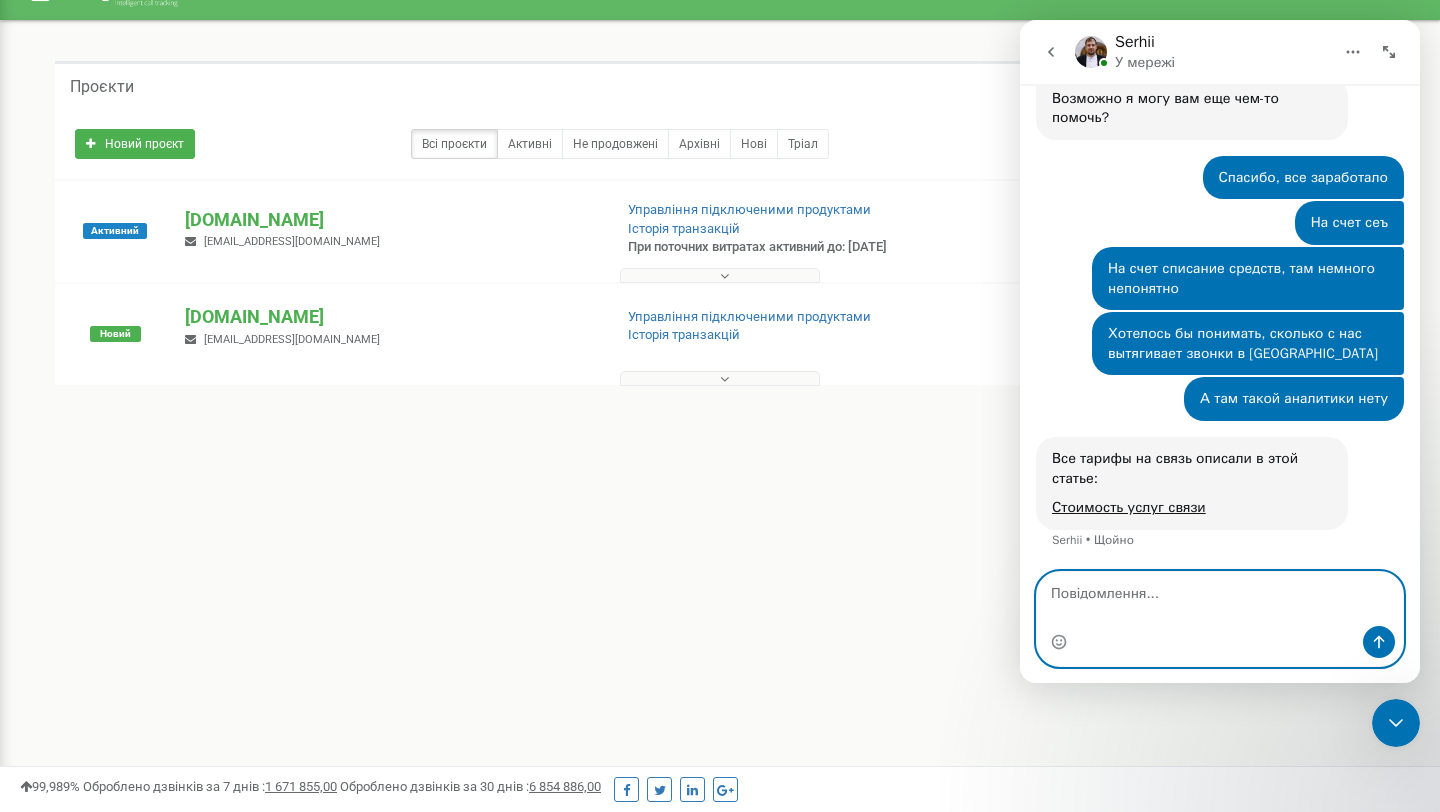 scroll, scrollTop: 2470, scrollLeft: 0, axis: vertical 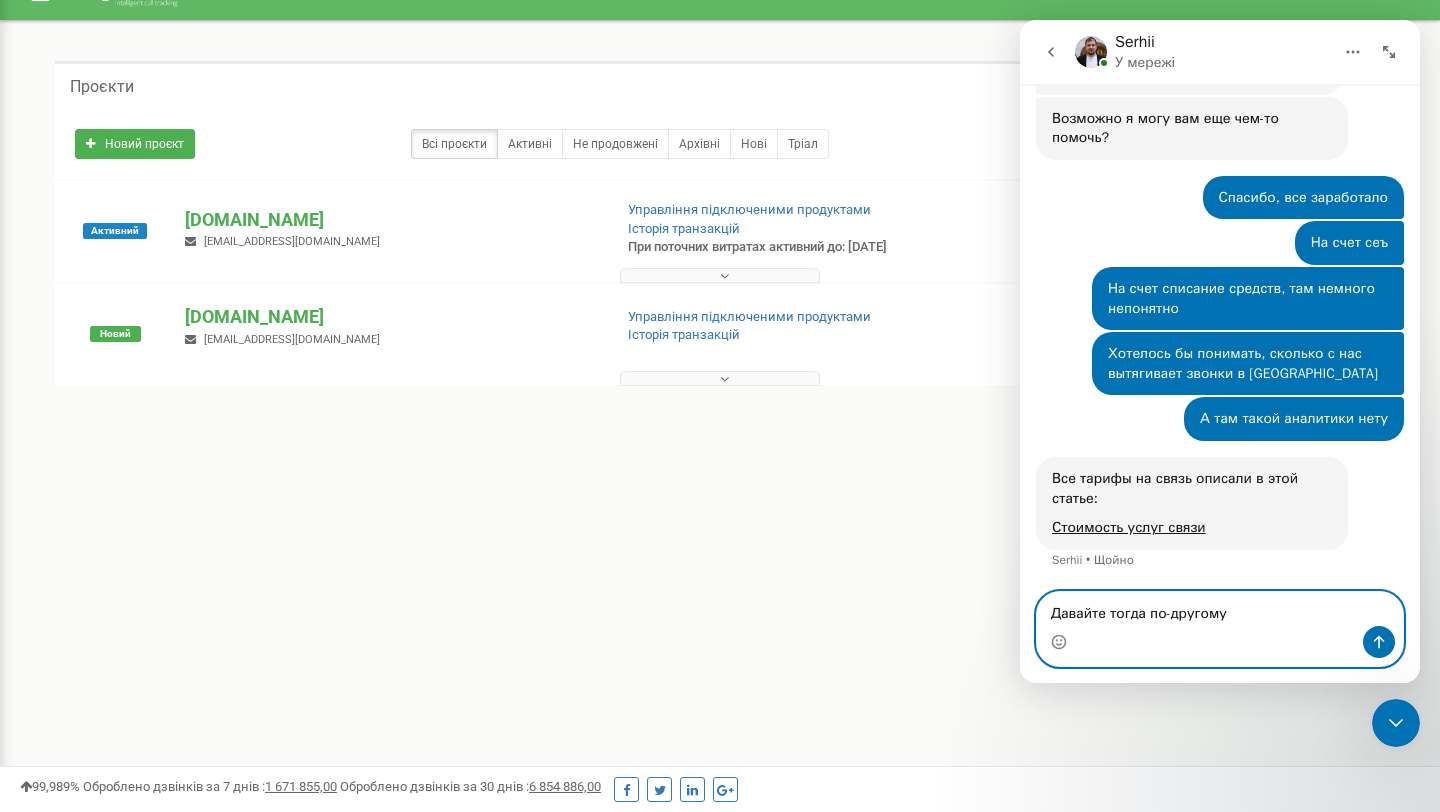 type on "Давайте тогда по-другому" 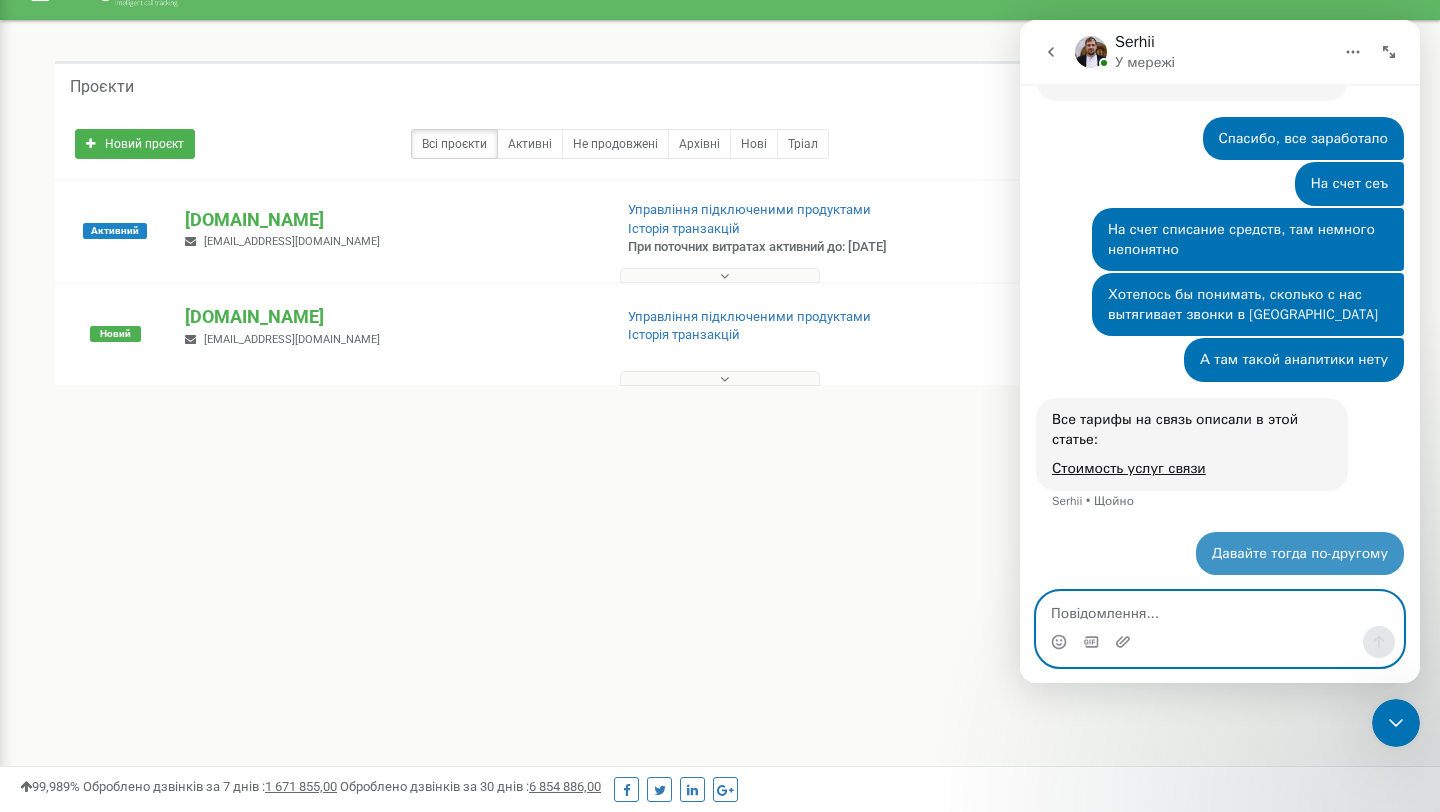 scroll, scrollTop: 2530, scrollLeft: 0, axis: vertical 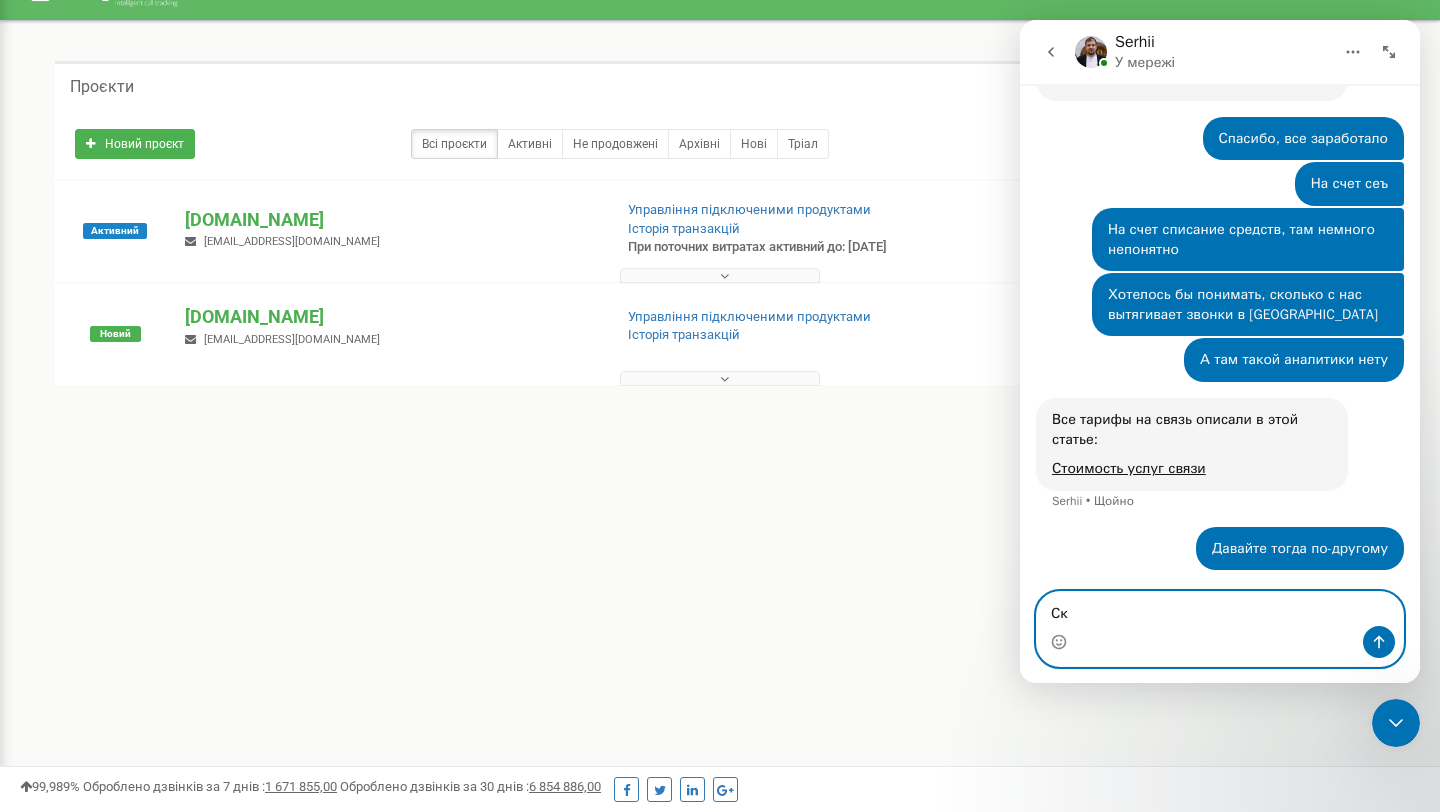 type on "С" 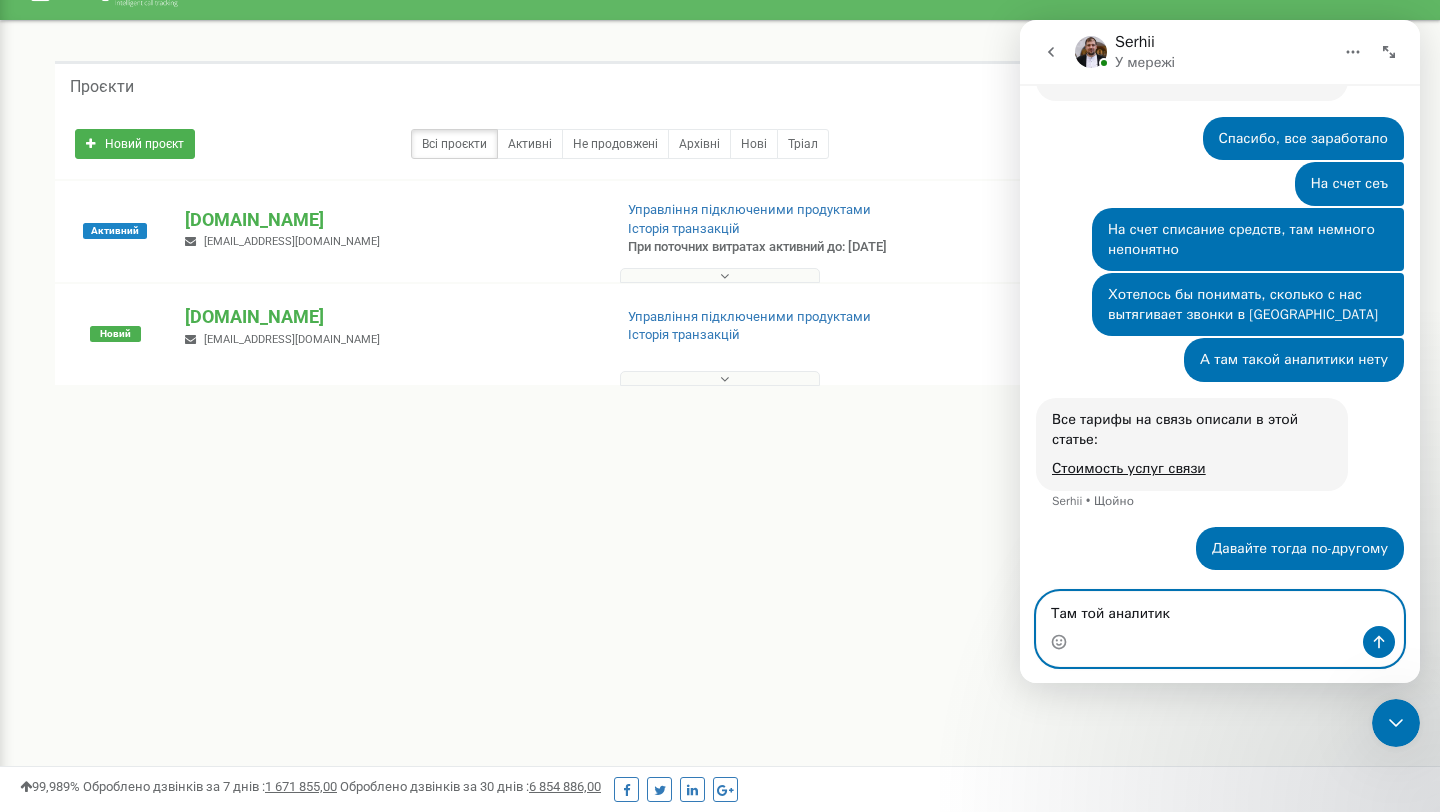 type on "Там той аналитик" 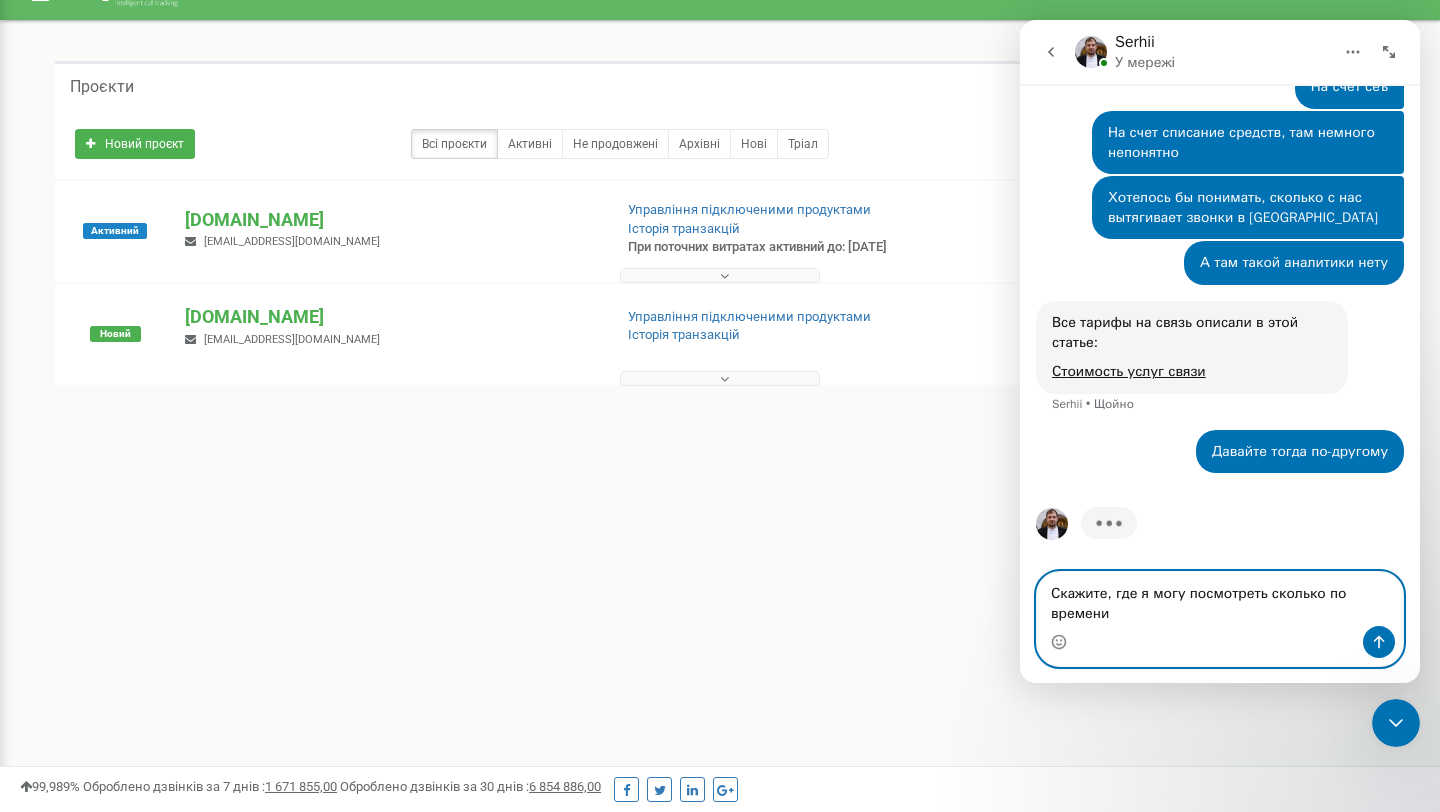 scroll, scrollTop: 2627, scrollLeft: 0, axis: vertical 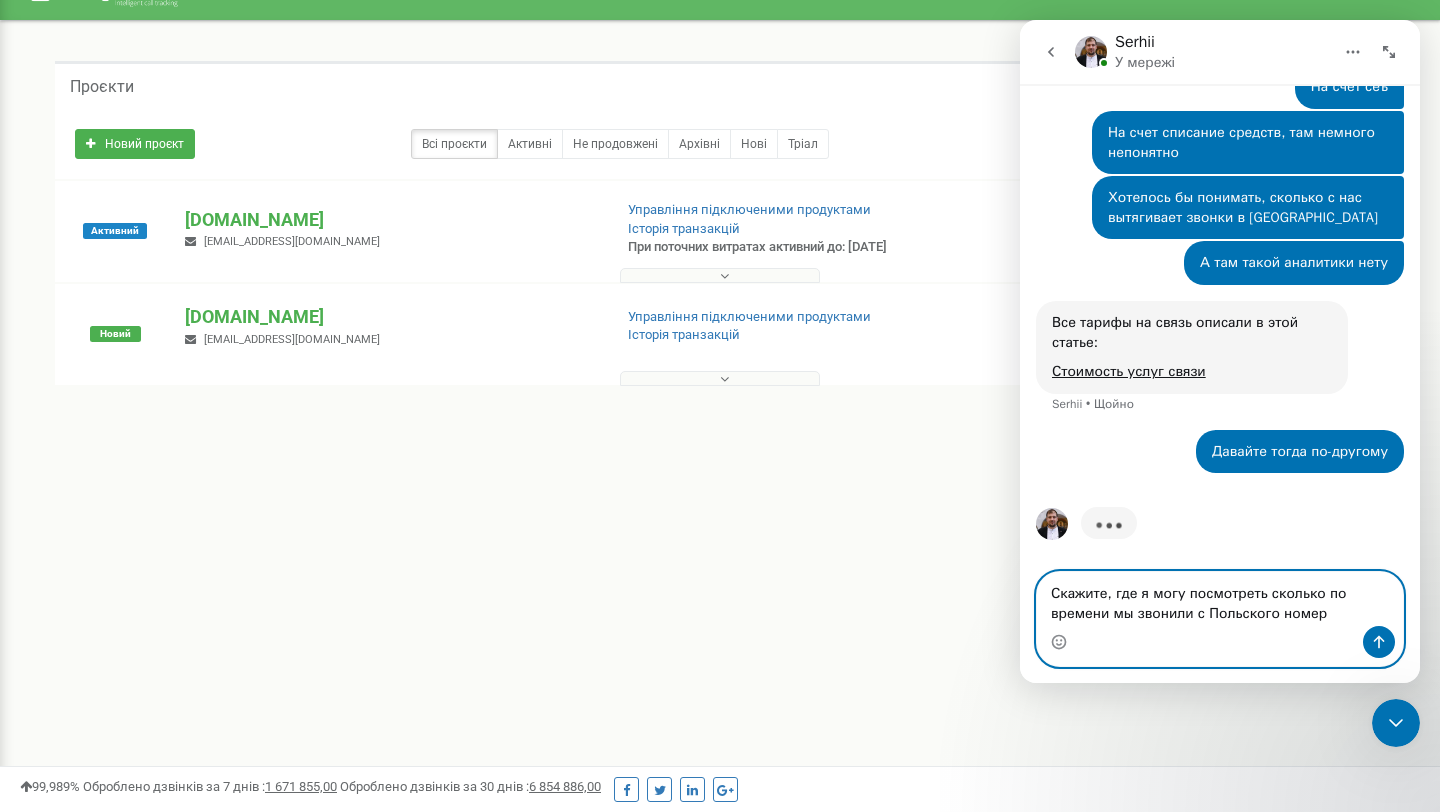type on "Скажите, где я могу посмотреть сколько по времени мы звонили с Польского номера" 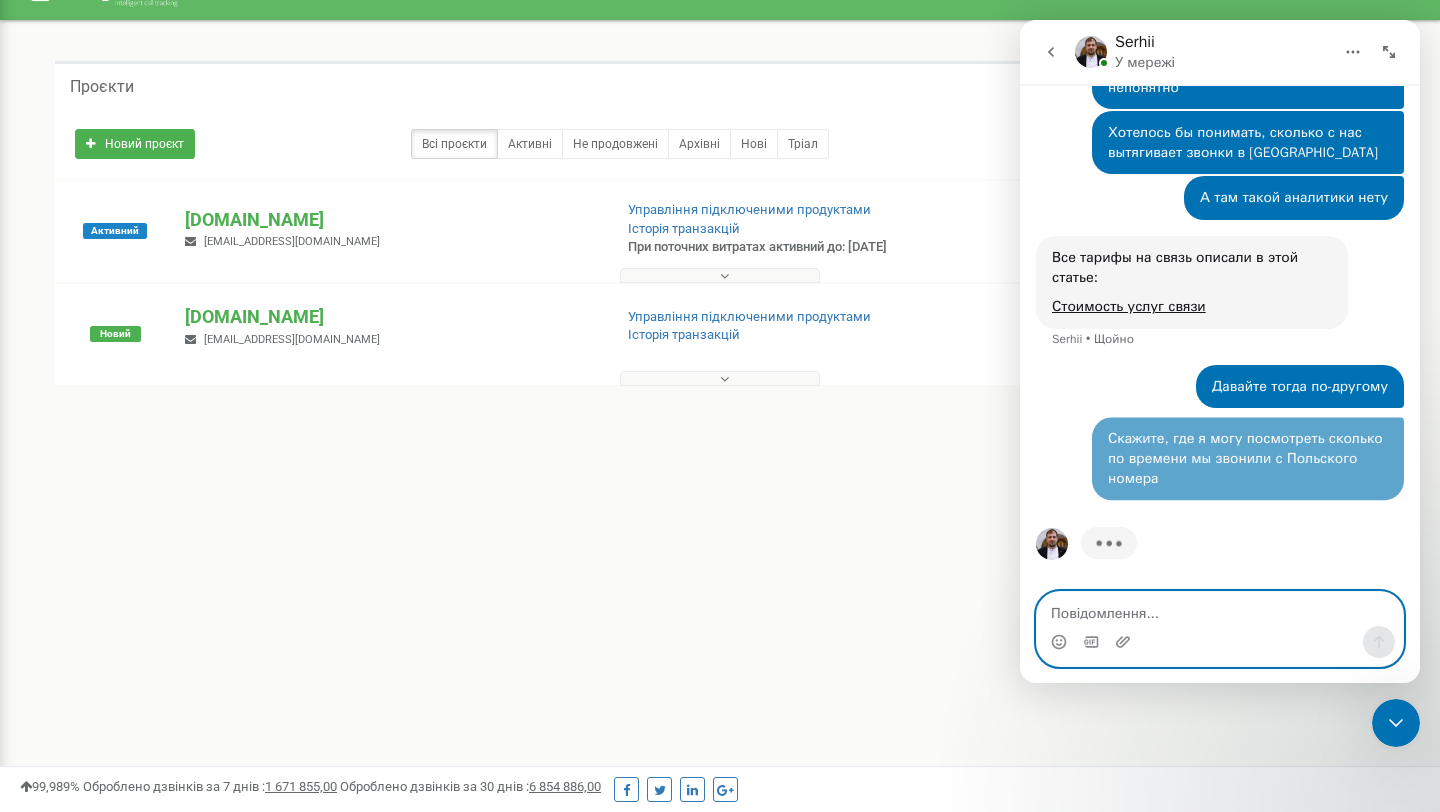 scroll, scrollTop: 2691, scrollLeft: 0, axis: vertical 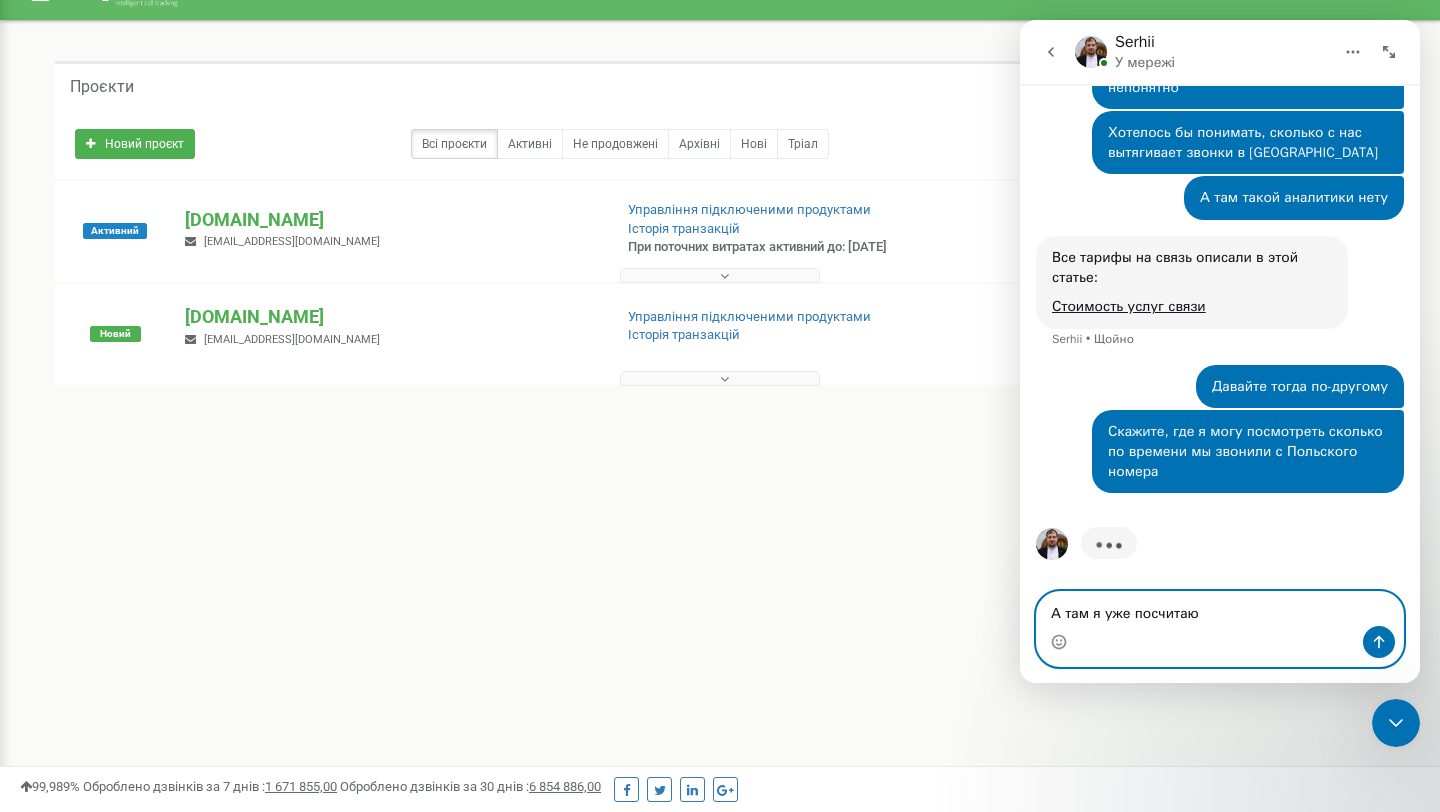 type on "А там я уже посчитаю" 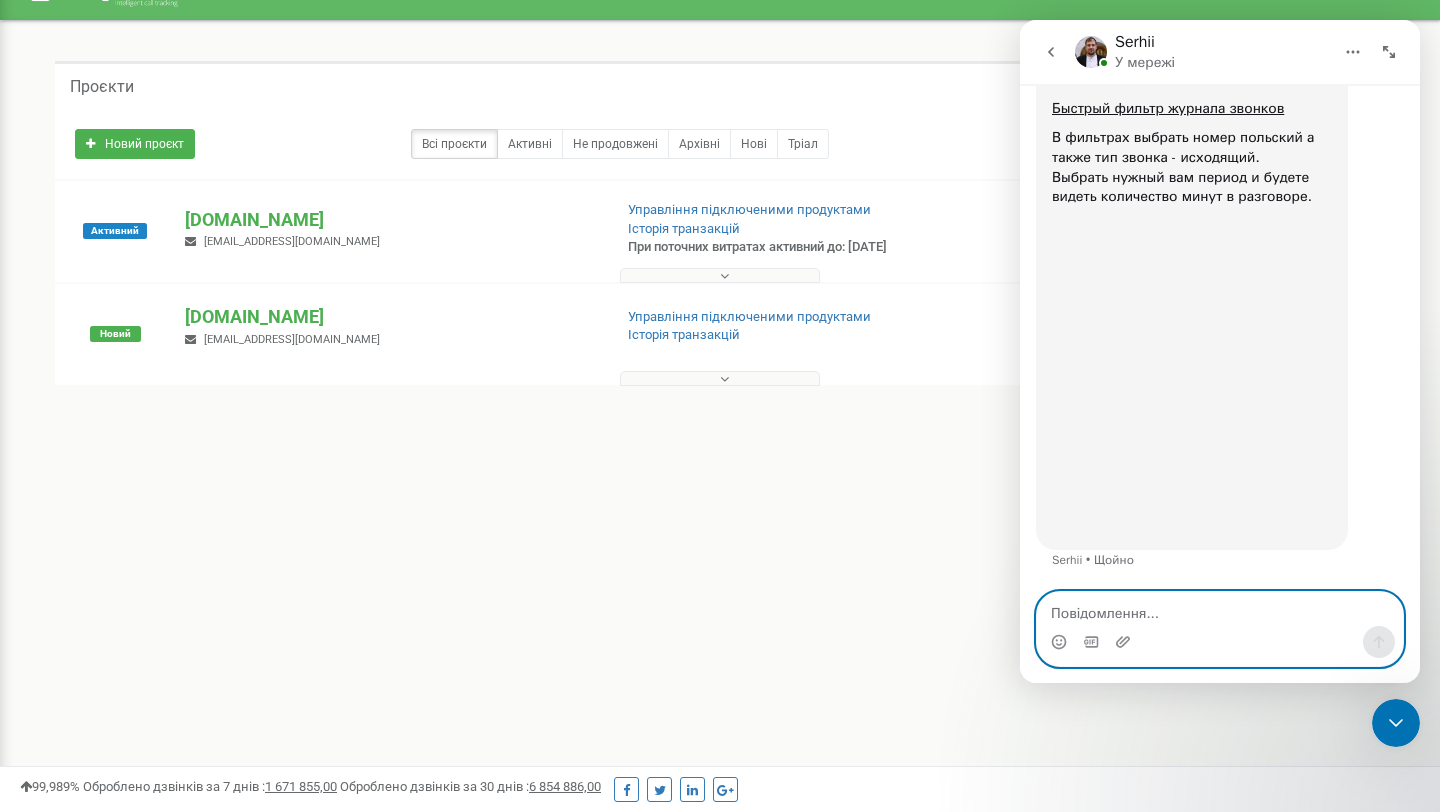 scroll, scrollTop: 3209, scrollLeft: 0, axis: vertical 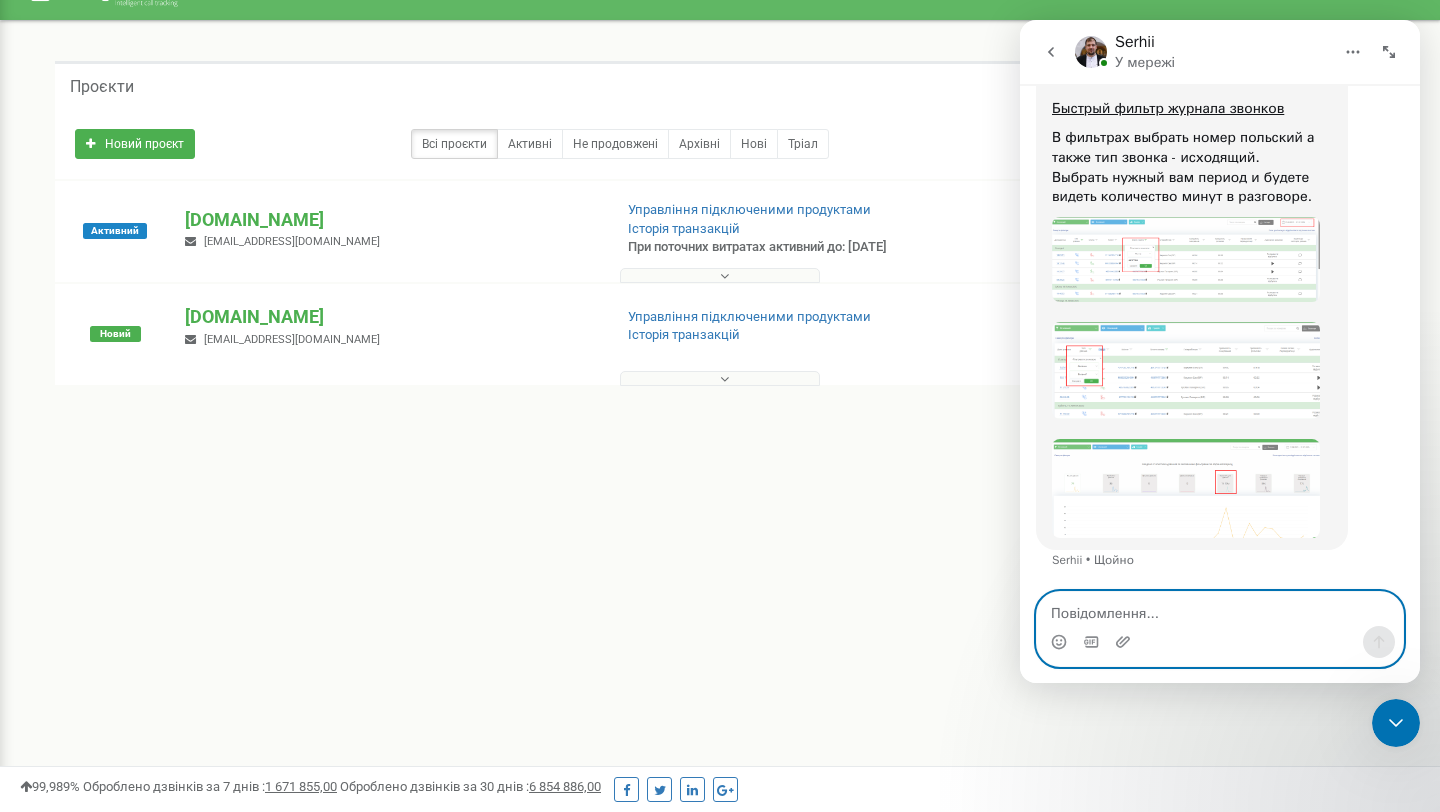 click at bounding box center (1220, 609) 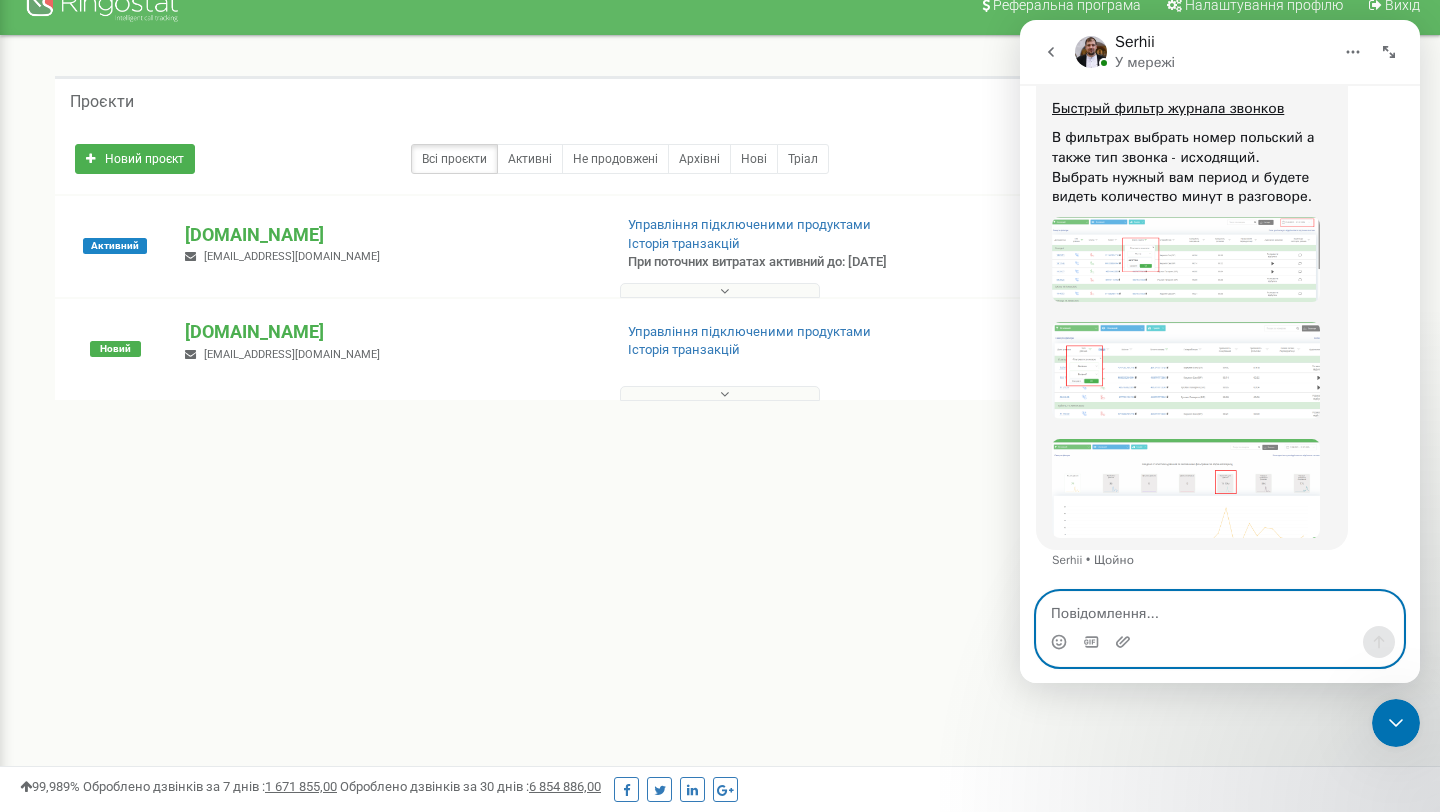 scroll, scrollTop: 0, scrollLeft: 0, axis: both 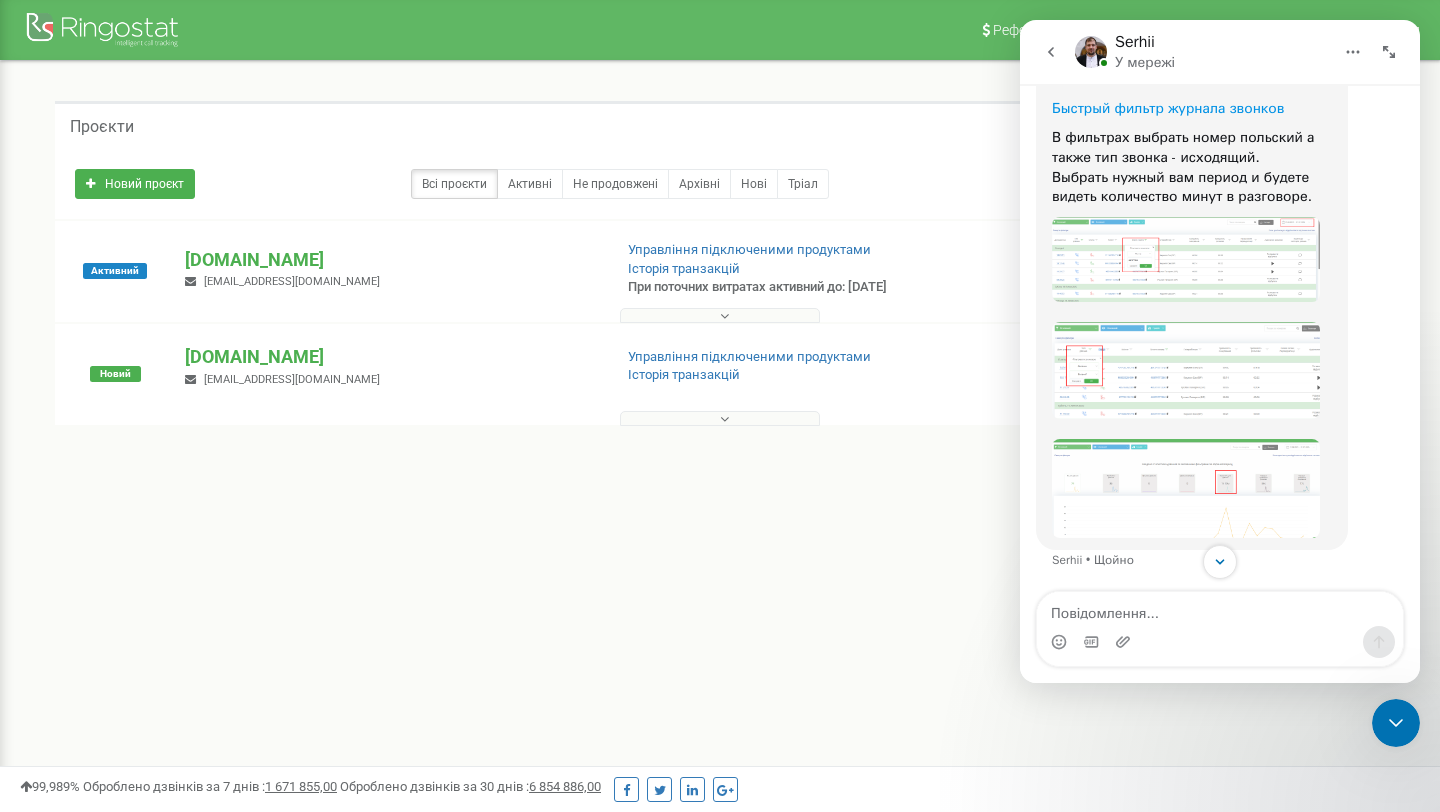click on "Быстрый фильтр журнала звонков" at bounding box center (1168, 108) 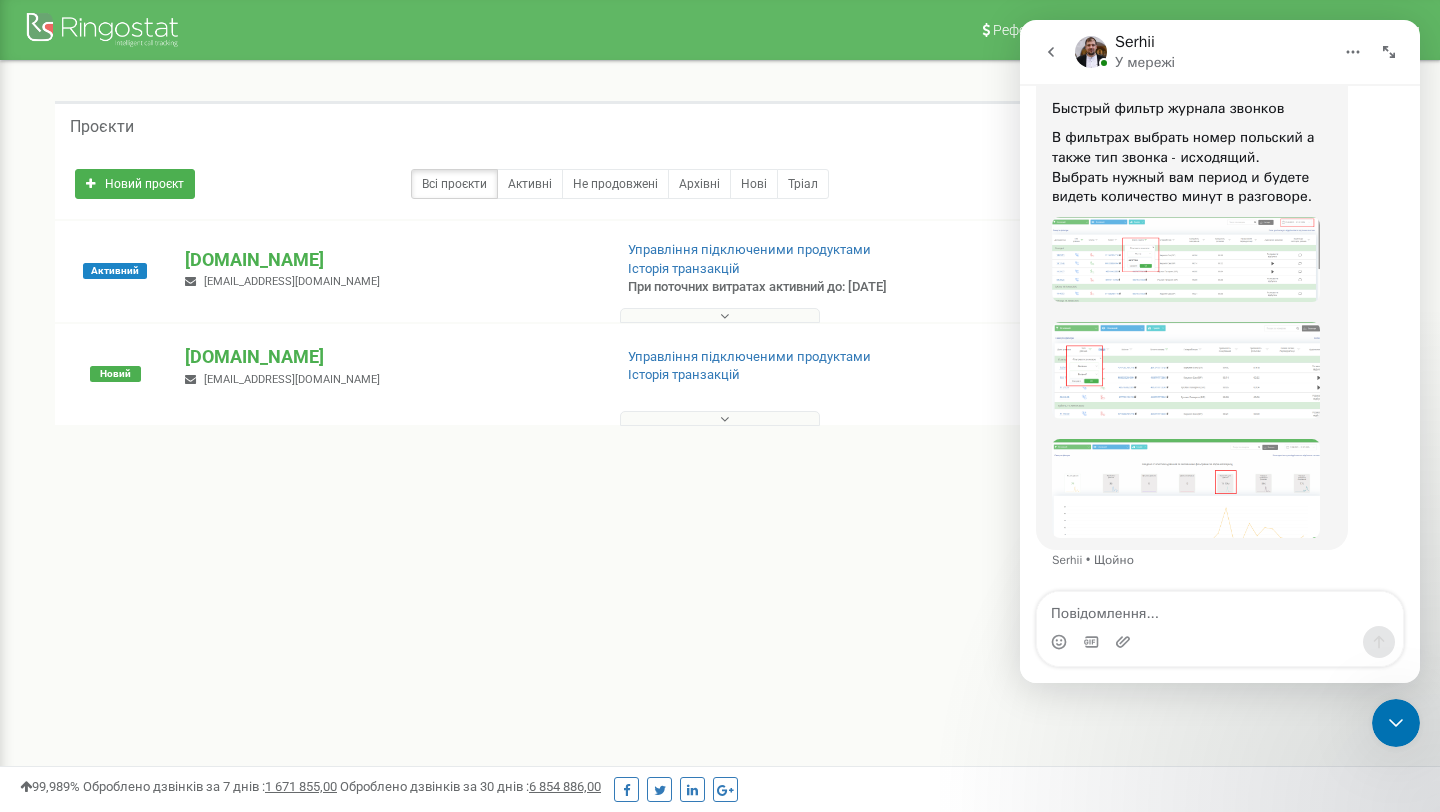 scroll, scrollTop: 3209, scrollLeft: 0, axis: vertical 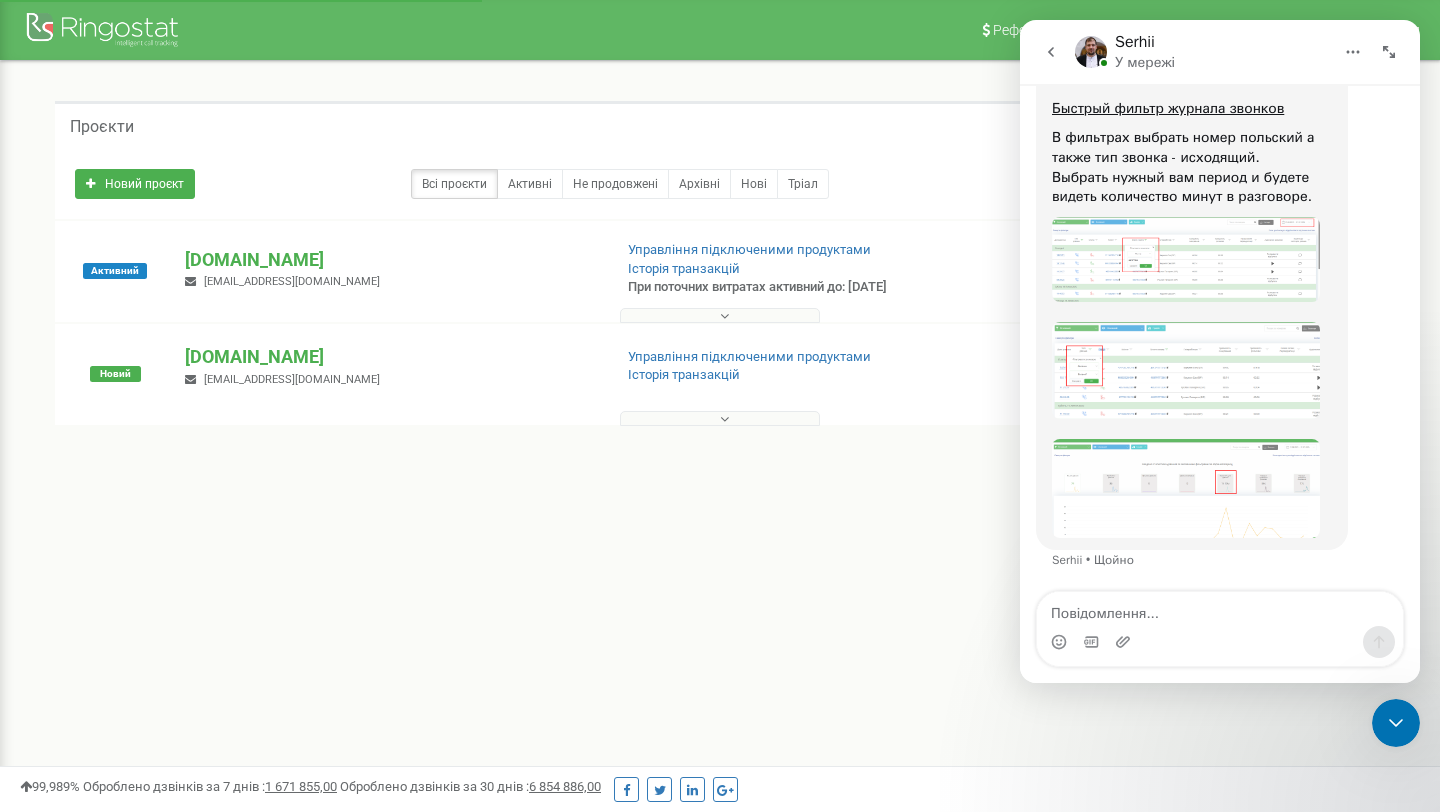 click at bounding box center [720, 315] 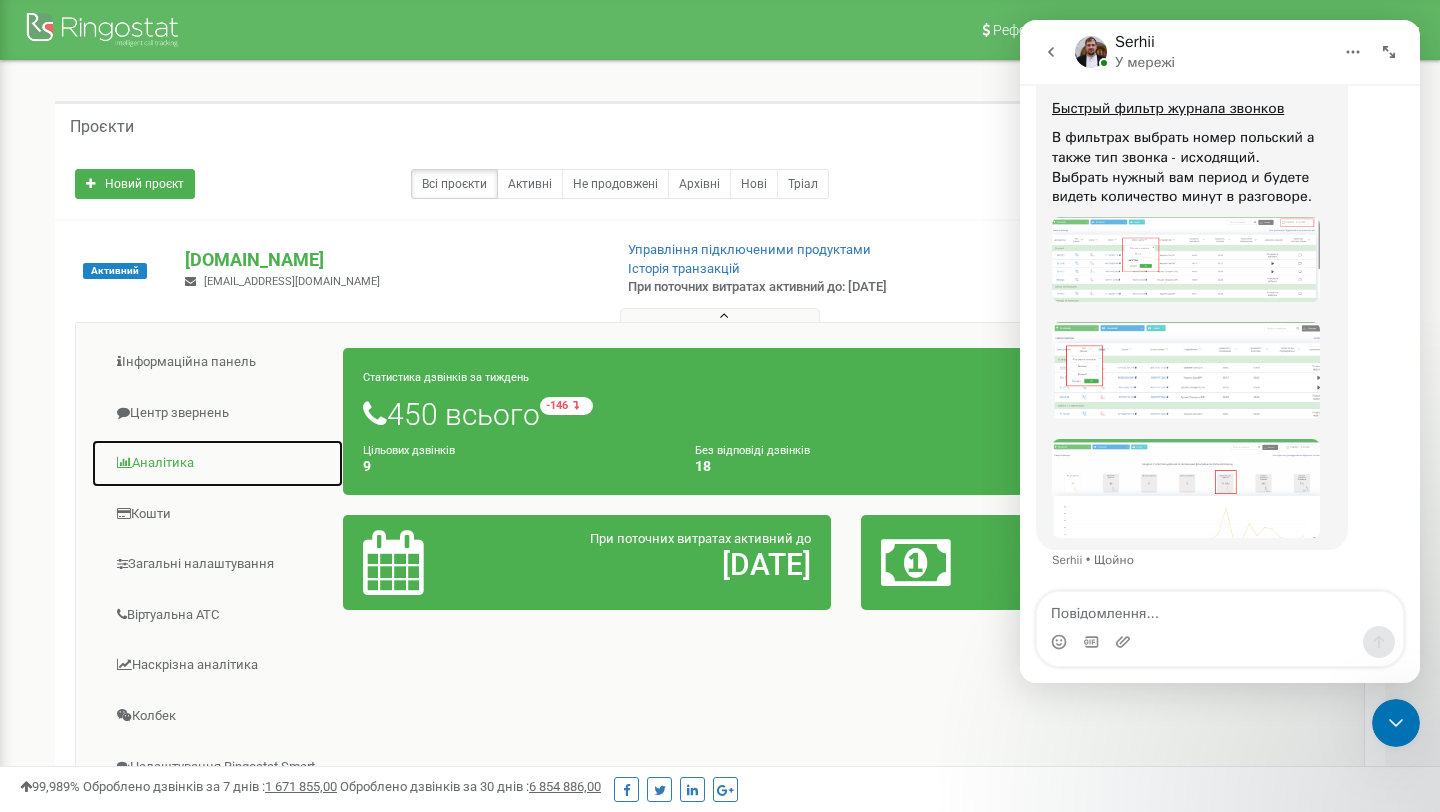 click on "Аналiтика" at bounding box center (217, 463) 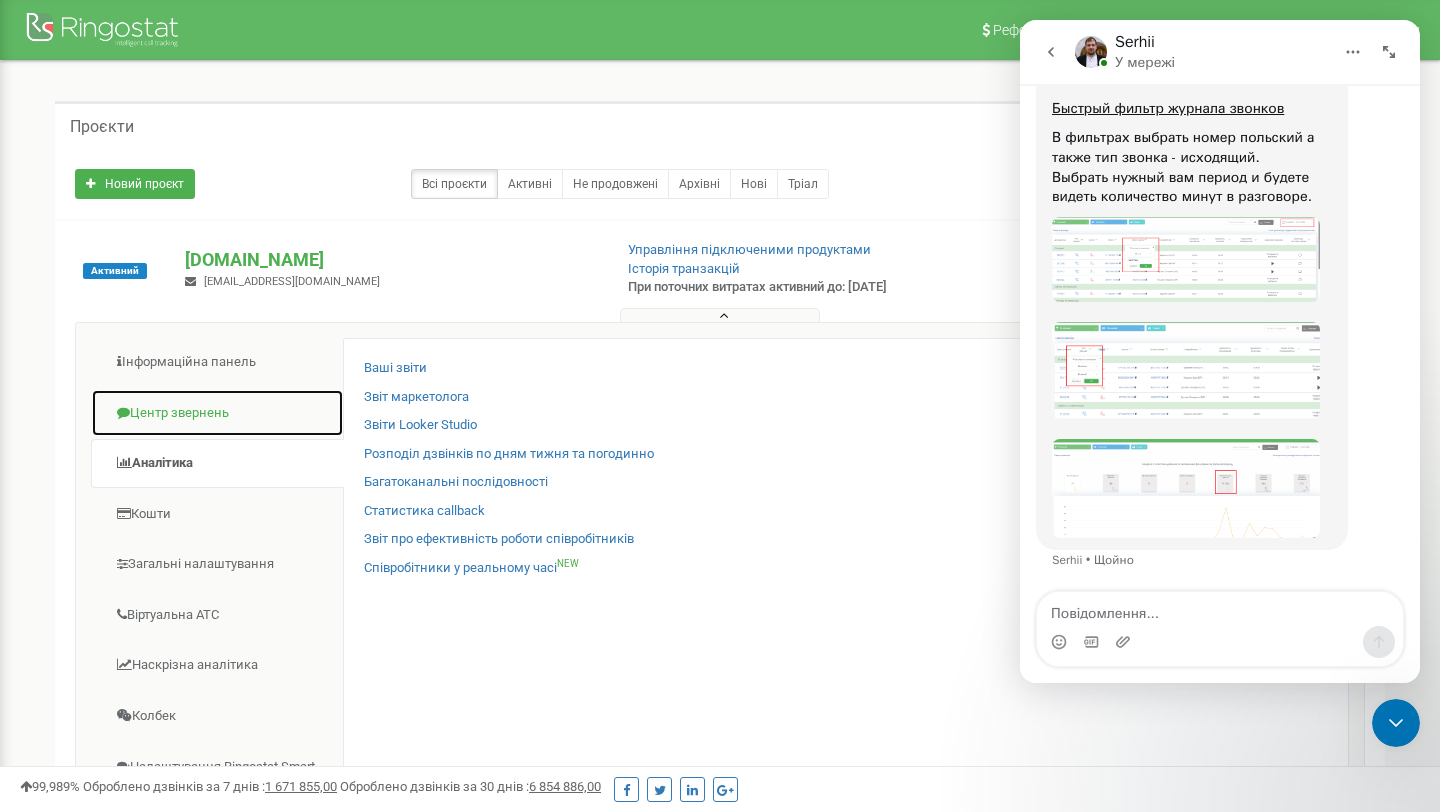 click on "Центр звернень" at bounding box center [217, 413] 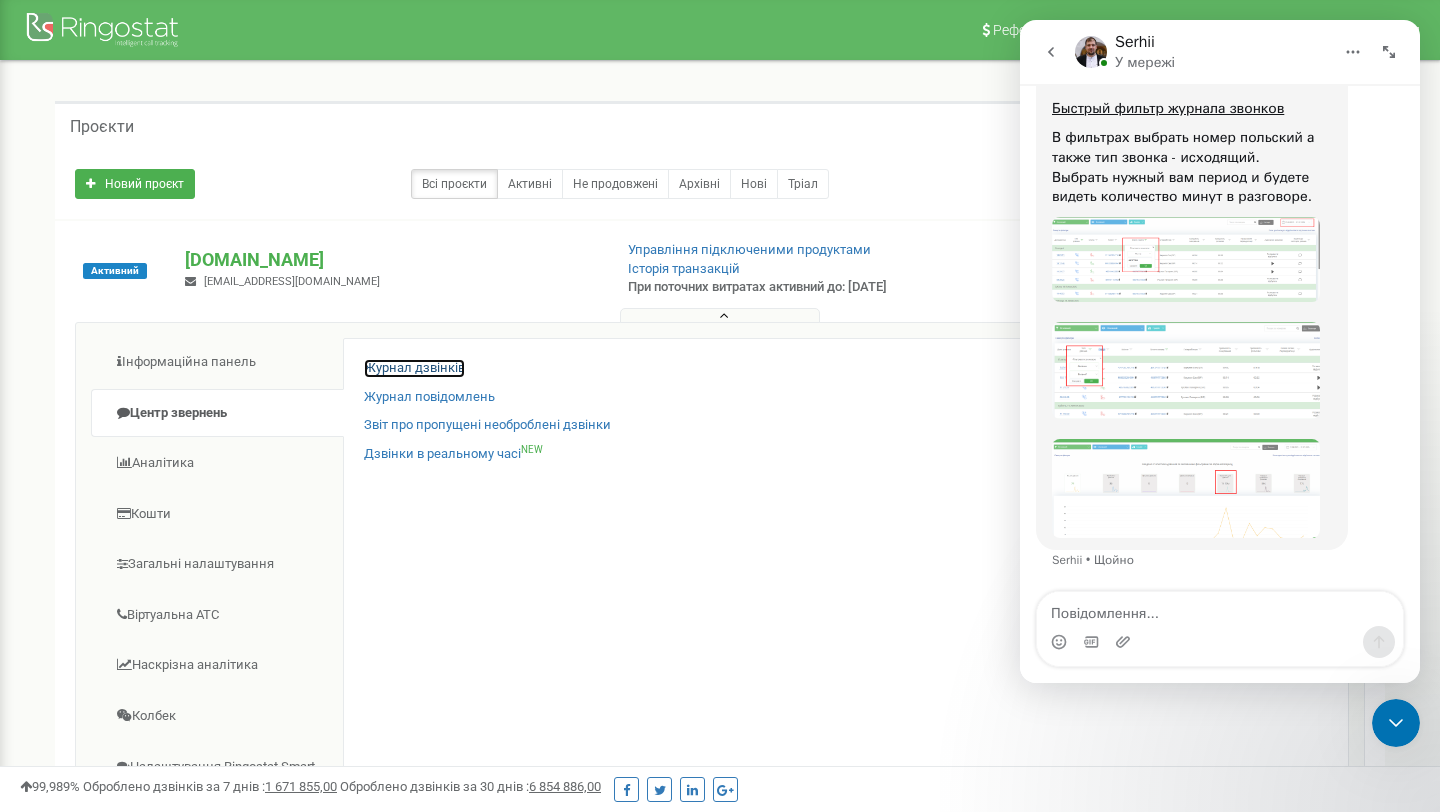 click on "Журнал дзвінків" at bounding box center [414, 368] 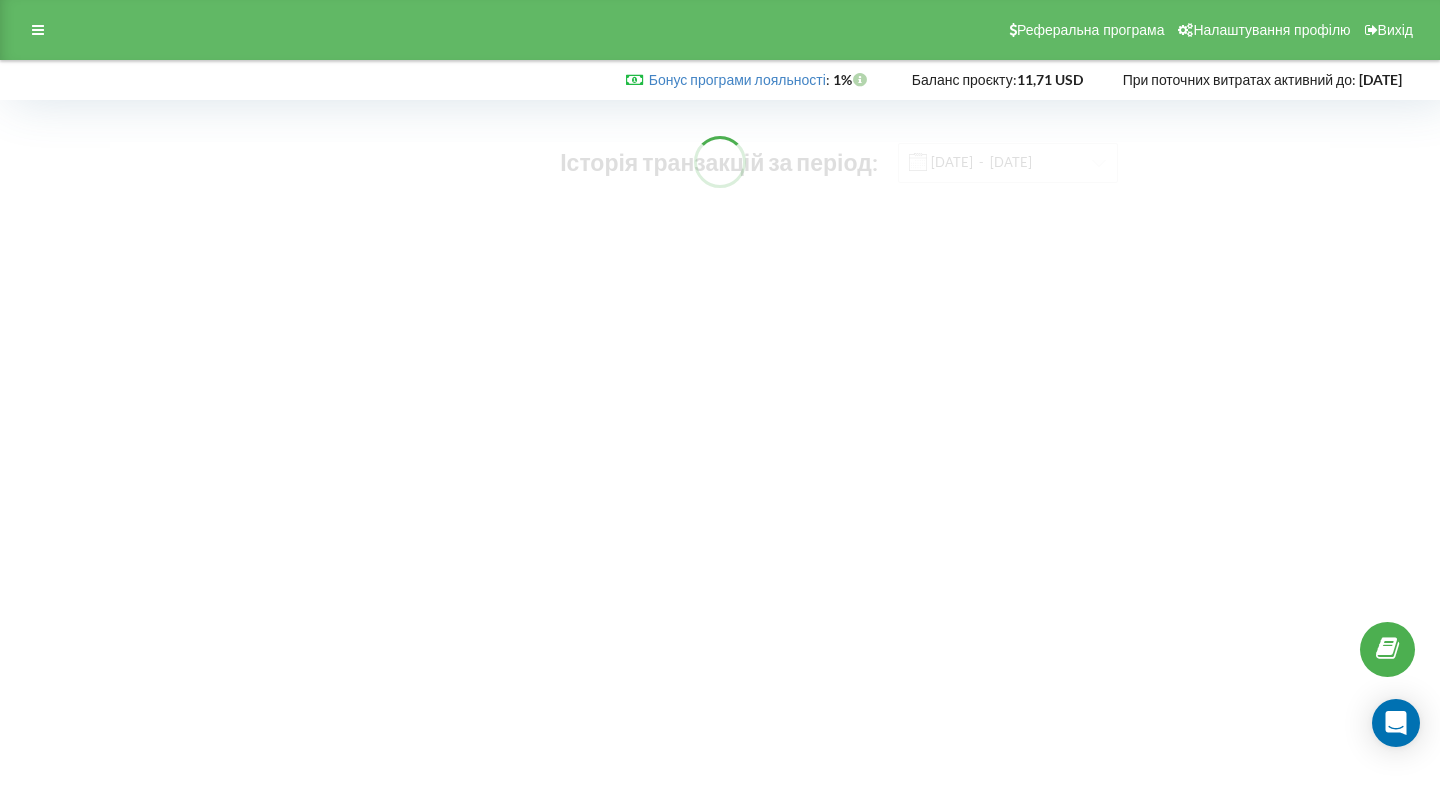 scroll, scrollTop: 0, scrollLeft: 0, axis: both 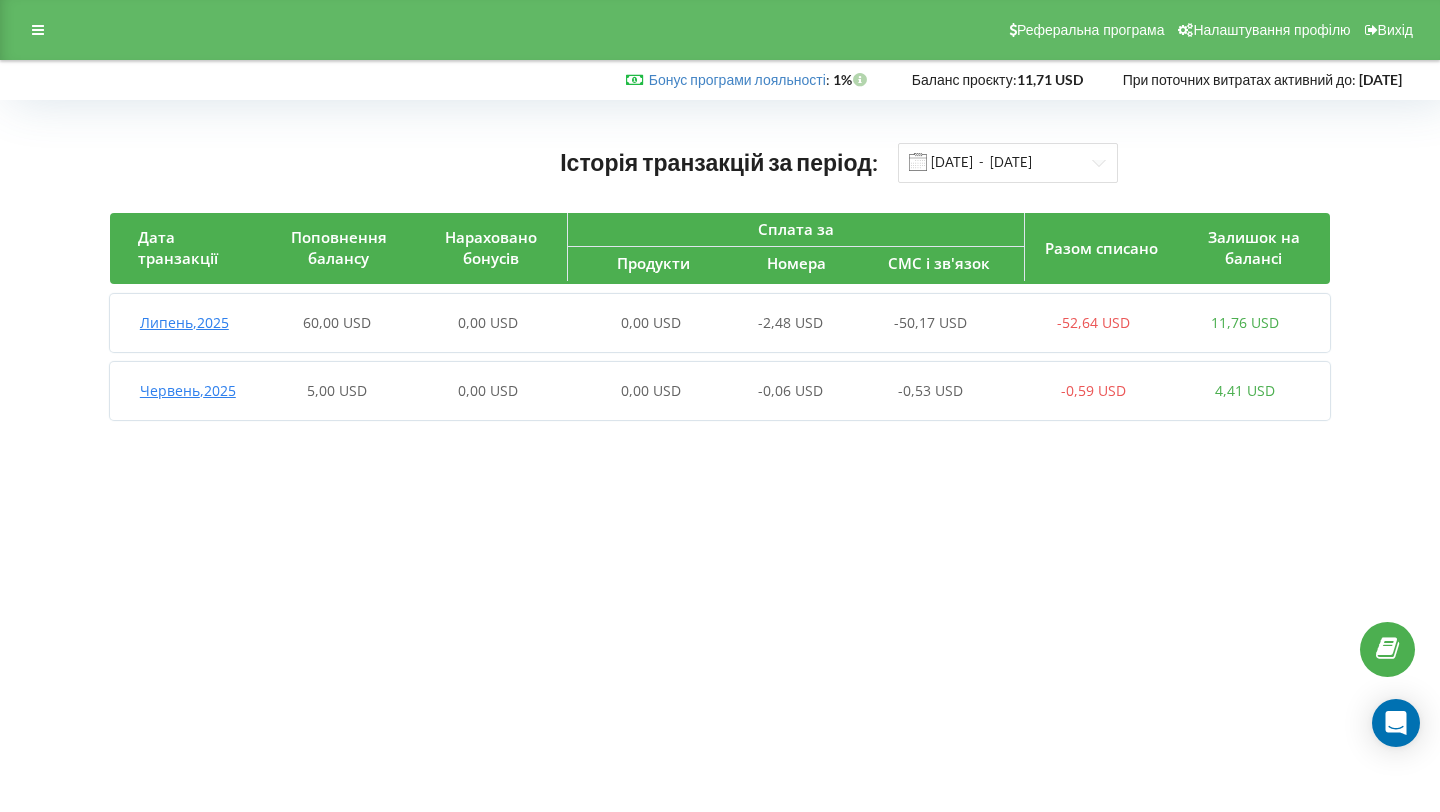 click on "Липень ,  2025 60,00 USD 0,00 USD 0,00 USD -2,48 USD -50,17 USD -52,64 USD 11,76 USD" at bounding box center (715, 323) 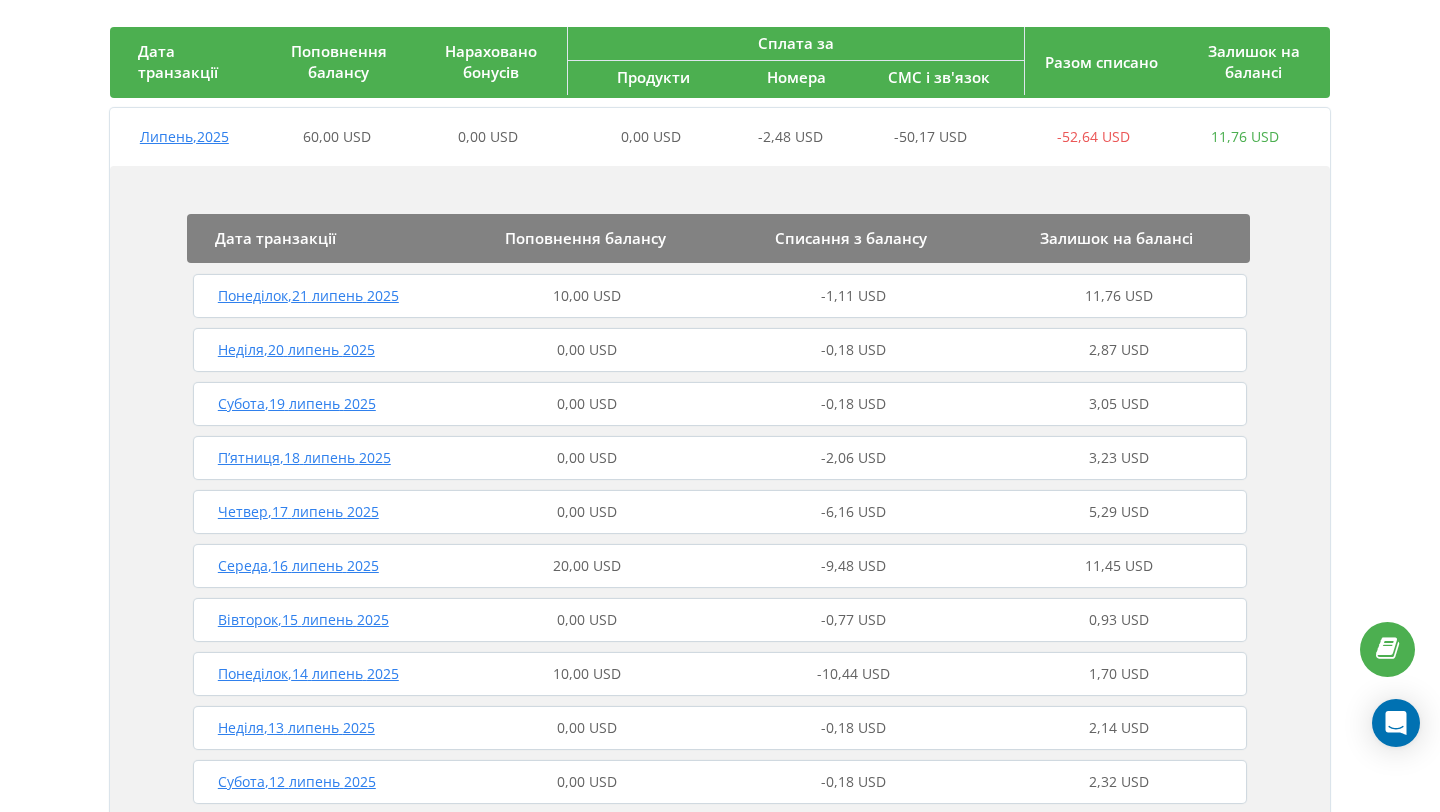 scroll, scrollTop: 190, scrollLeft: 0, axis: vertical 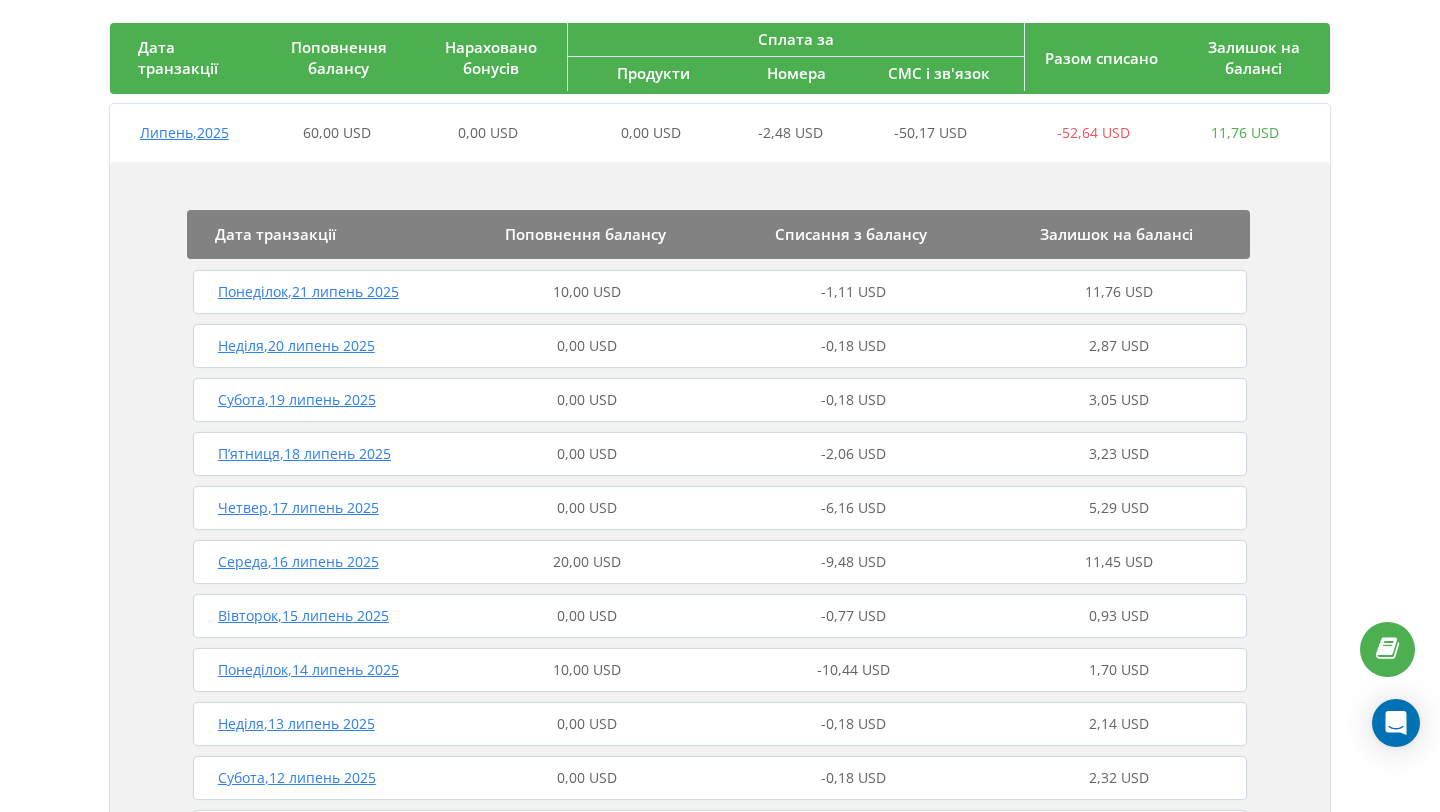click on "-1,11 USD" at bounding box center [853, 292] 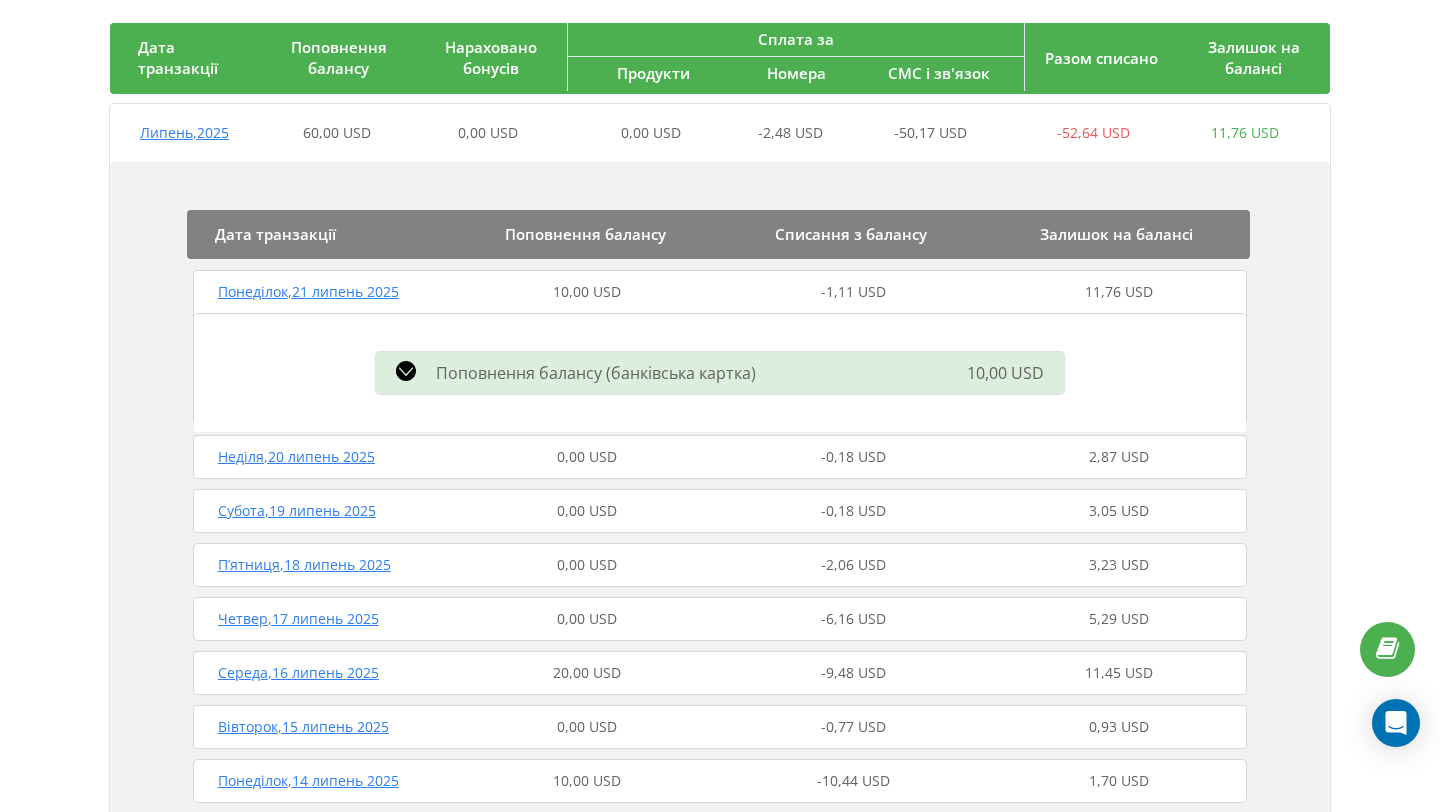 click on "0,00 USD" at bounding box center (587, 457) 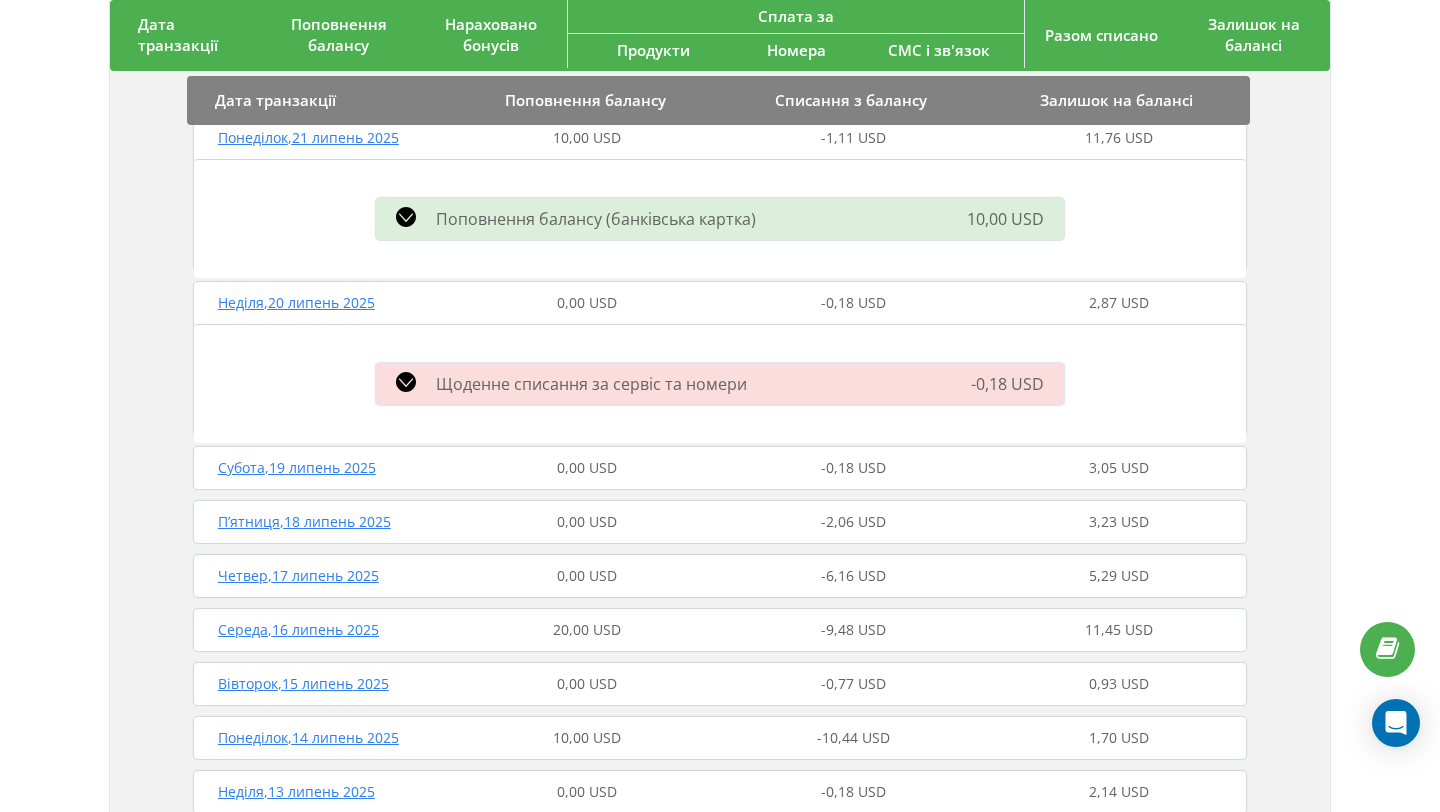 scroll, scrollTop: 348, scrollLeft: 0, axis: vertical 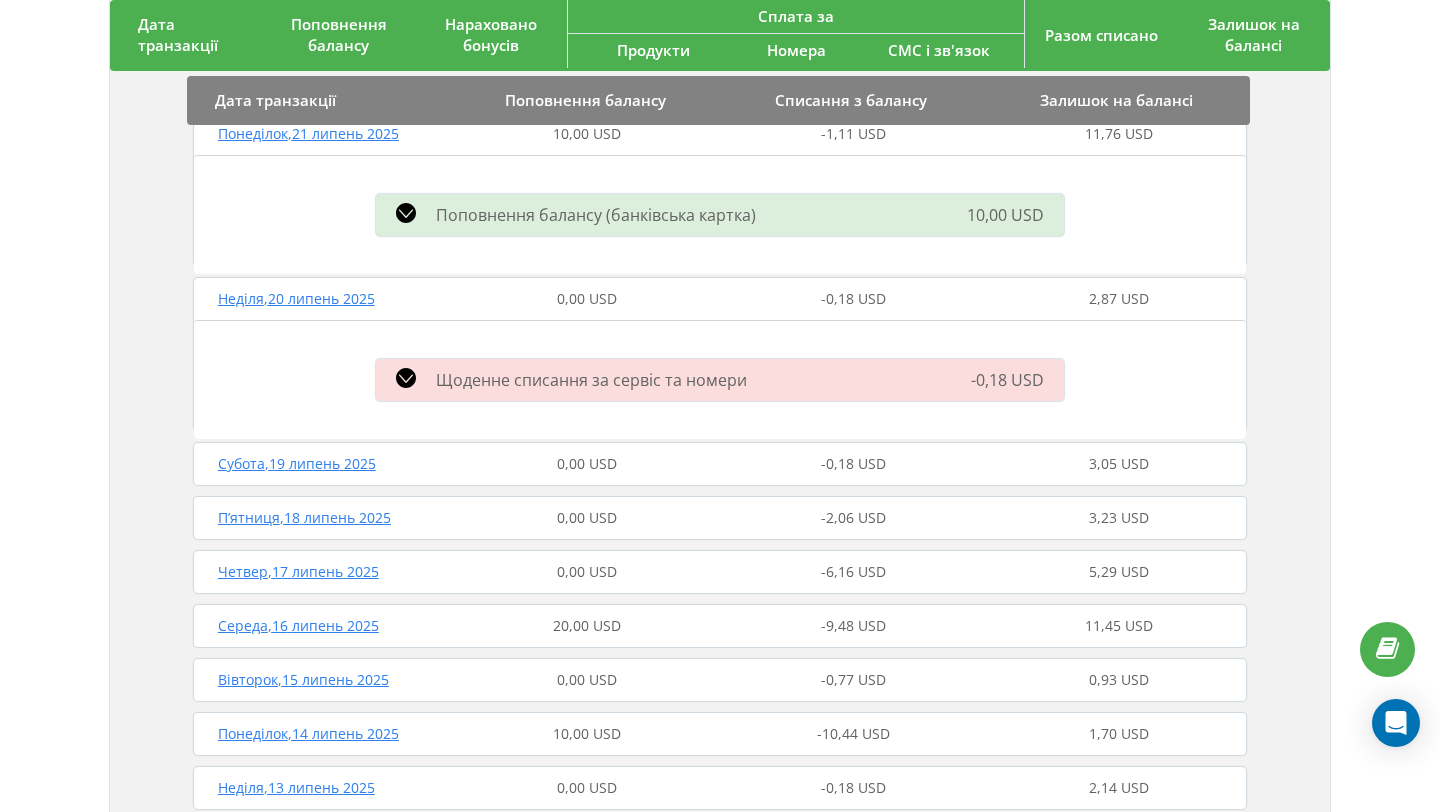 click on "Субота ,  19   липень   2025 0,00 USD -0,18 USD 3,05 USD" at bounding box center [720, 464] 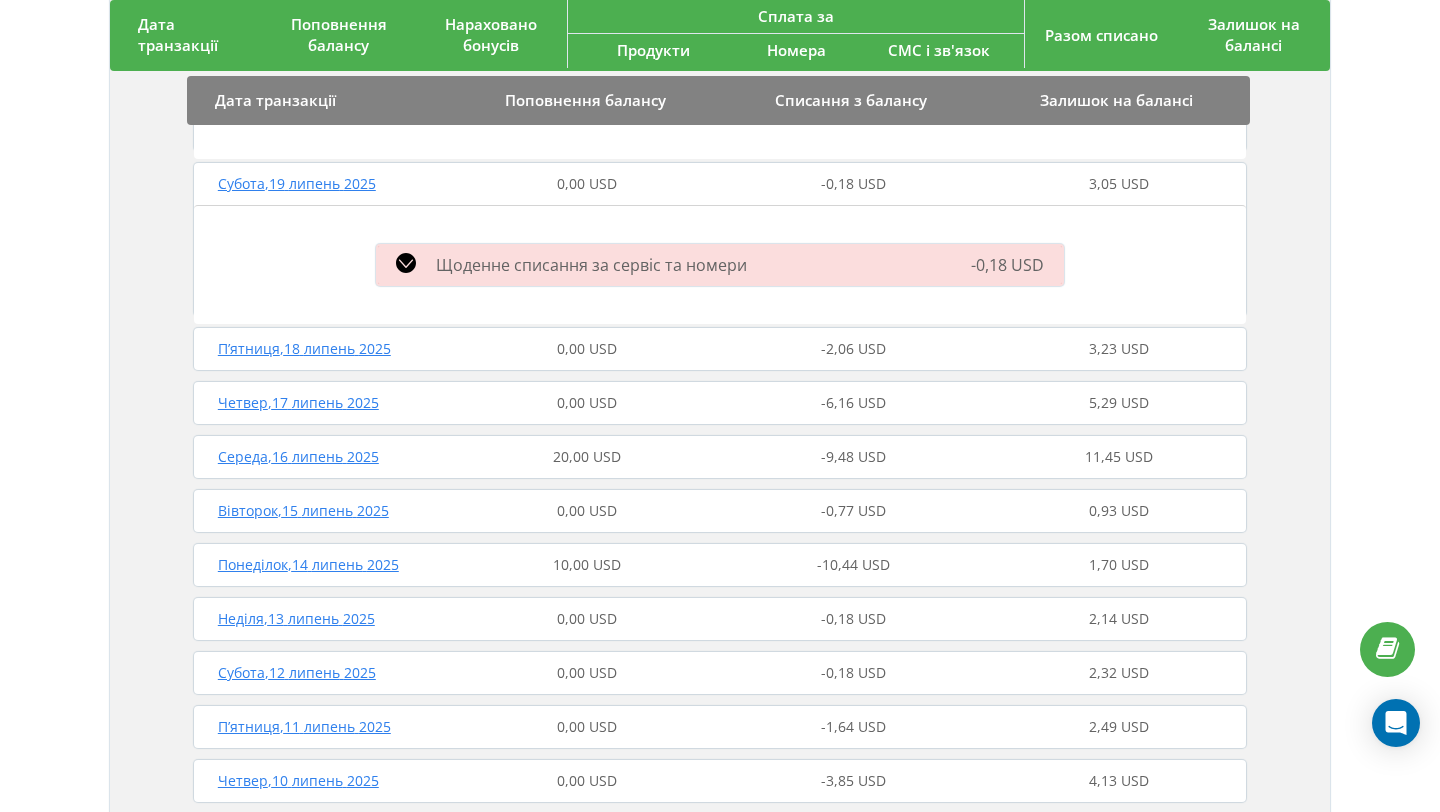 scroll, scrollTop: 632, scrollLeft: 0, axis: vertical 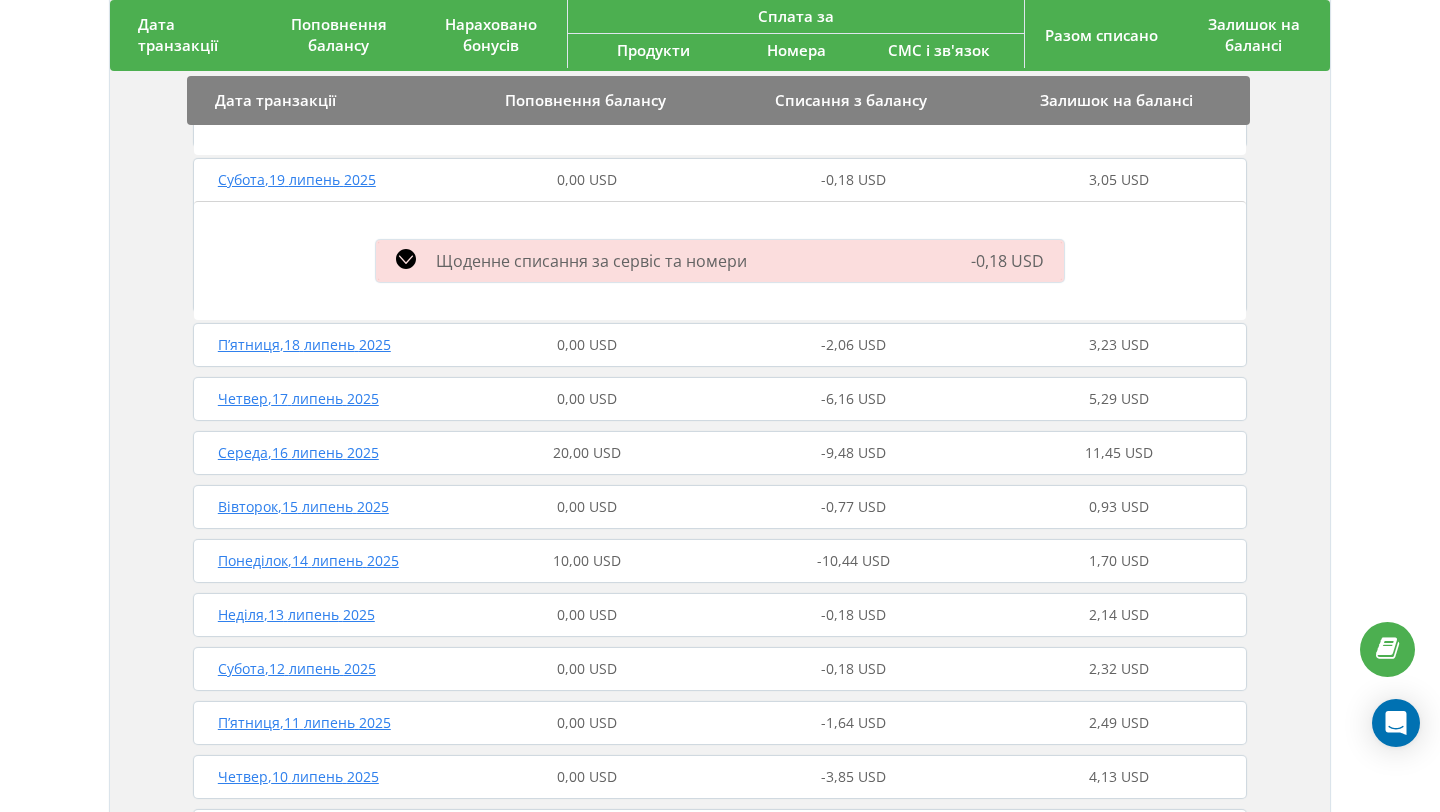 click on "Четвер ,  17   липень   2025 0,00 USD -6,16 USD 5,29 USD" at bounding box center (720, 399) 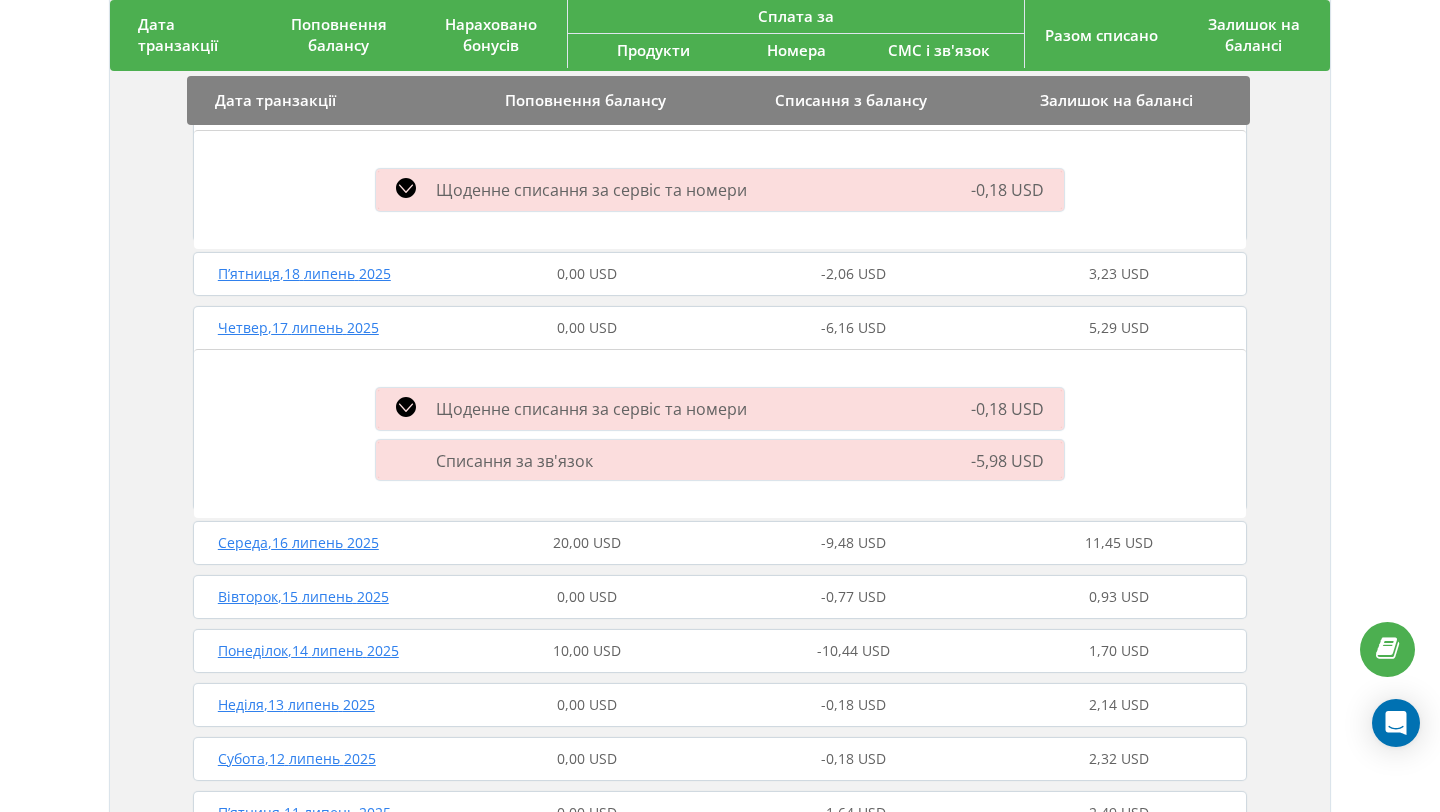 scroll, scrollTop: 704, scrollLeft: 0, axis: vertical 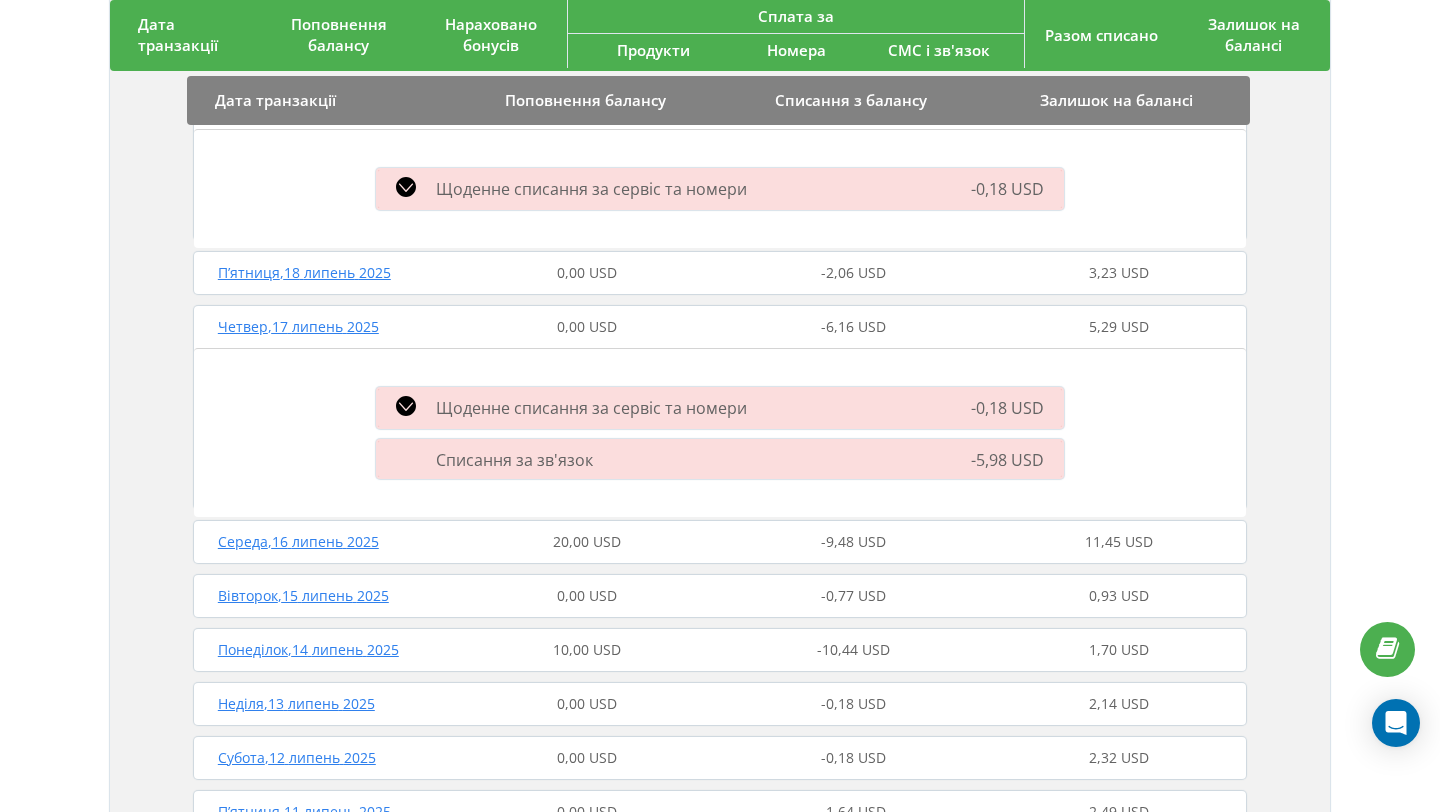 click on "Щоденне списання за сервіс та номери -0,18 USD" at bounding box center (720, 408) 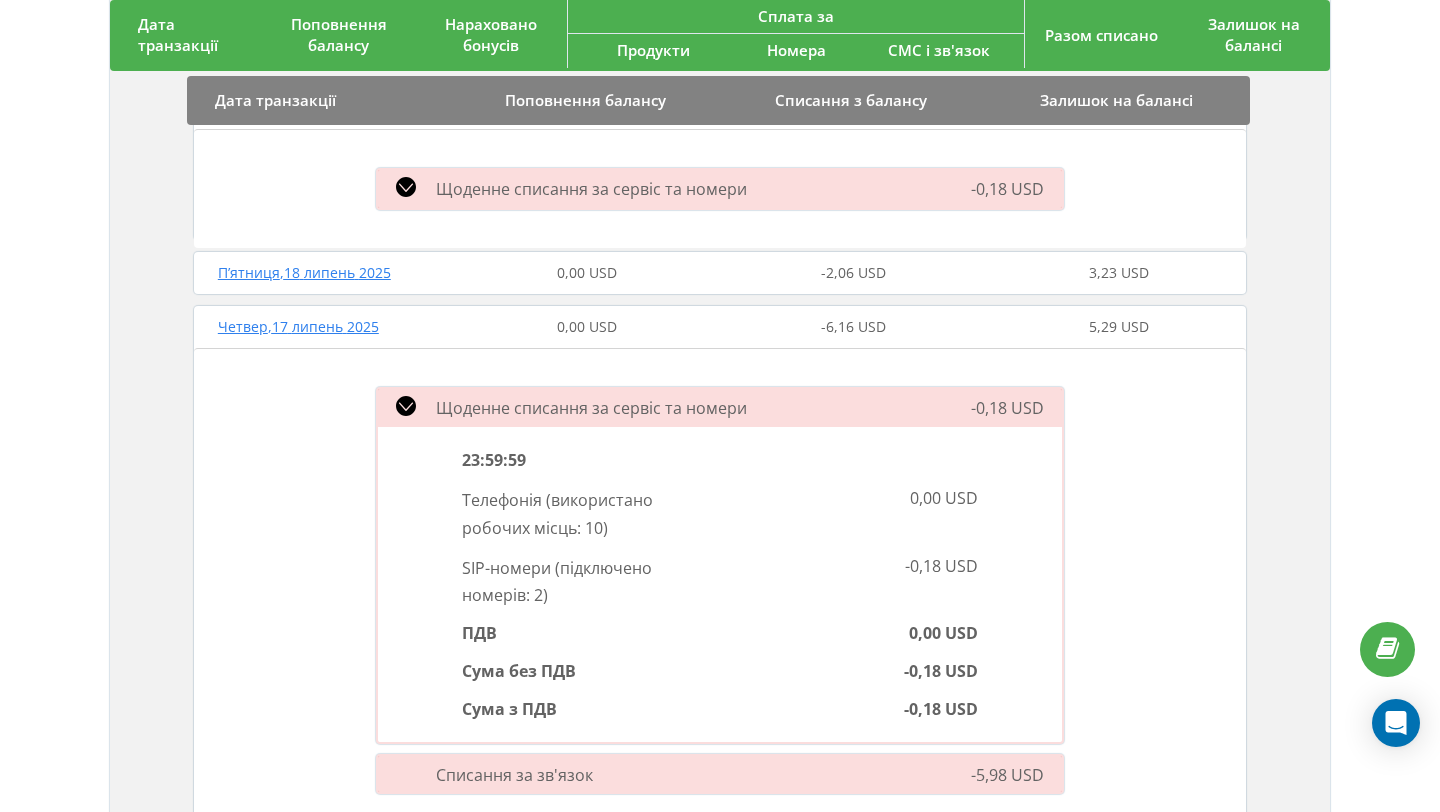 click on "-0,18 USD" at bounding box center (965, 408) 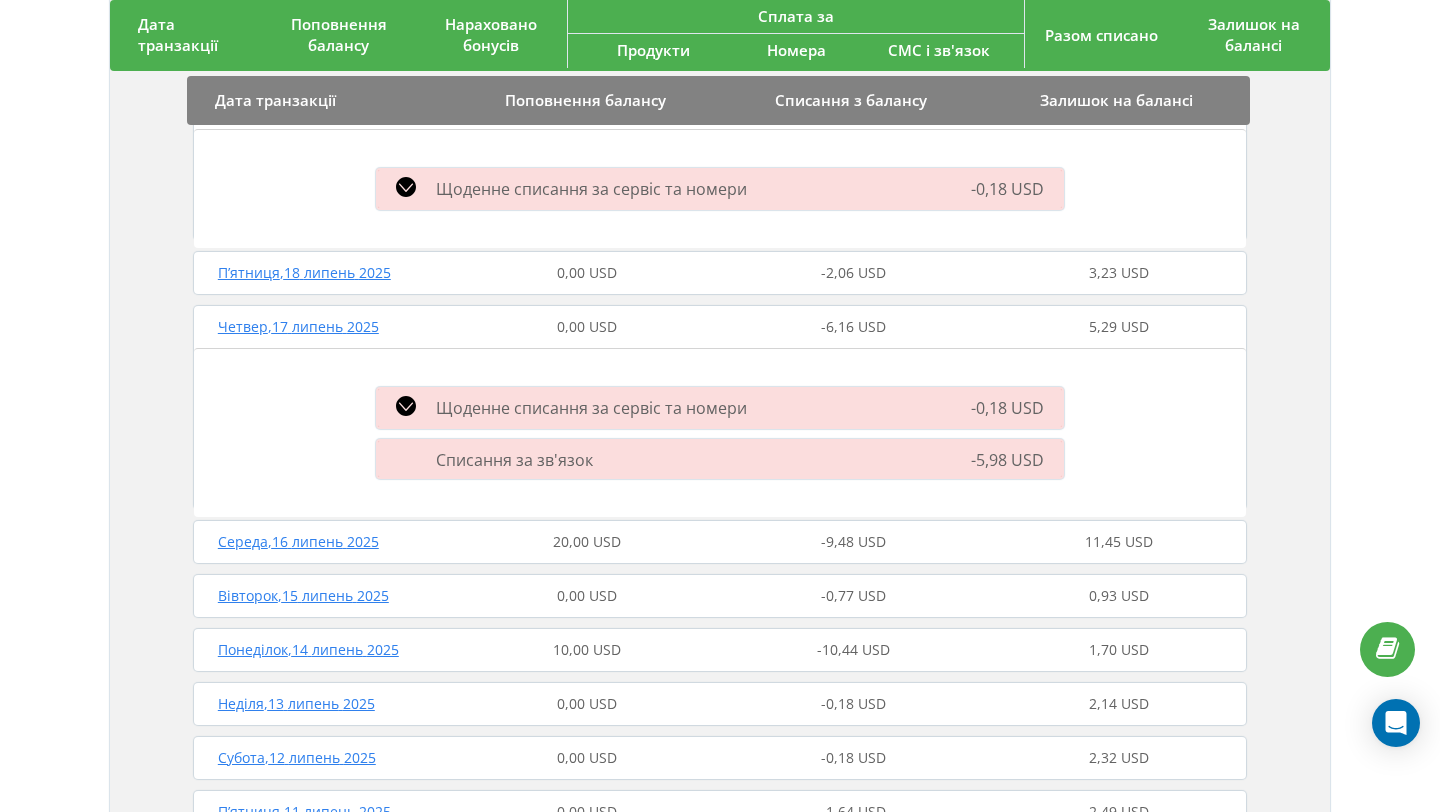 click on "Списання за зв'язок" at bounding box center [609, 459] 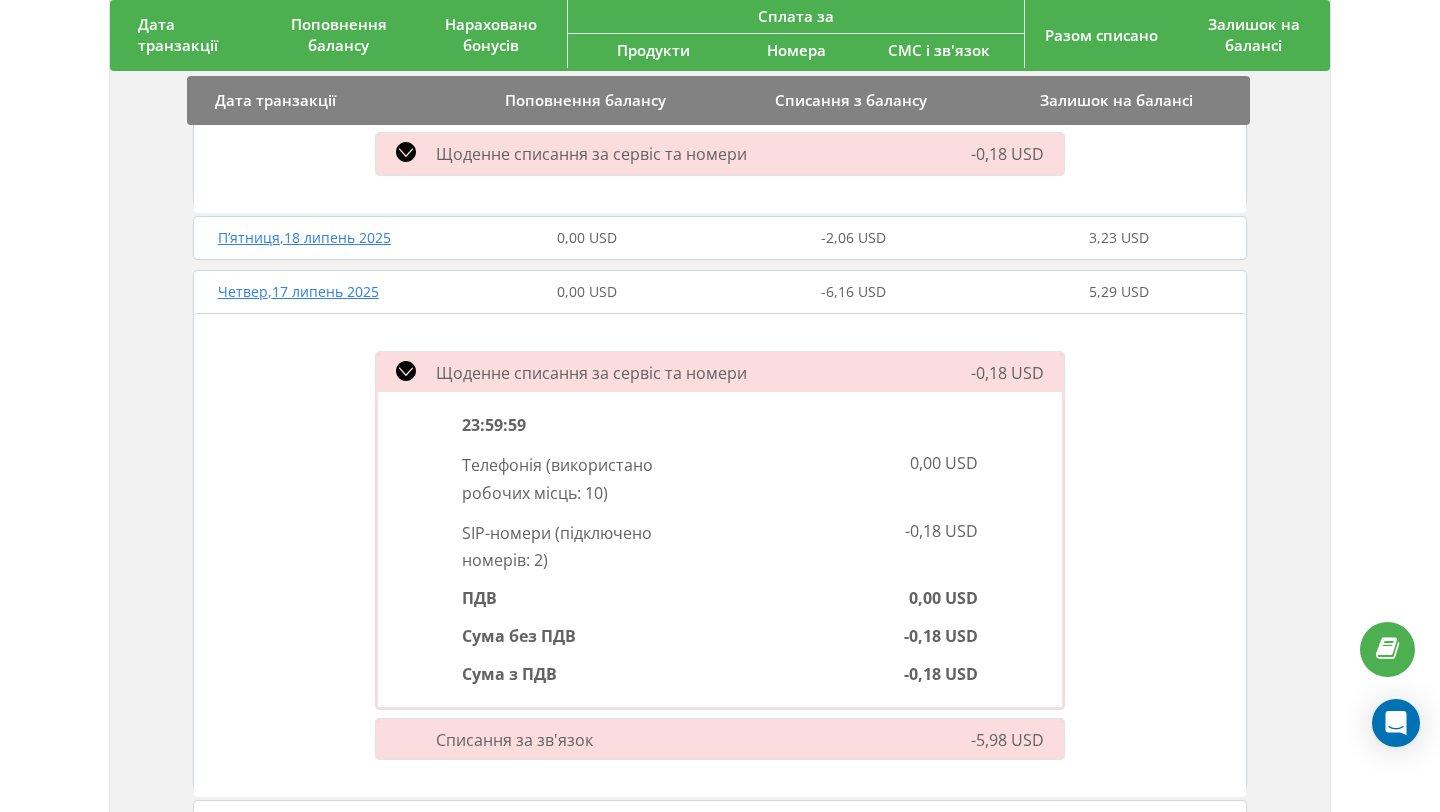 scroll, scrollTop: 760, scrollLeft: 0, axis: vertical 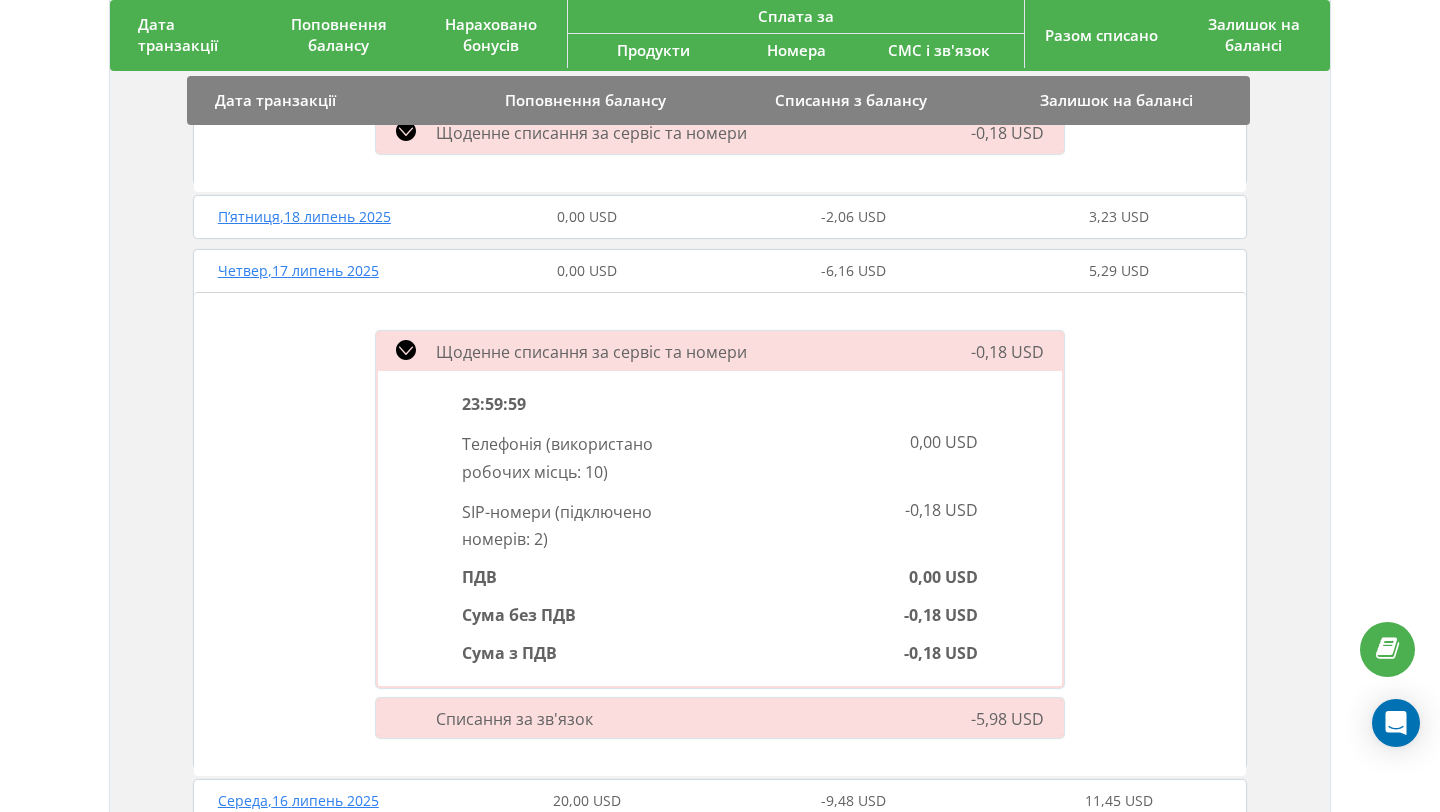 click on "-0,18 USD" at bounding box center [965, 352] 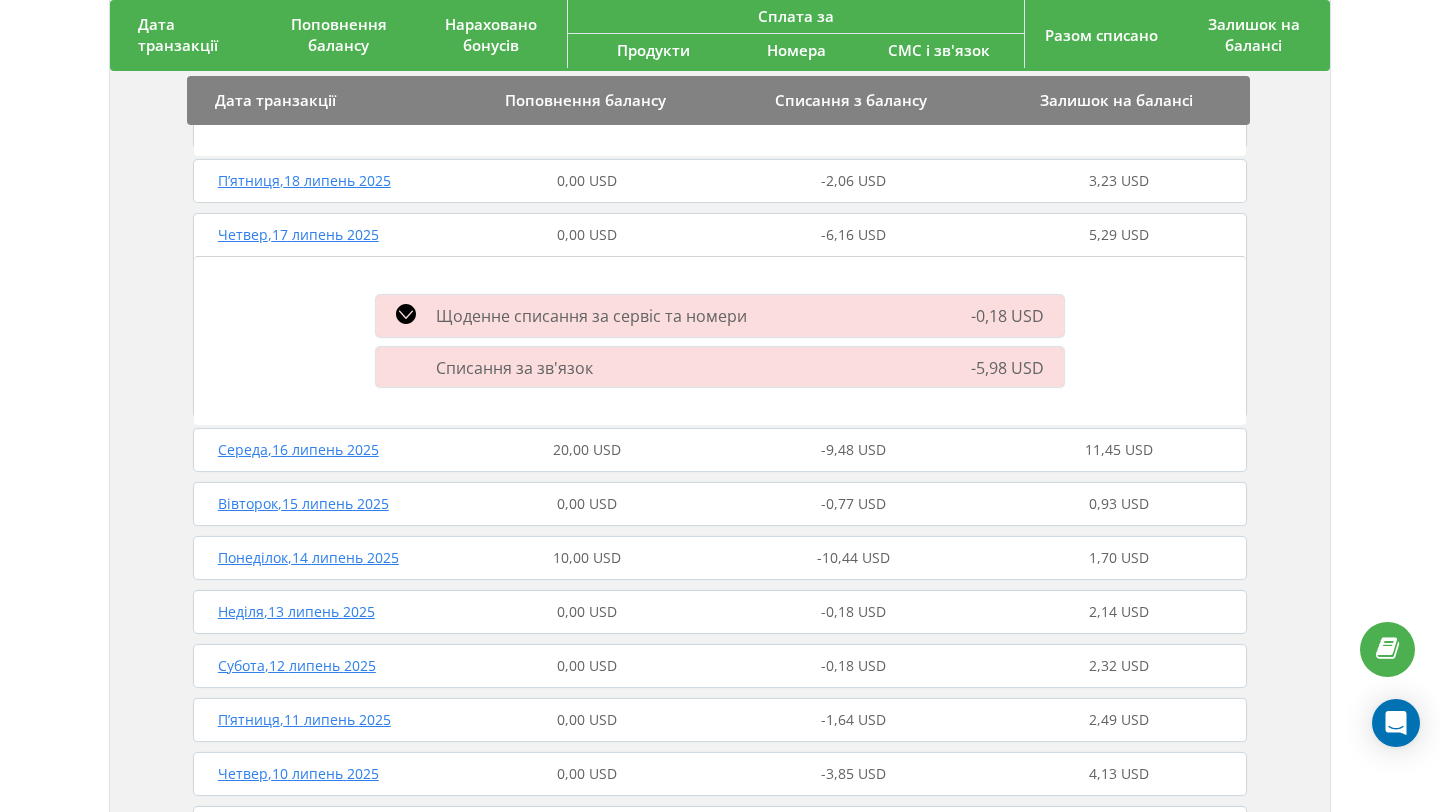 scroll, scrollTop: 803, scrollLeft: 0, axis: vertical 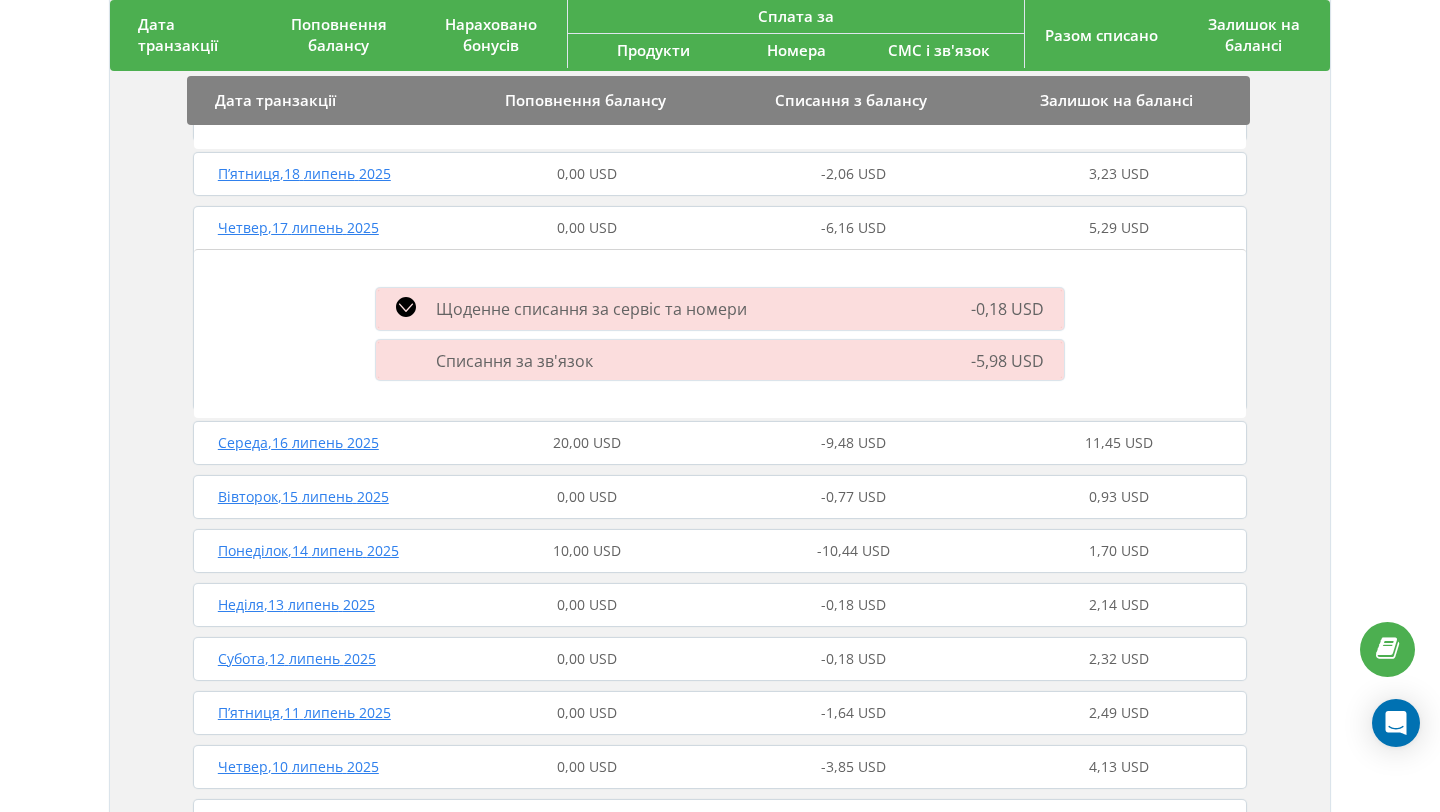 click on "Списання за зв'язок -5,98 USD" at bounding box center (720, 360) 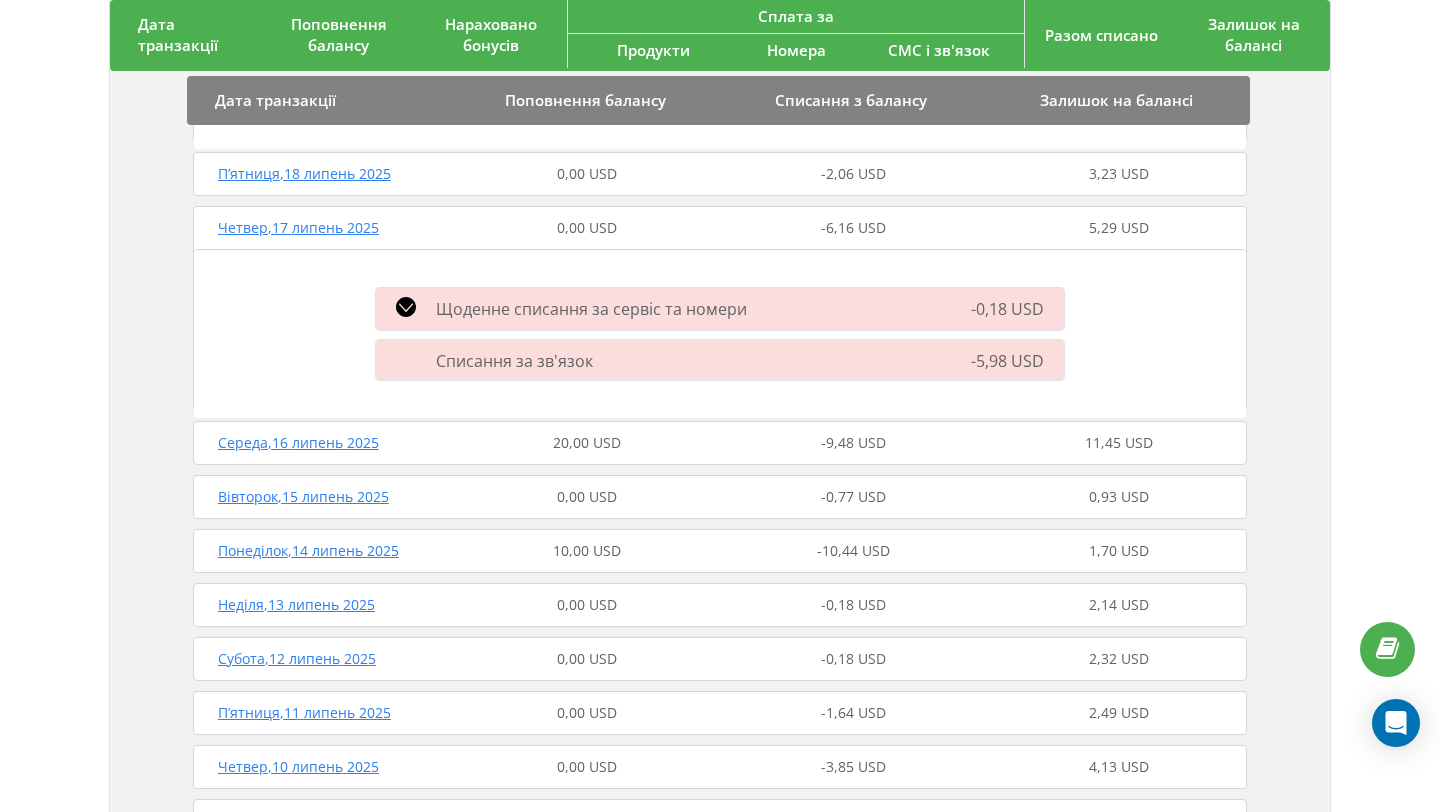 click on "20,00 USD" at bounding box center (587, 443) 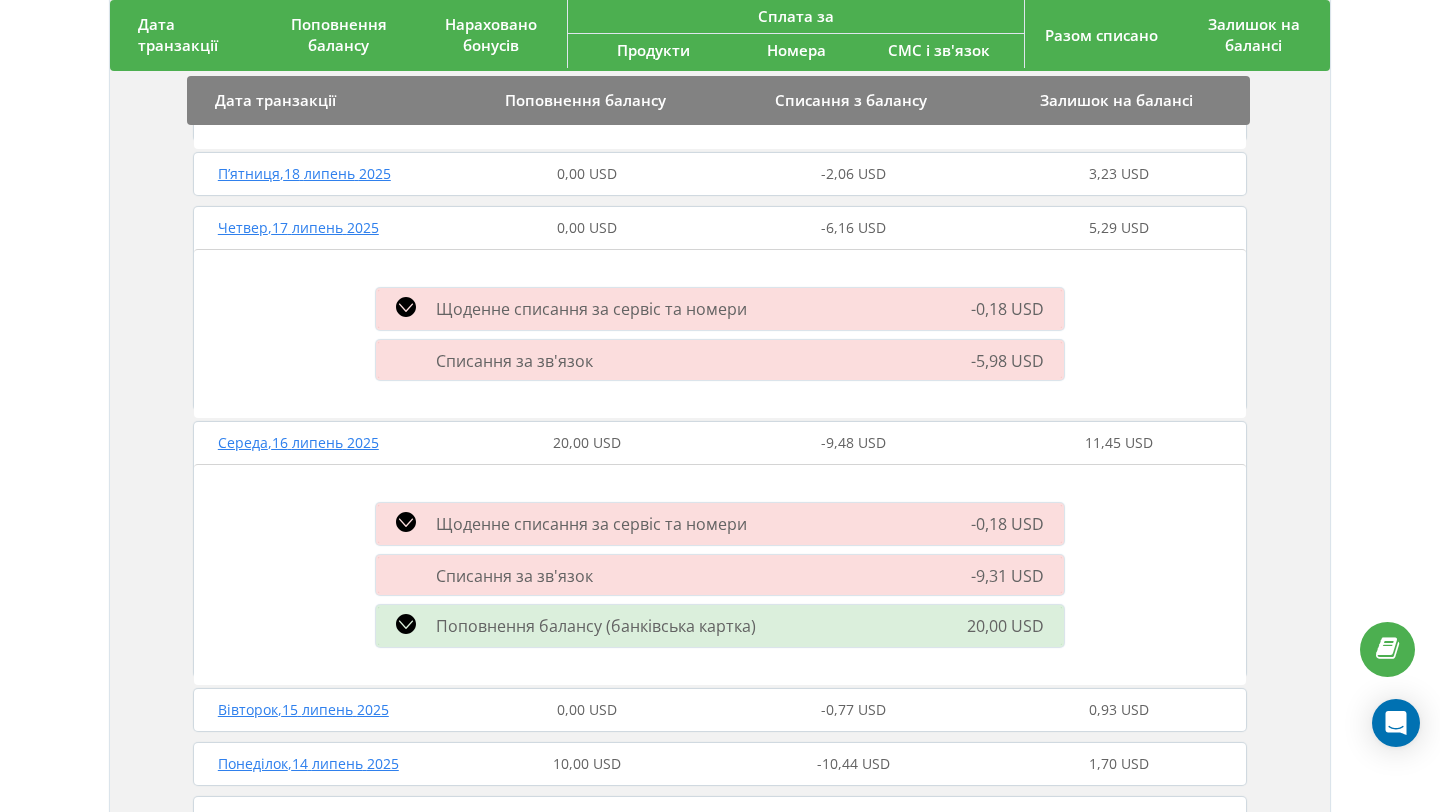 click on "Списання за зв'язок -9,31 USD" at bounding box center (720, 575) 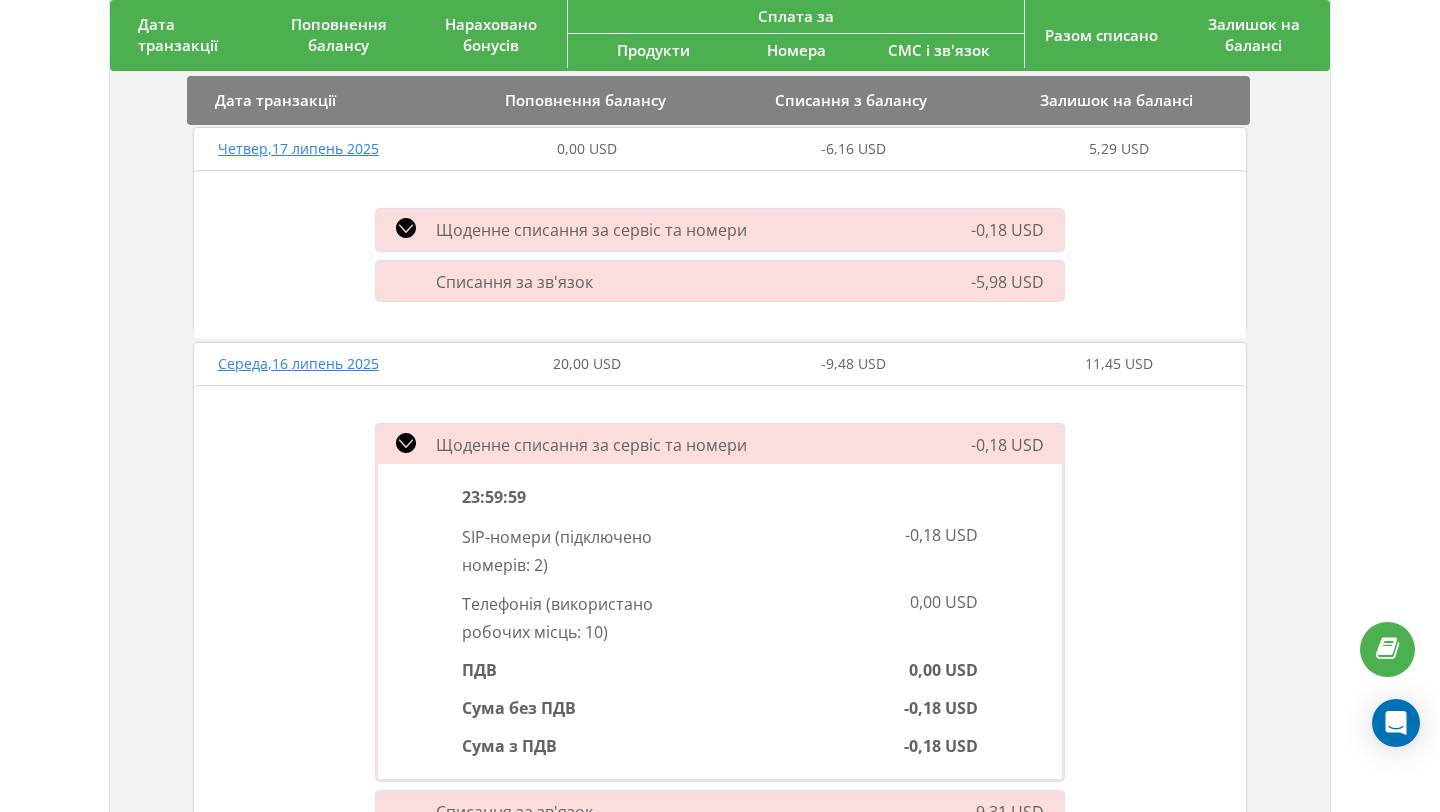scroll, scrollTop: 979, scrollLeft: 0, axis: vertical 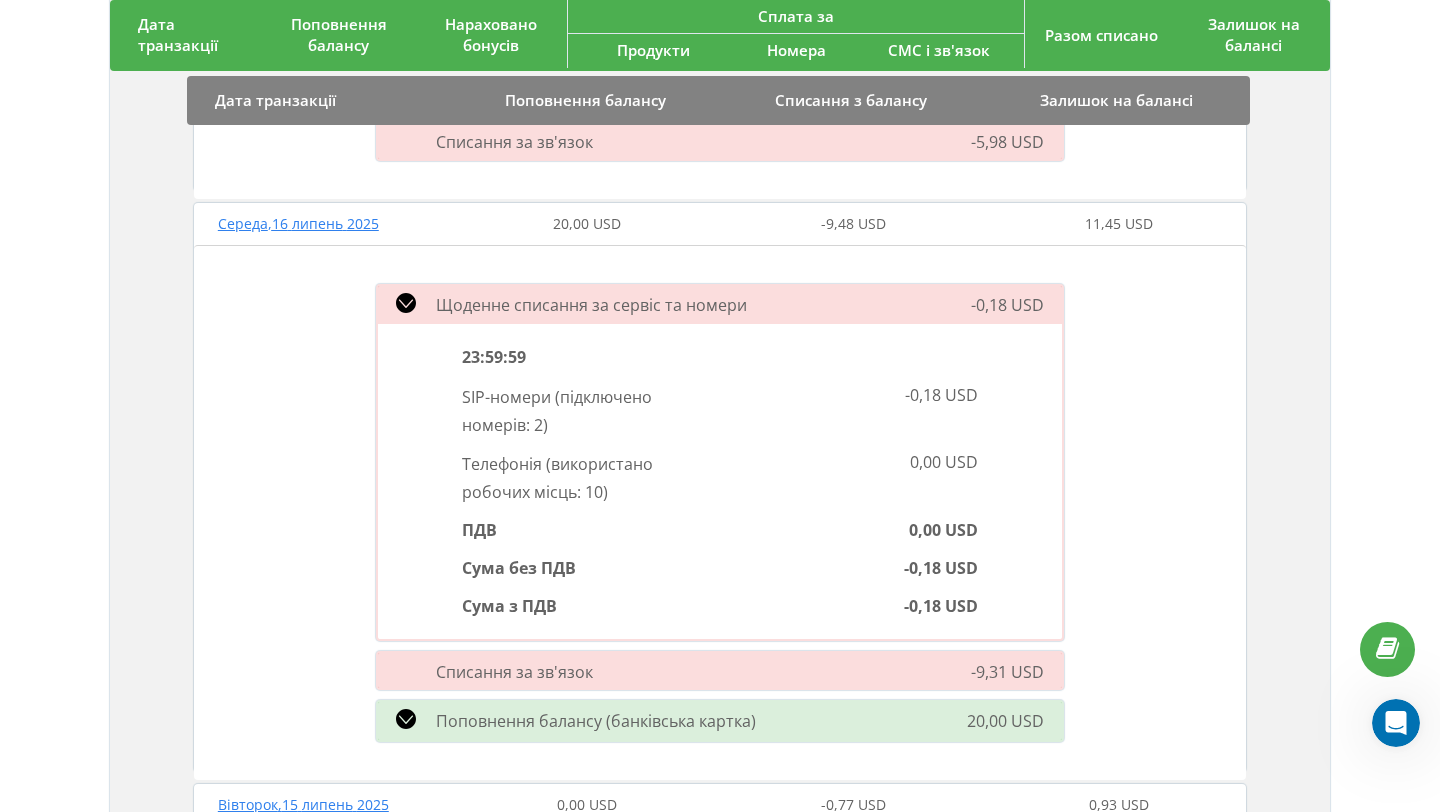 click 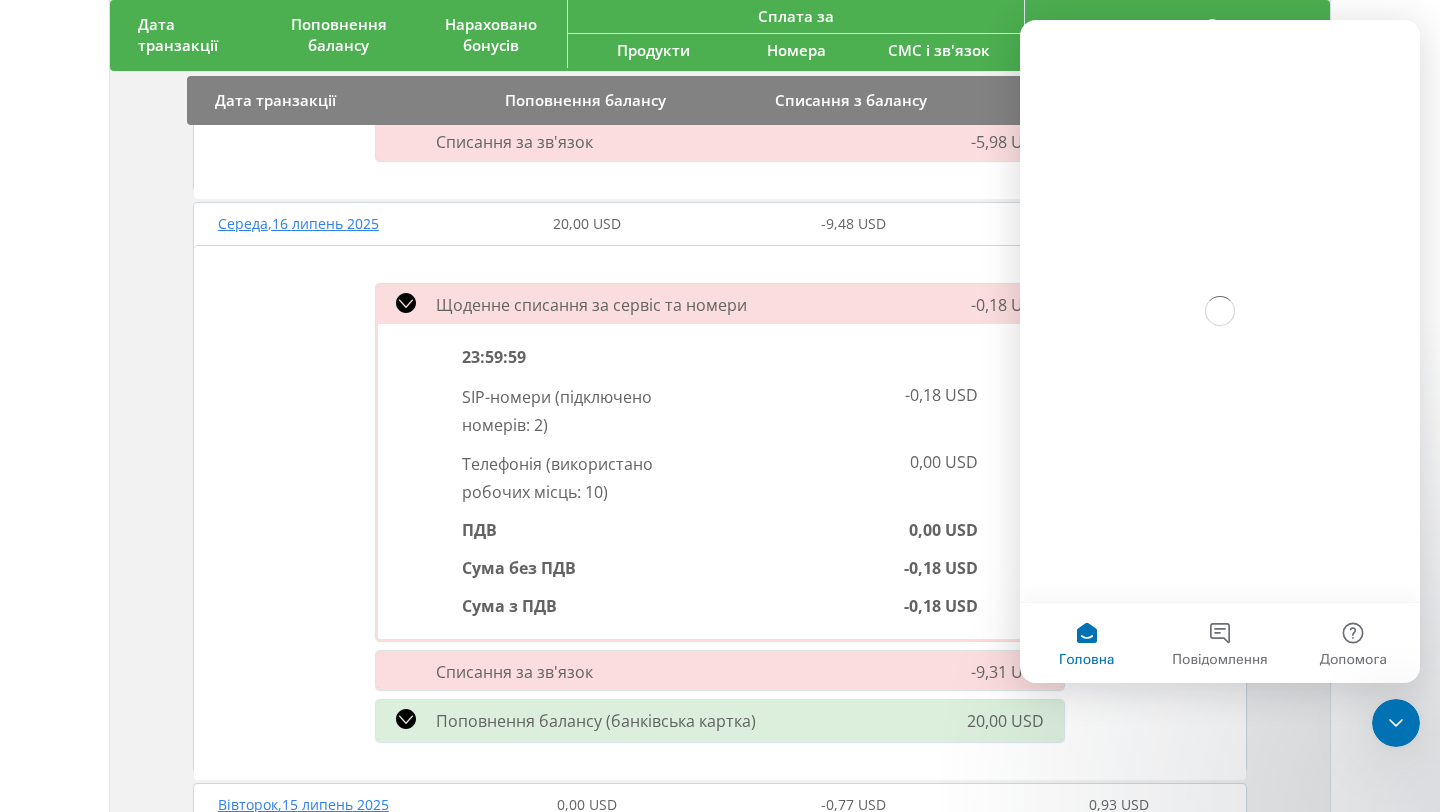 scroll, scrollTop: 0, scrollLeft: 0, axis: both 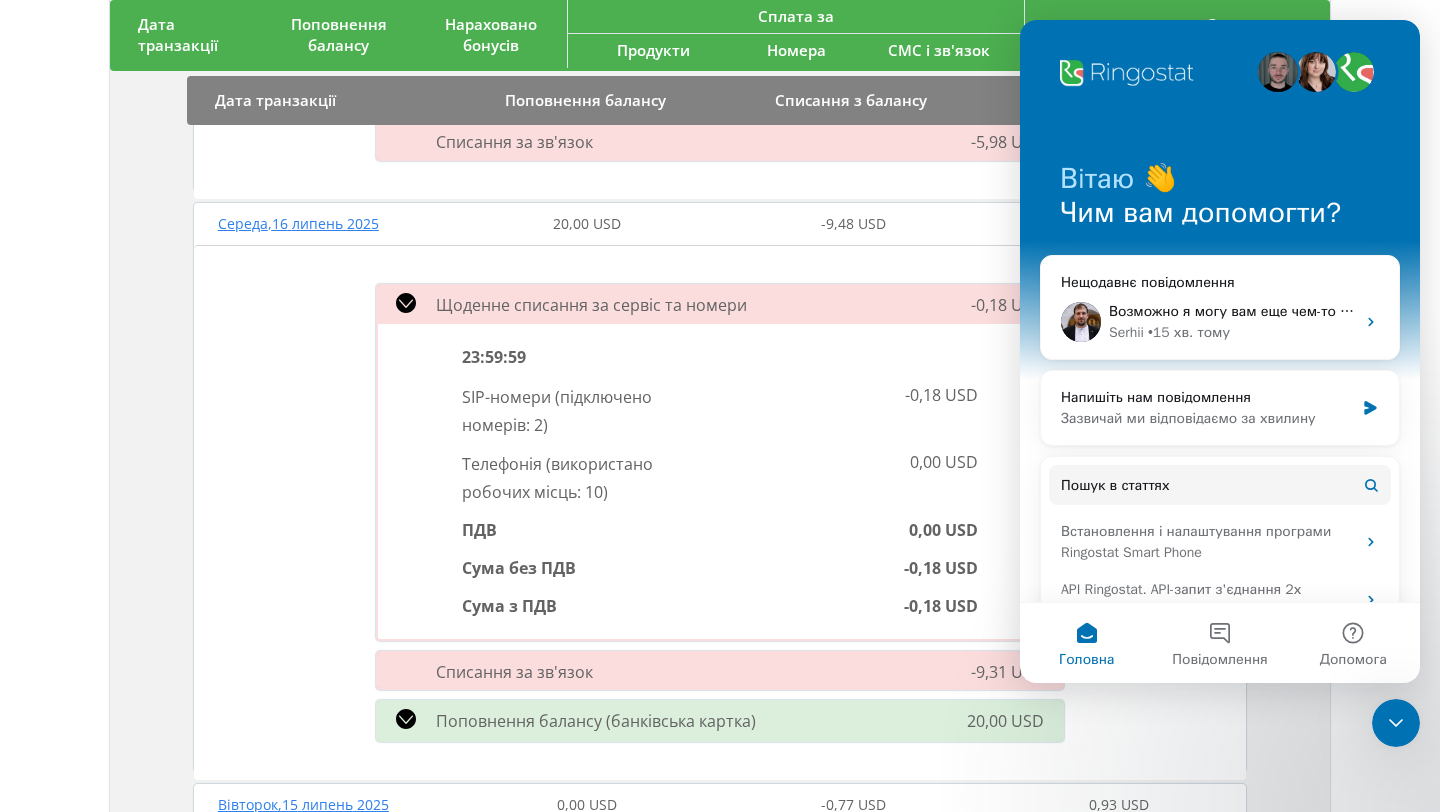 click on "Щоденне списання за сервіс та номери -0,18 USD 23:59:59 SIP-номери   ( підключено номерів:    2 ) -0,18 USD Телефонія   ( використано робочих місць:    10 ) 0,00 USD ПДВ 0,00 USD Сума без ПДВ -0,18 USD Сума з ПДВ -0,18 USD Списання за зв'язок -9,31 USD Поповнення балансу (банківська картка) 20,00 USD" at bounding box center (720, 513) 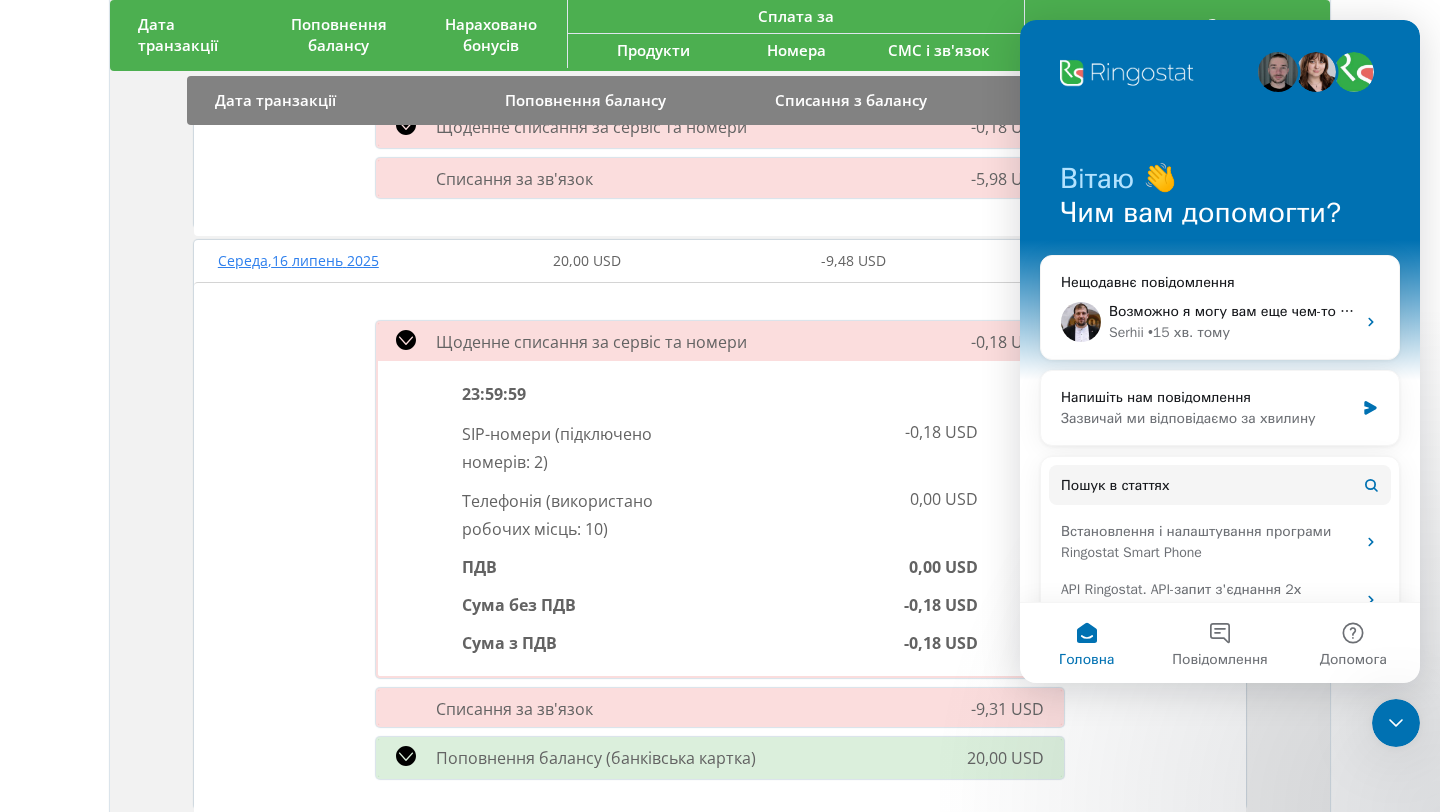 scroll, scrollTop: 988, scrollLeft: 0, axis: vertical 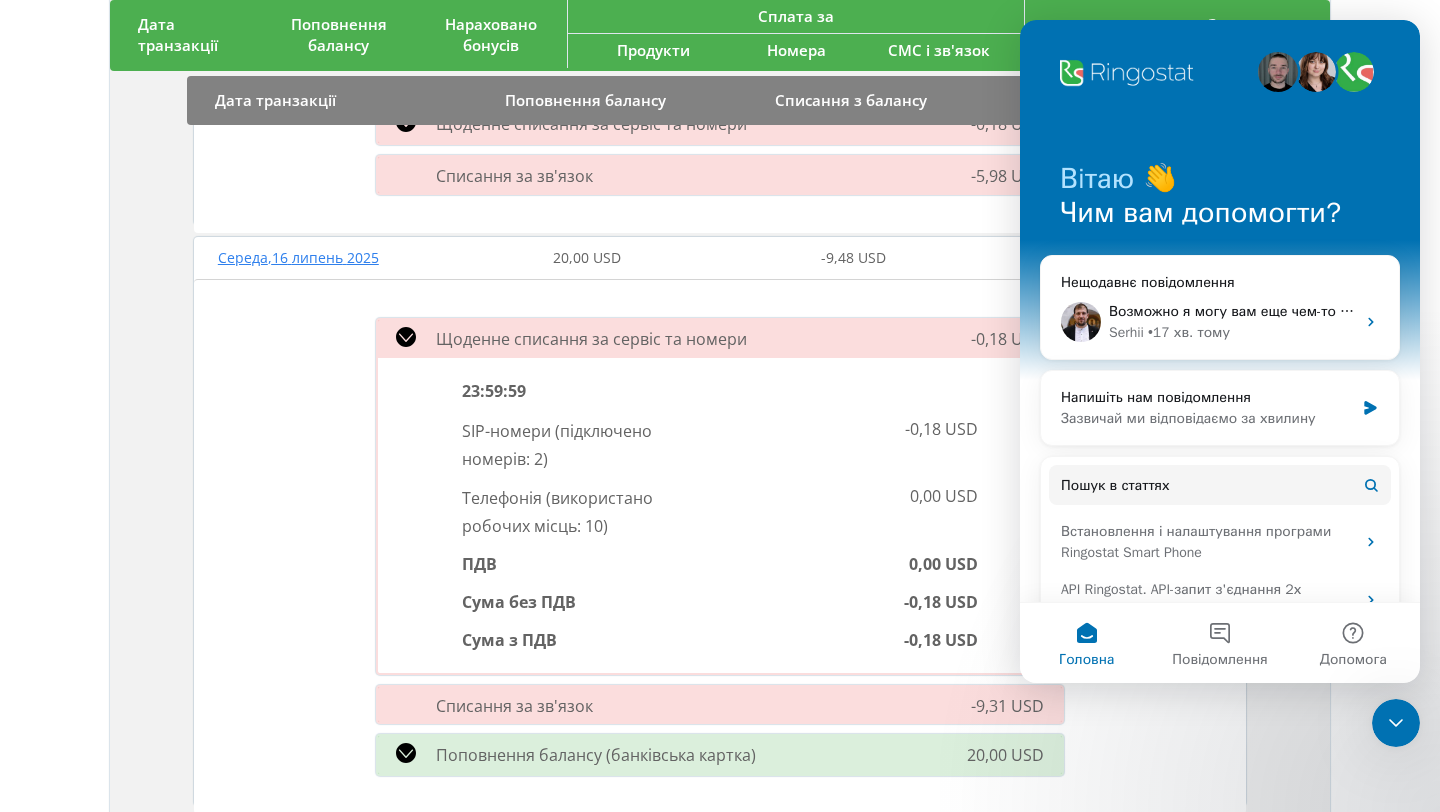 click on "Щоденне списання за сервіс та номери -0,18 USD 23:59:59 SIP-номери   ( підключено номерів:    2 ) -0,18 USD Телефонія   ( використано робочих місць:    10 ) 0,00 USD ПДВ 0,00 USD Сума без ПДВ -0,18 USD Сума з ПДВ -0,18 USD Списання за зв'язок -9,31 USD Поповнення балансу (банківська картка) 20,00 USD" at bounding box center (720, 547) 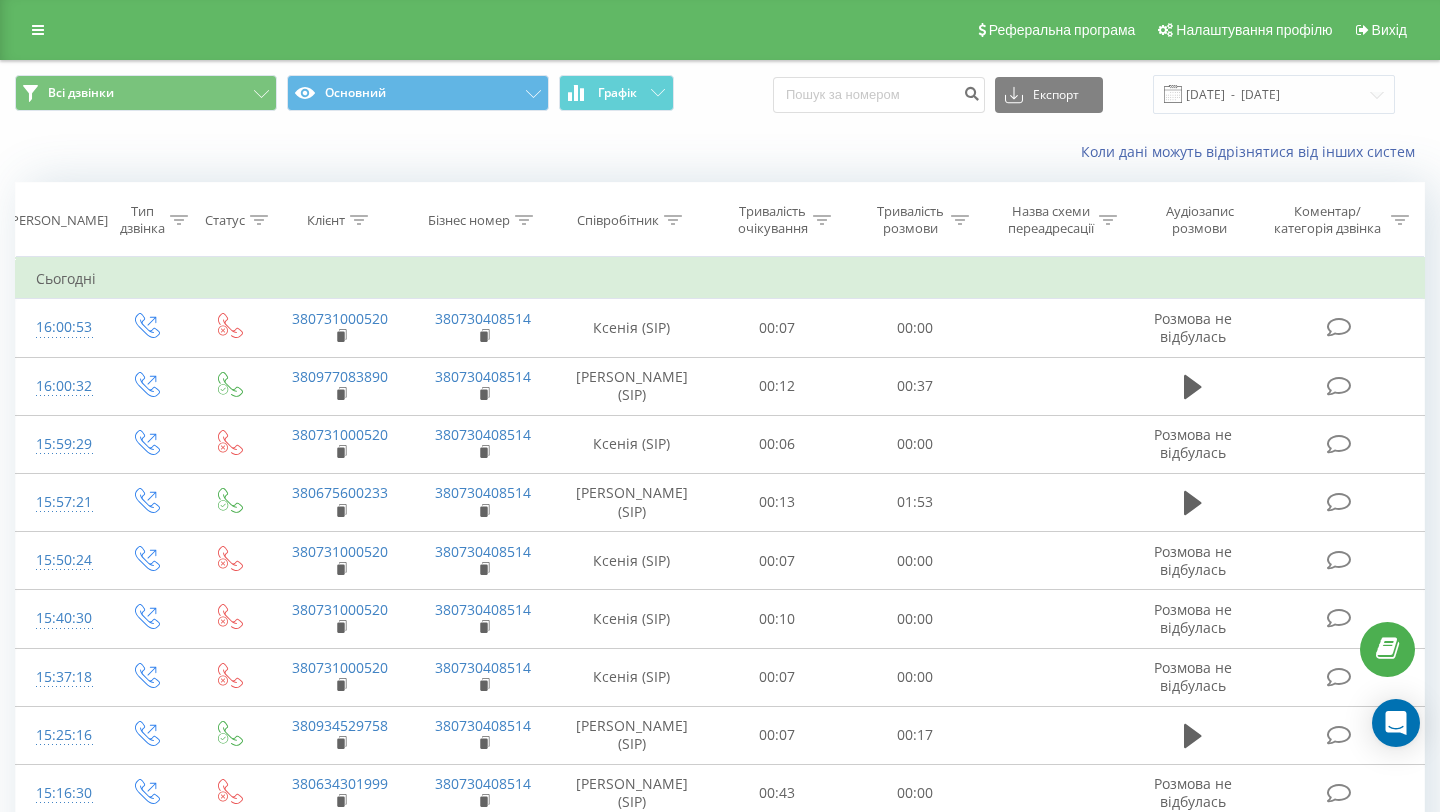 scroll, scrollTop: 0, scrollLeft: 0, axis: both 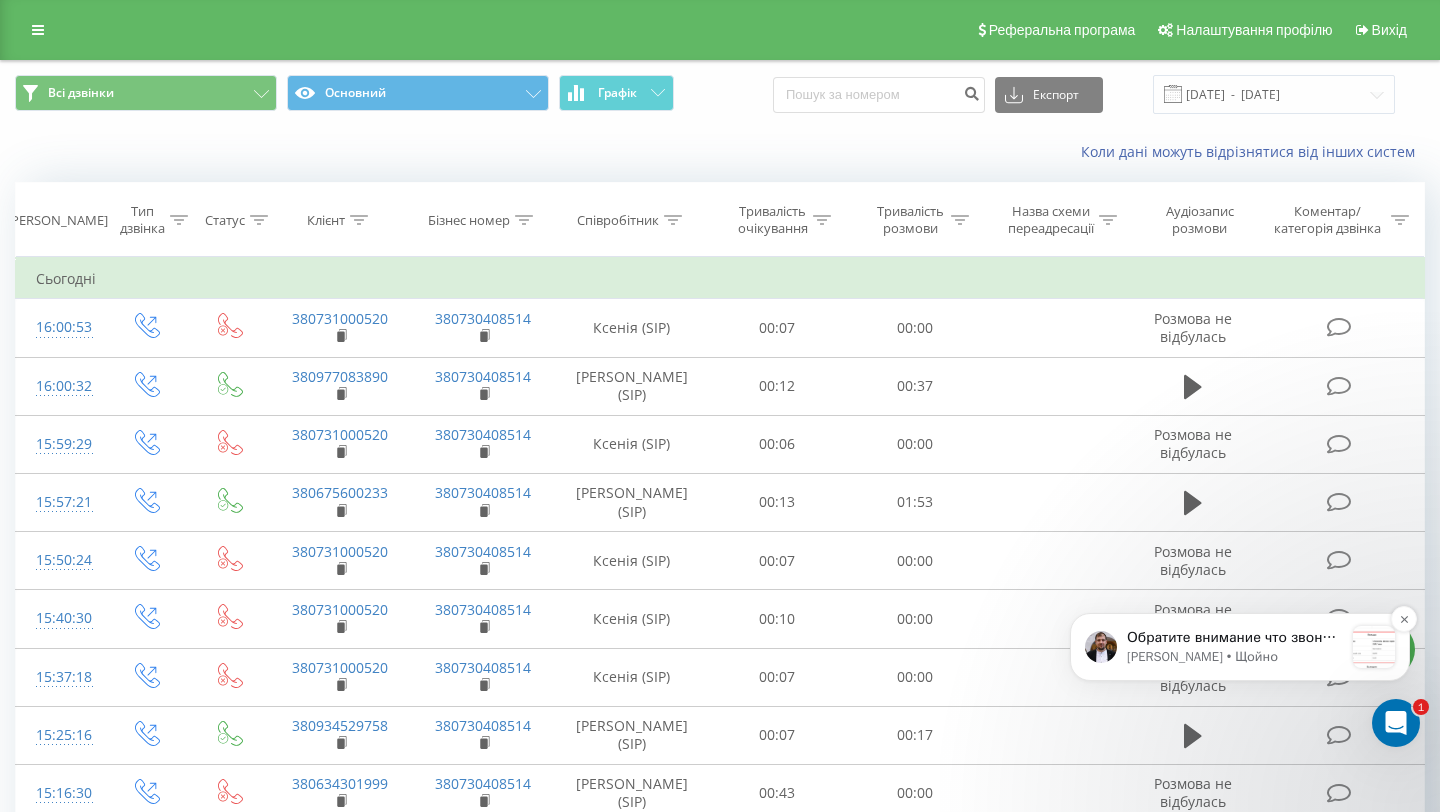 click on "Обратите внимание что звонки с номера польши на номер польши тарифицируется как звонки по [GEOGRAPHIC_DATA].   На другие направления - как Страны Европы связь.   Стоимость звонков на страны ЕС можете просмотреть в документе: Price for Europe from [GEOGRAPHIC_DATA]" at bounding box center (1235, 638) 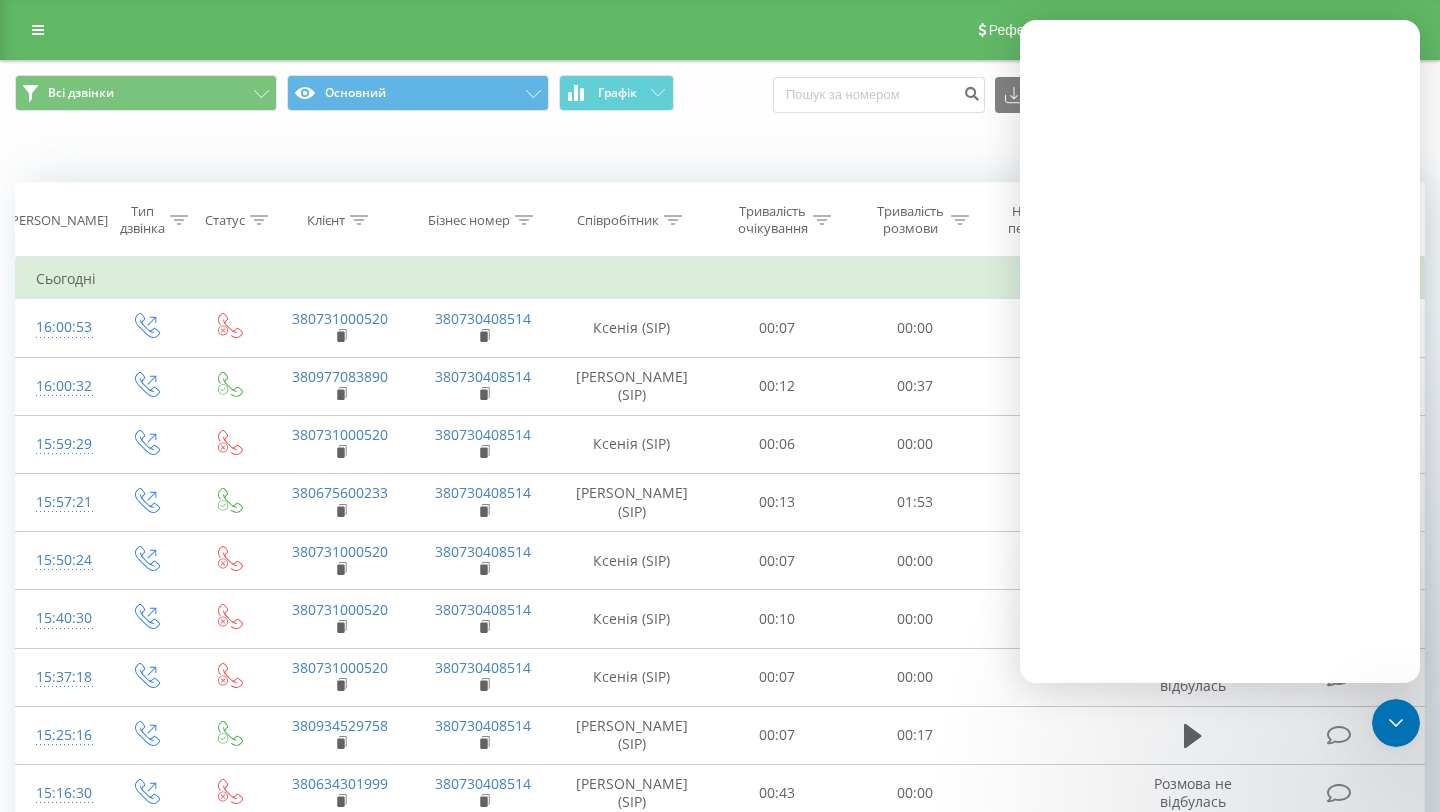 scroll, scrollTop: 0, scrollLeft: 0, axis: both 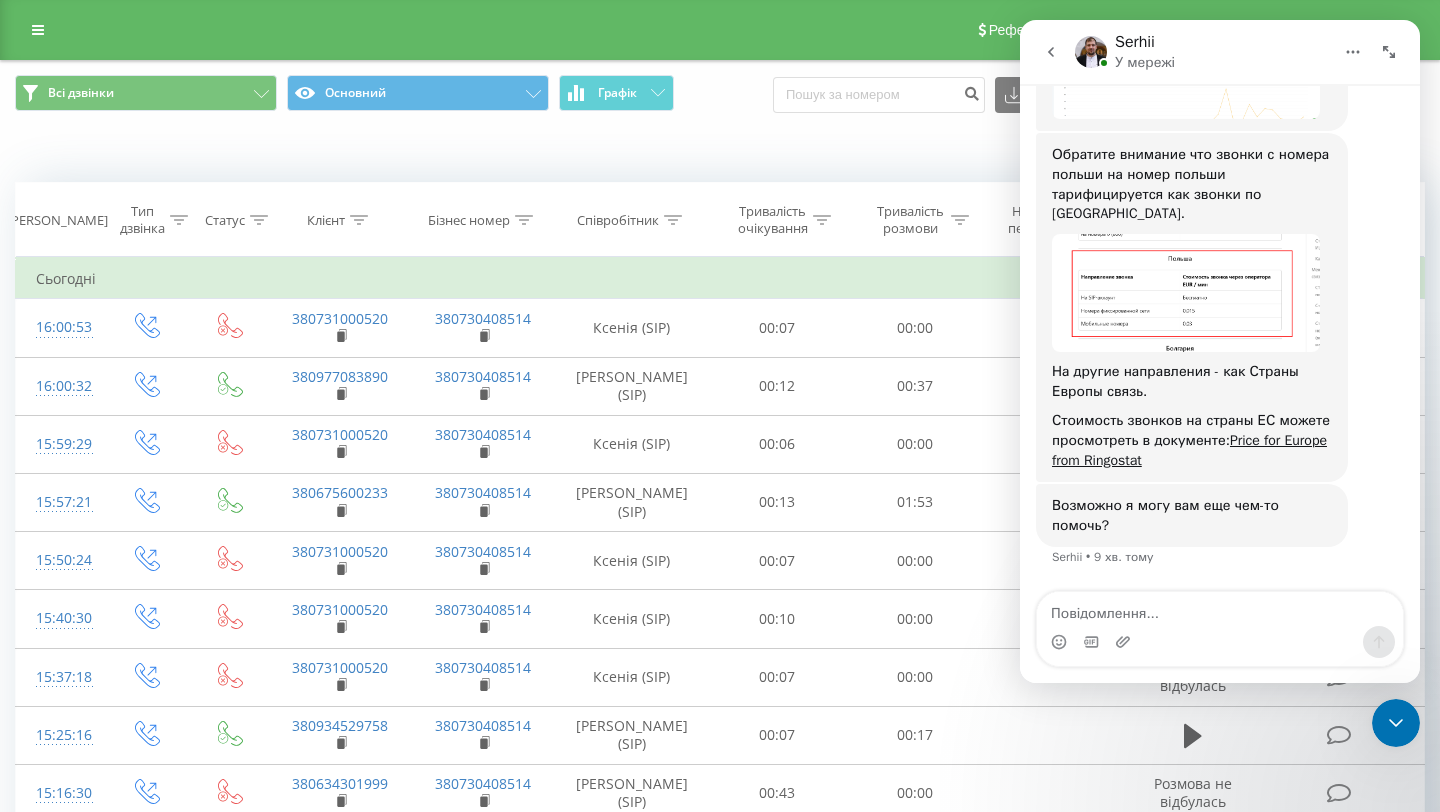 click on "Бізнес номер" at bounding box center (469, 220) 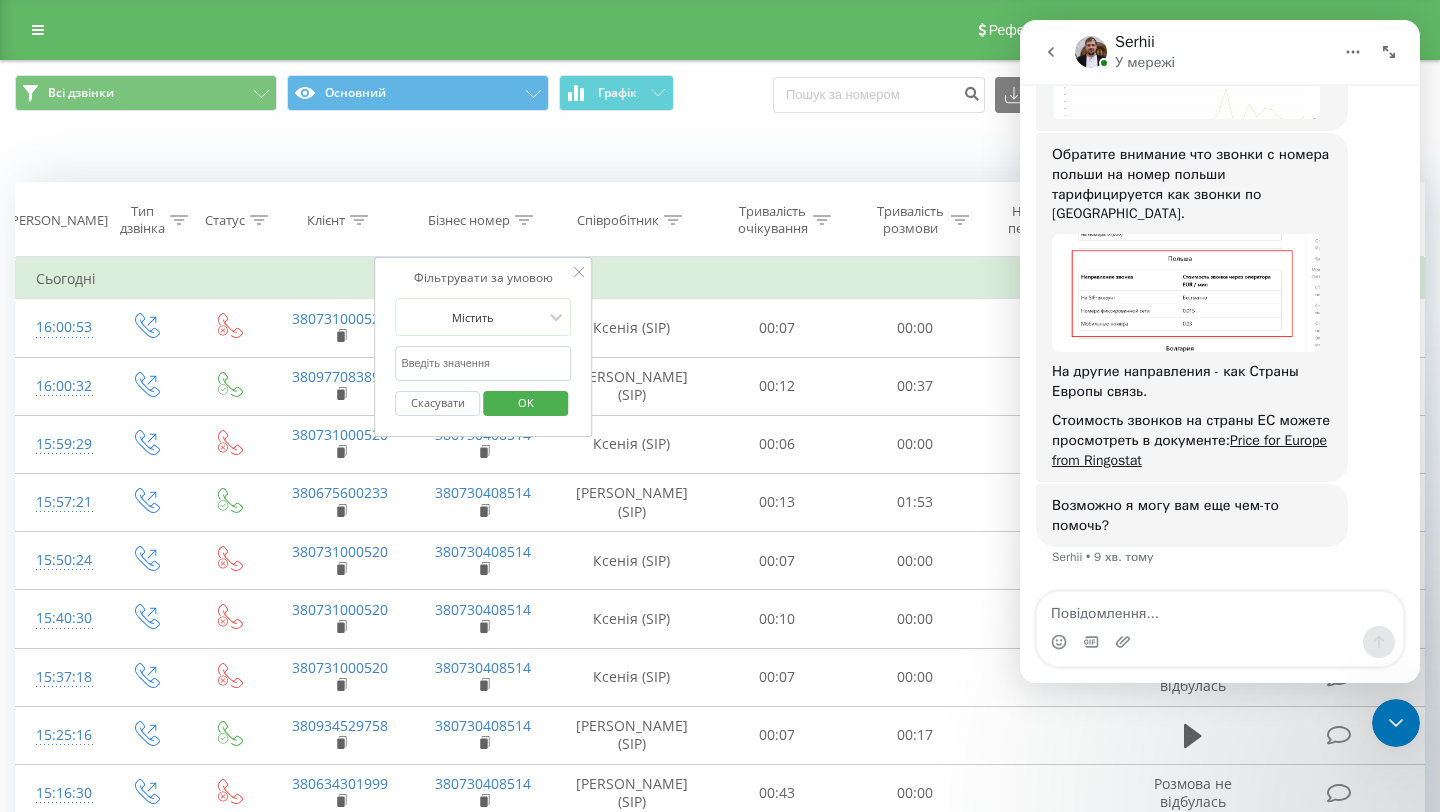 click on "Бізнес номер" at bounding box center [469, 220] 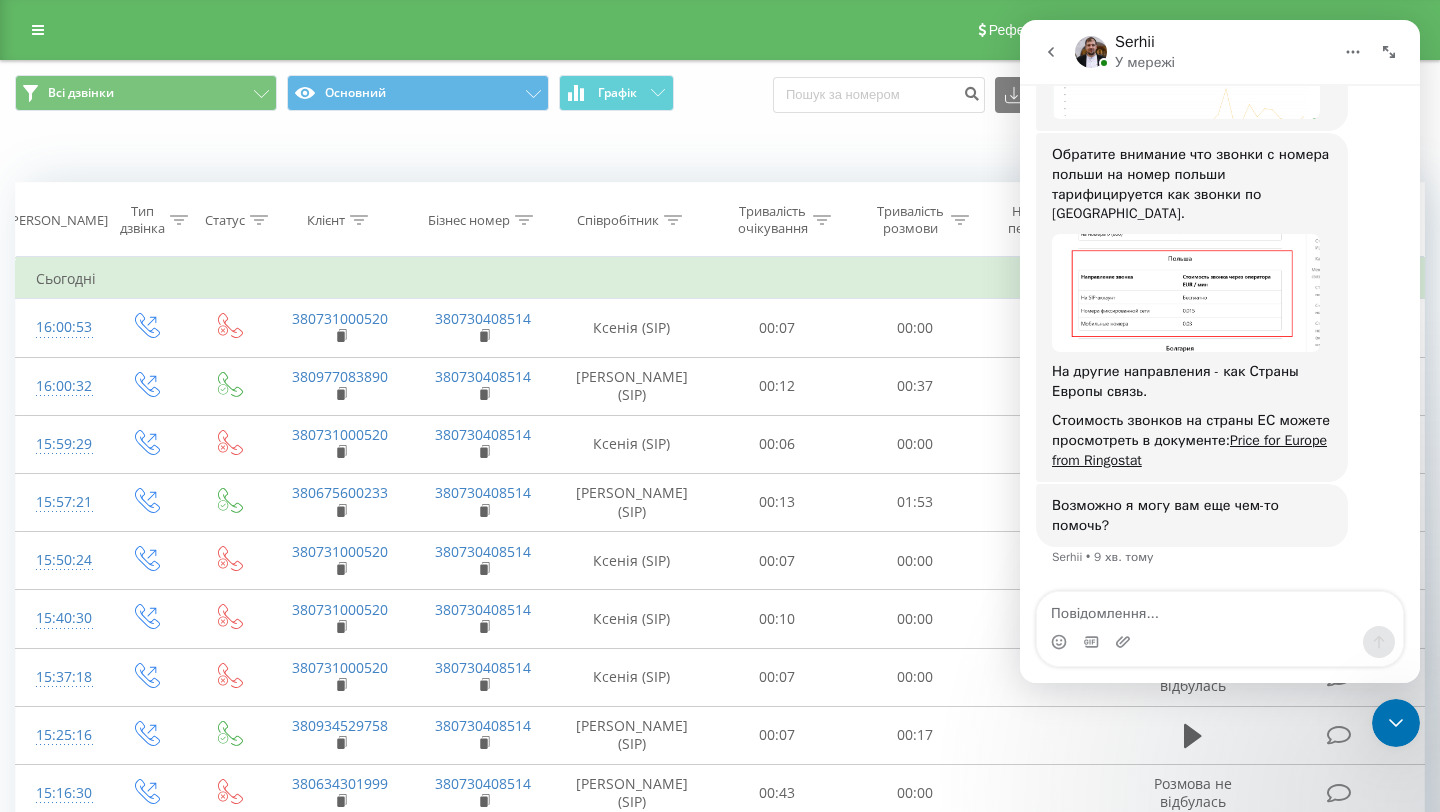 click on "Клієнт" at bounding box center (326, 220) 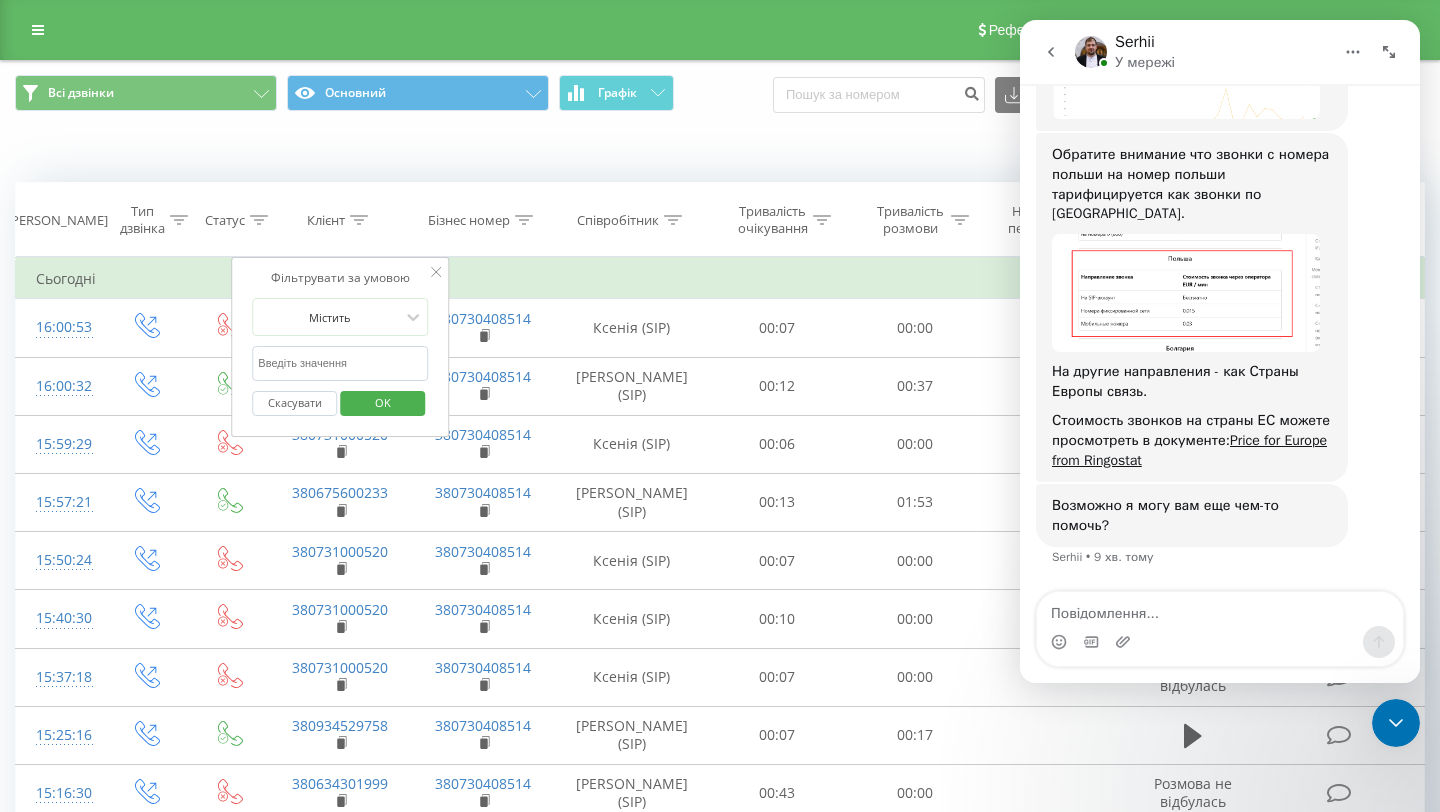 click on "Бізнес номер" at bounding box center [483, 220] 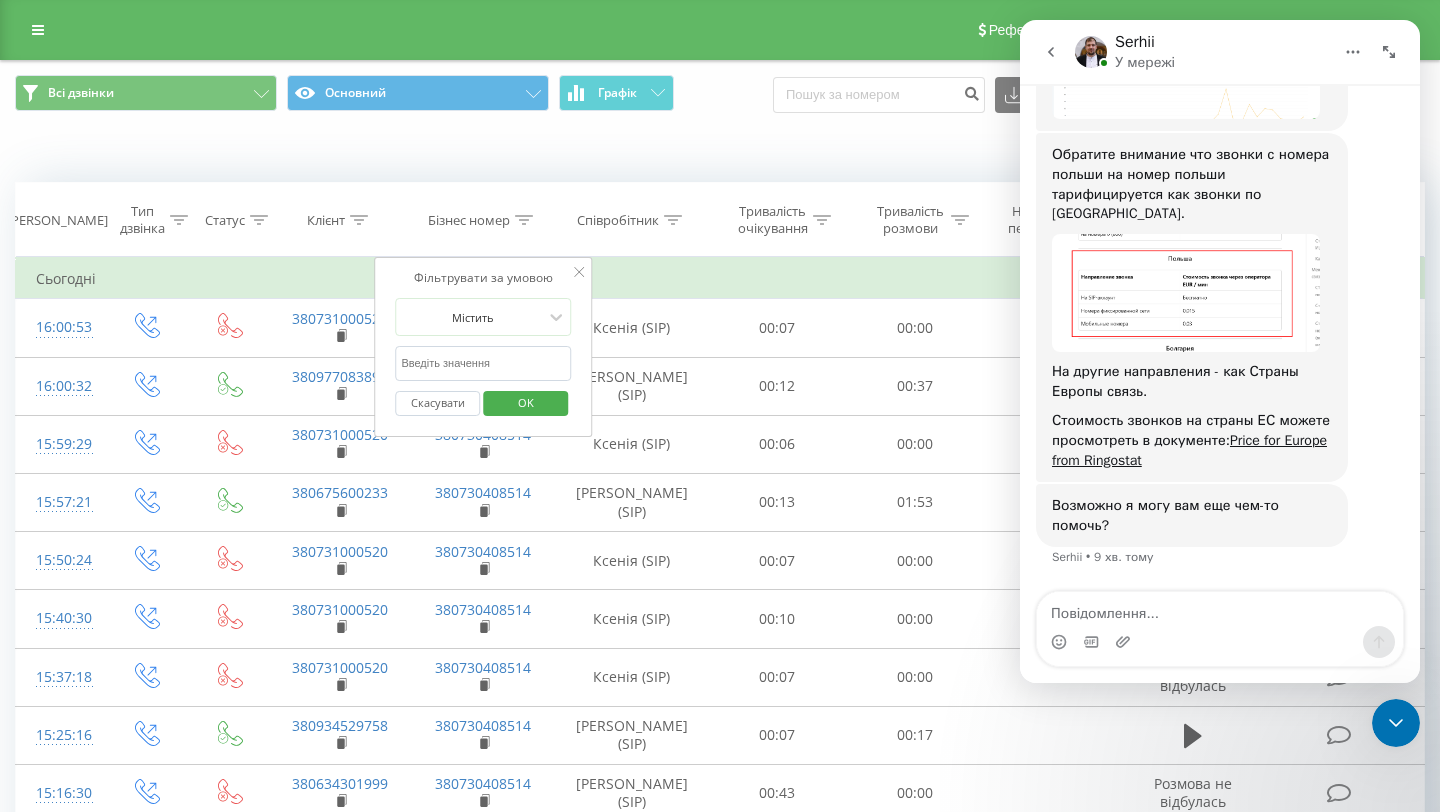 click at bounding box center (483, 363) 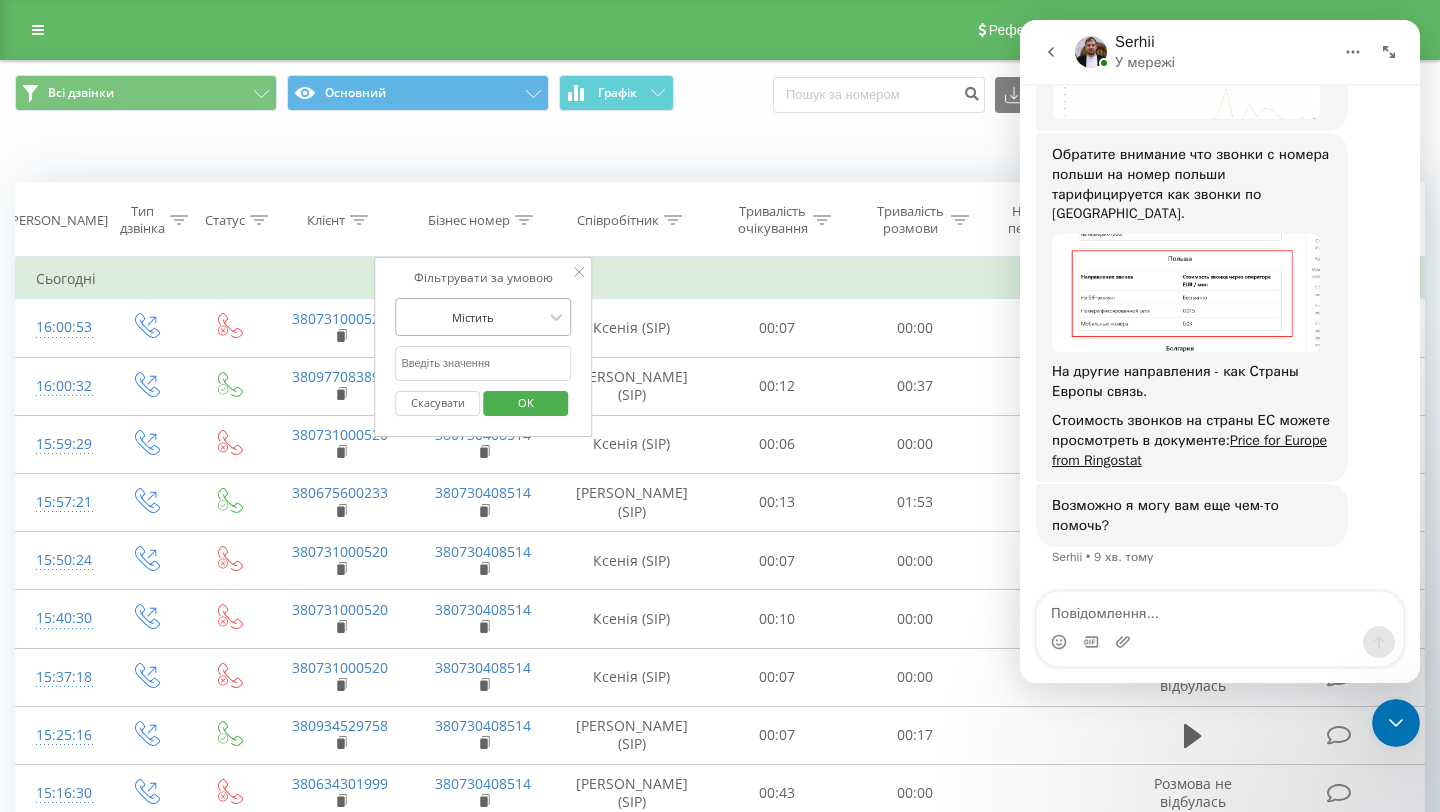 click at bounding box center (472, 317) 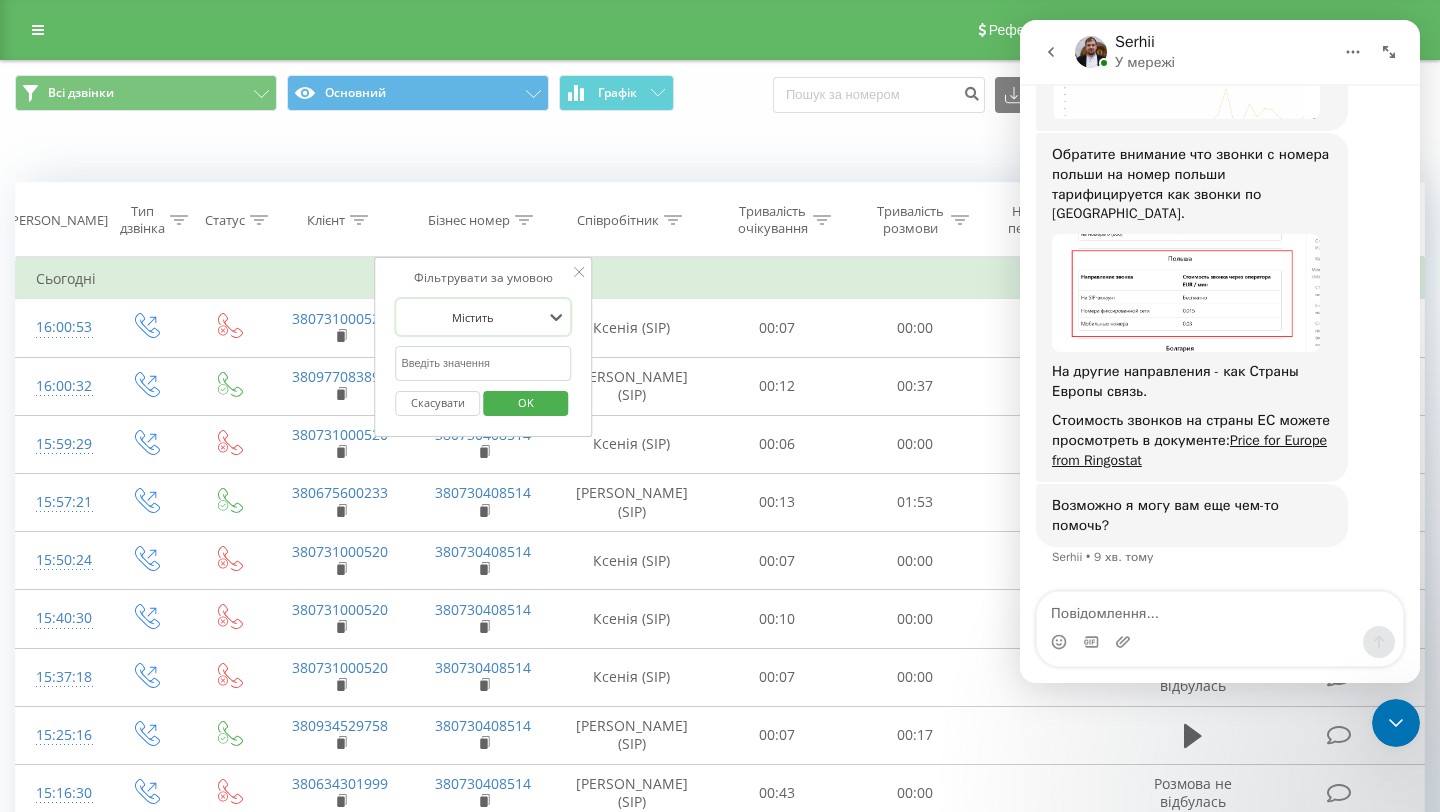 click at bounding box center [472, 317] 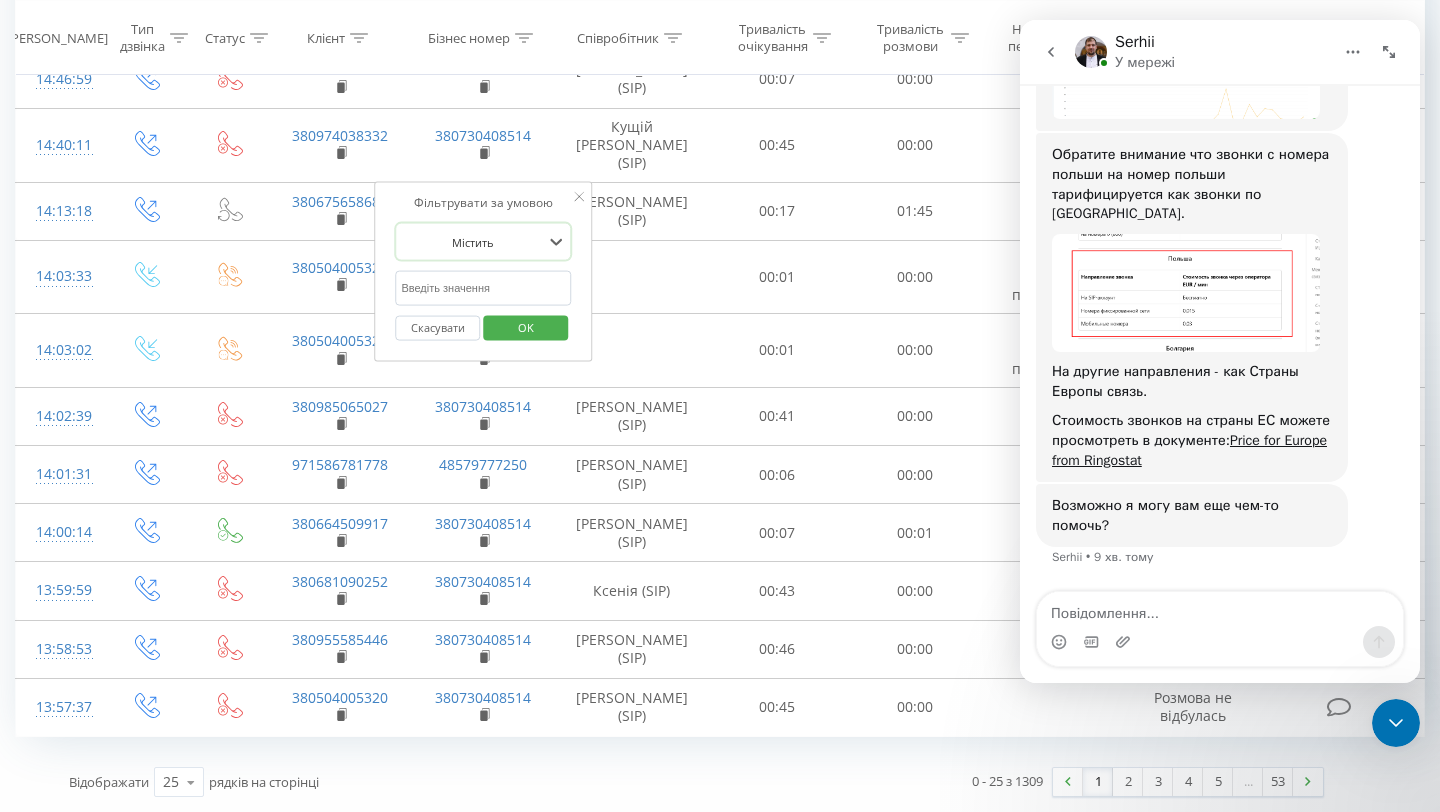 scroll, scrollTop: 1202, scrollLeft: 0, axis: vertical 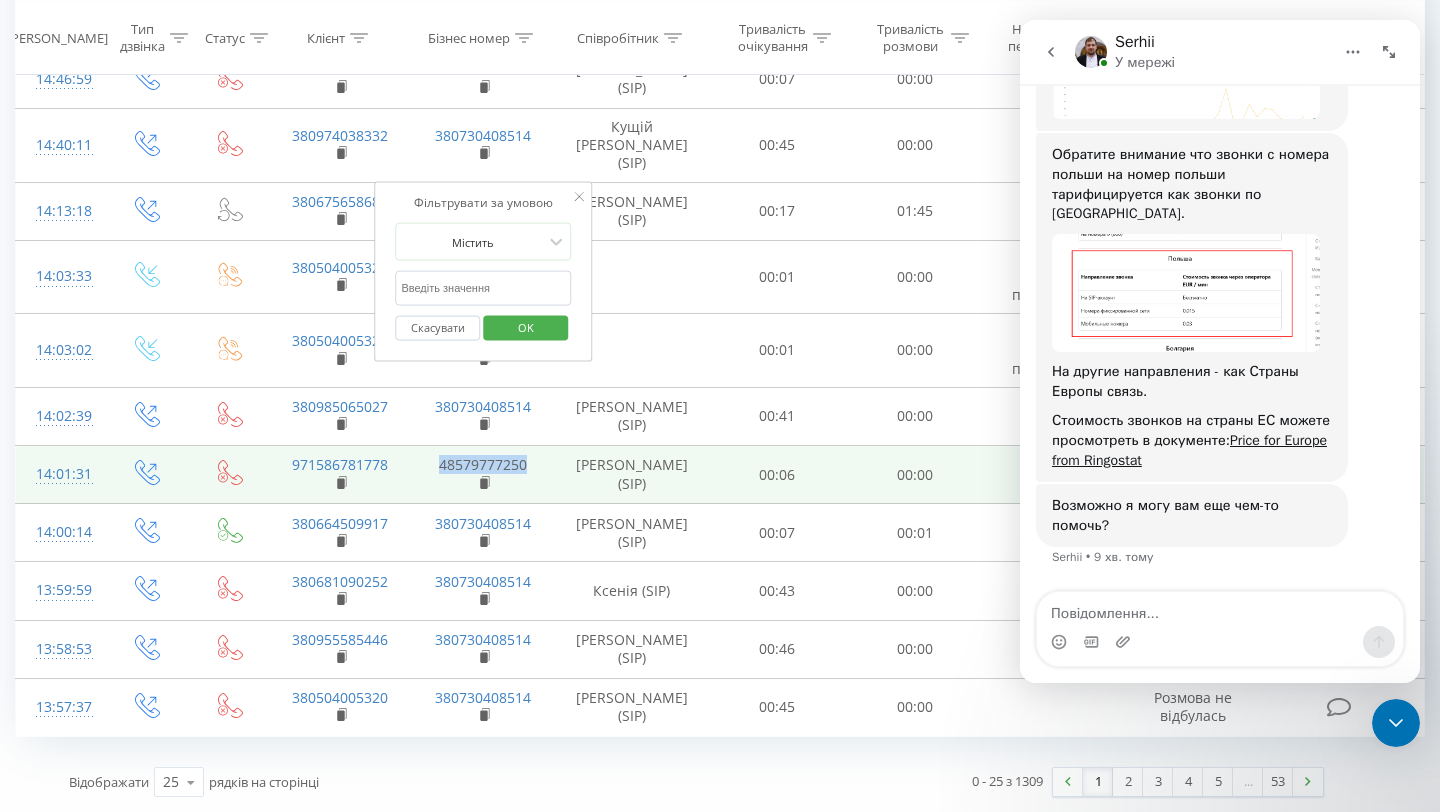 drag, startPoint x: 535, startPoint y: 463, endPoint x: 430, endPoint y: 463, distance: 105 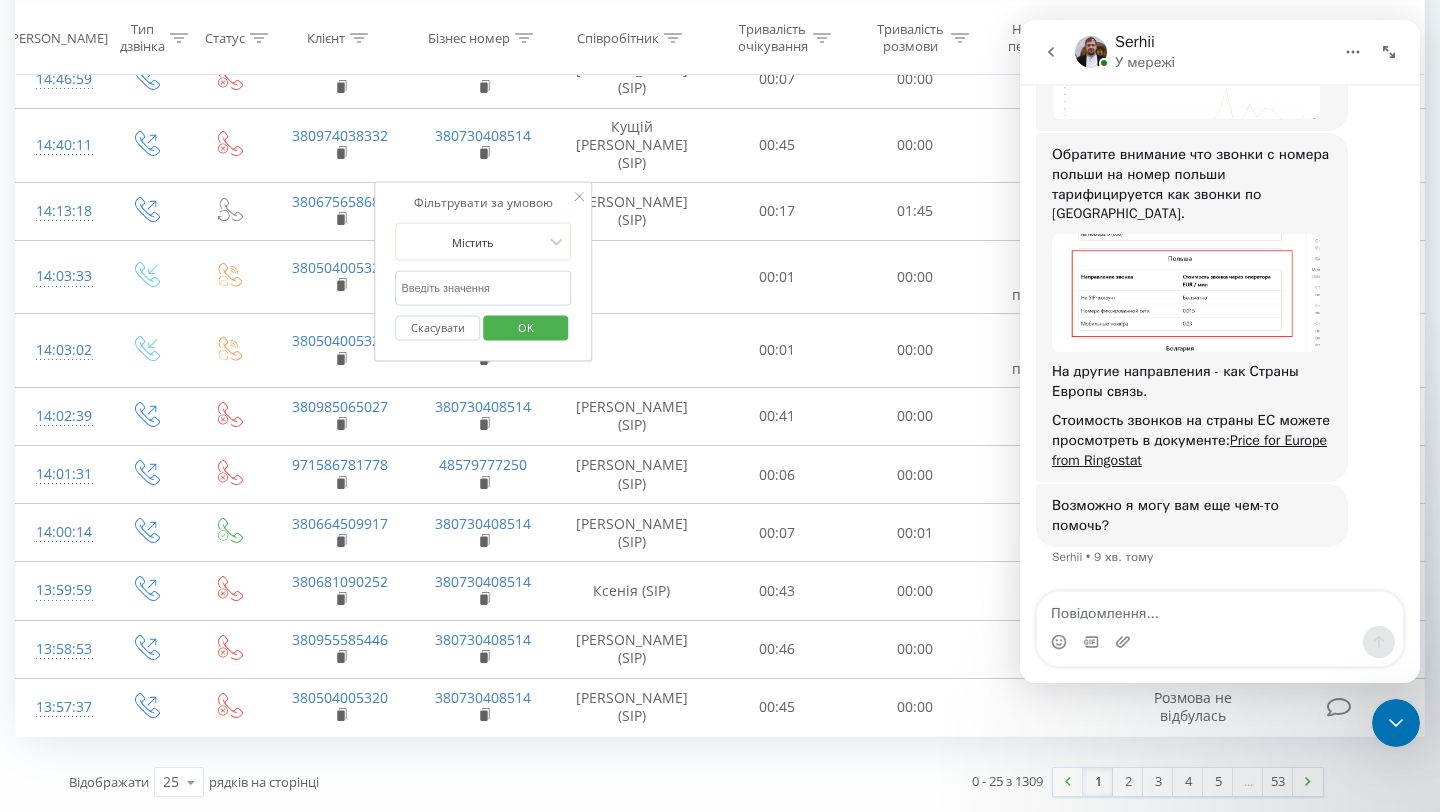 click at bounding box center [483, 288] 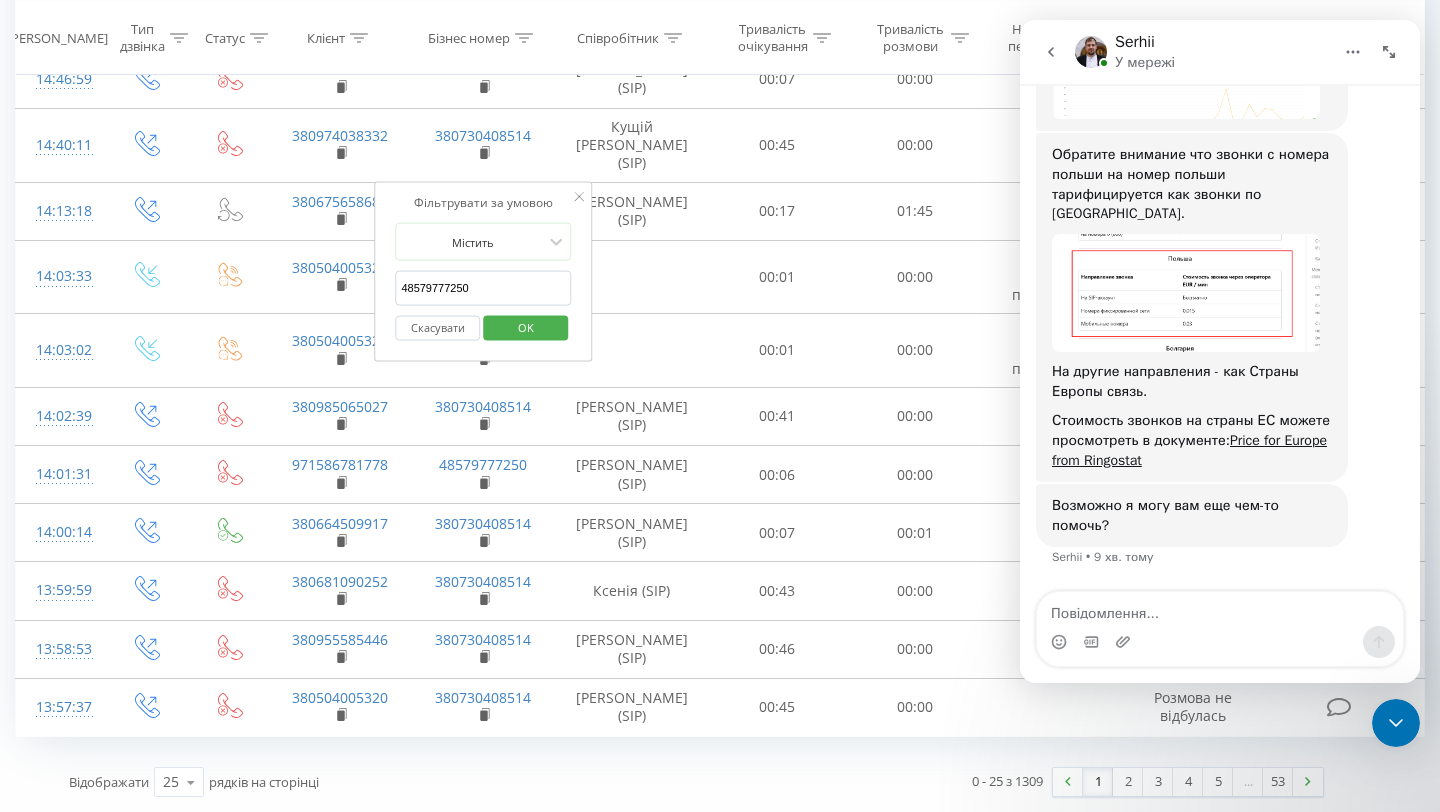 type on "48579777250" 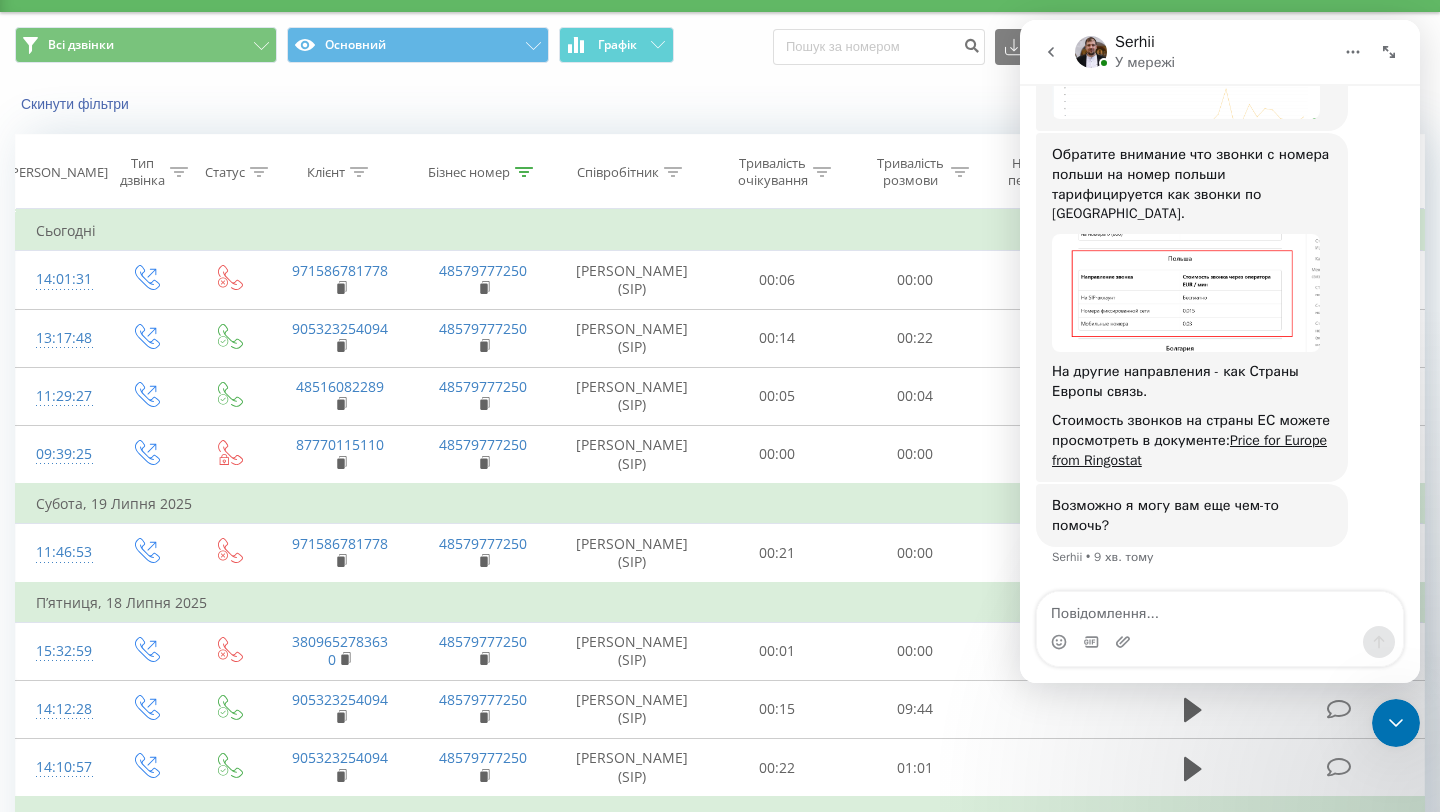 scroll, scrollTop: 42, scrollLeft: 0, axis: vertical 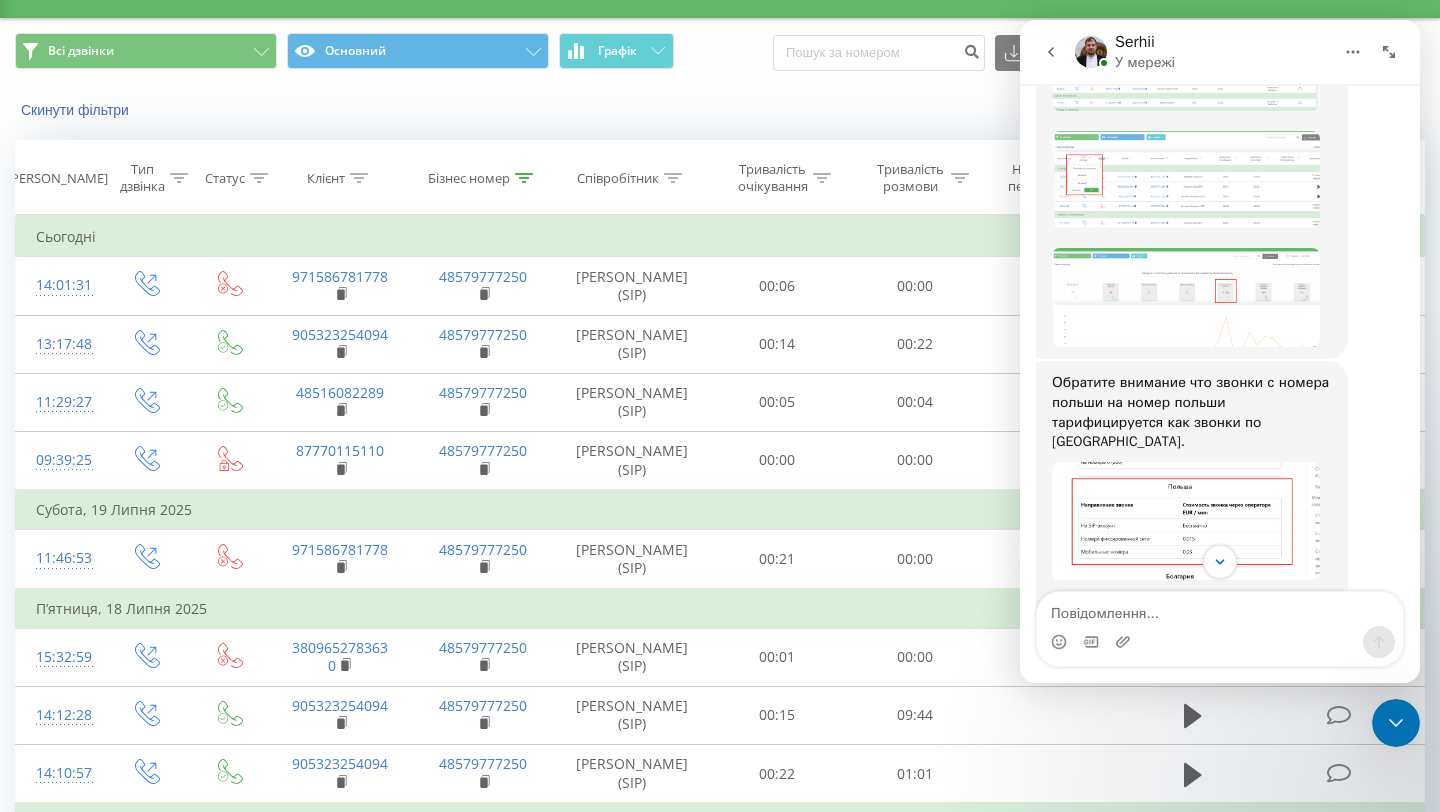 click at bounding box center (1186, 179) 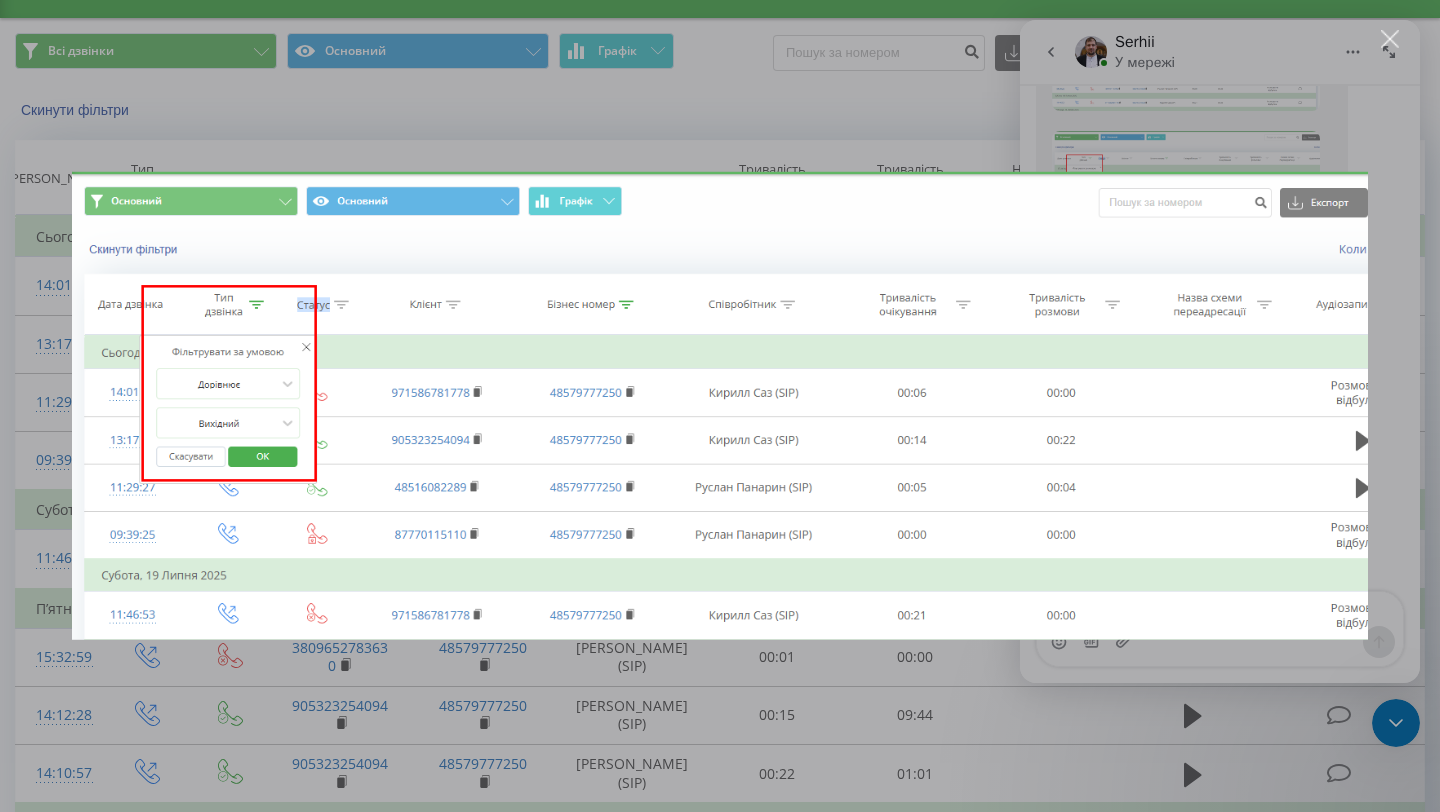 scroll, scrollTop: 0, scrollLeft: 0, axis: both 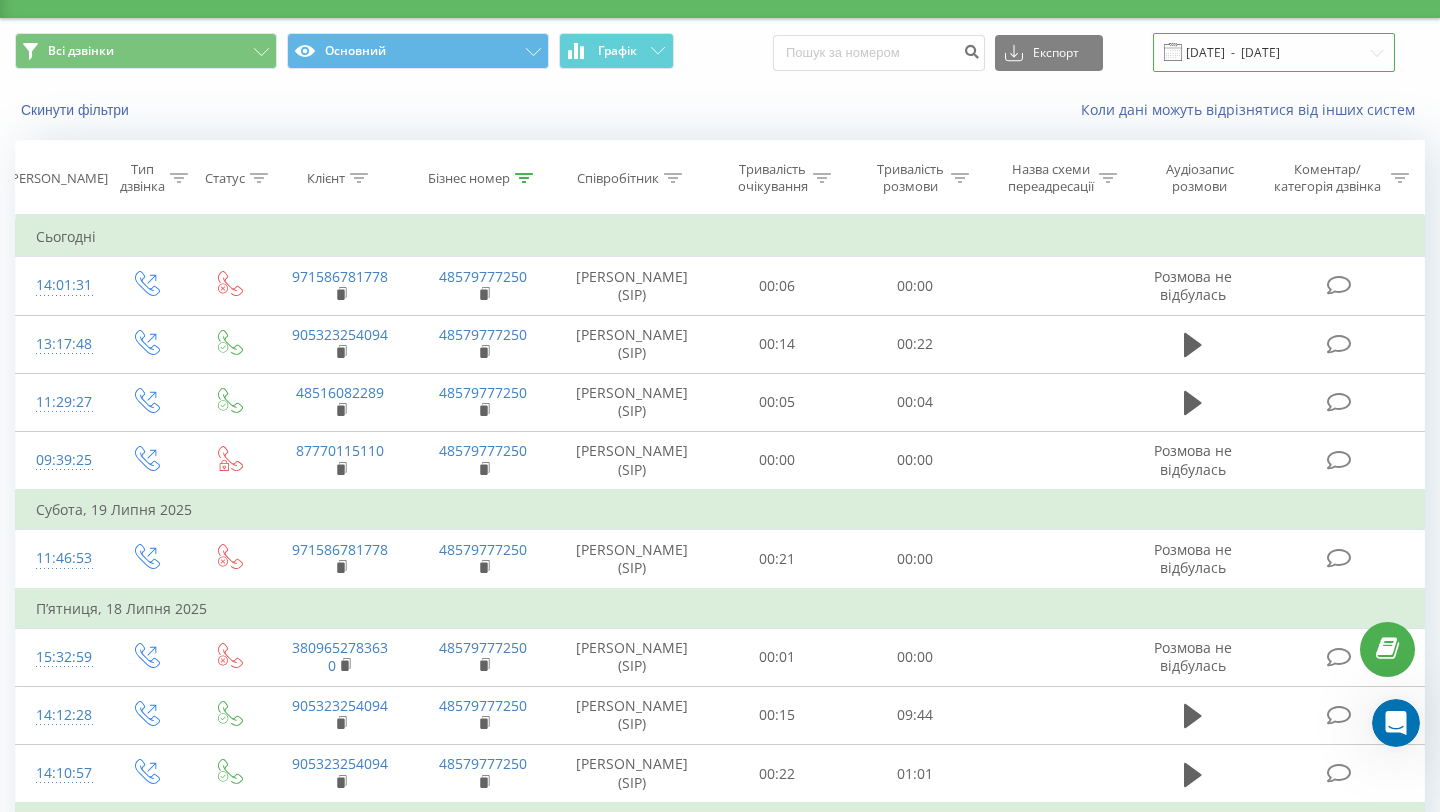 click on "[DATE]  -  [DATE]" at bounding box center [1274, 52] 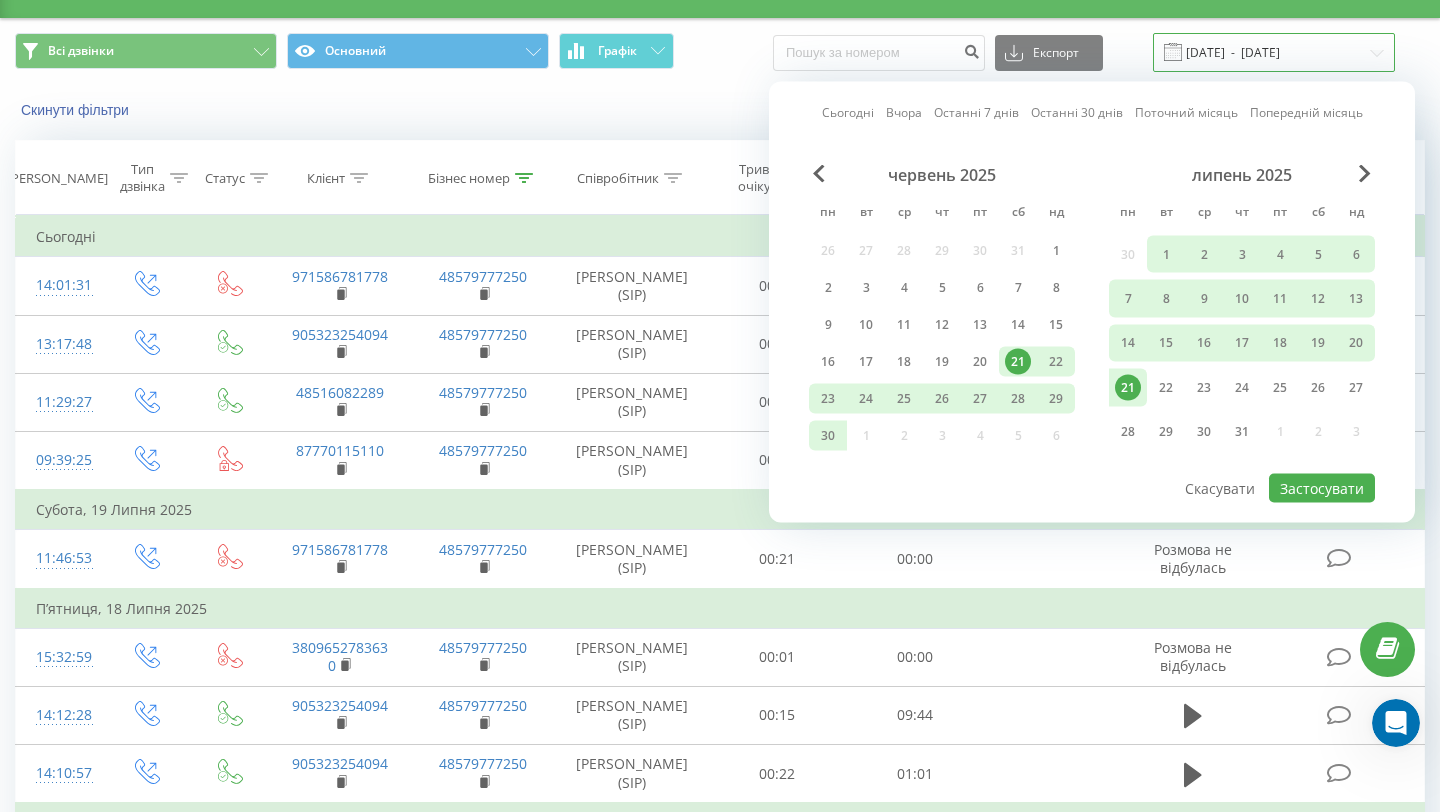 click on "[DATE]  -  [DATE]" at bounding box center (1274, 52) 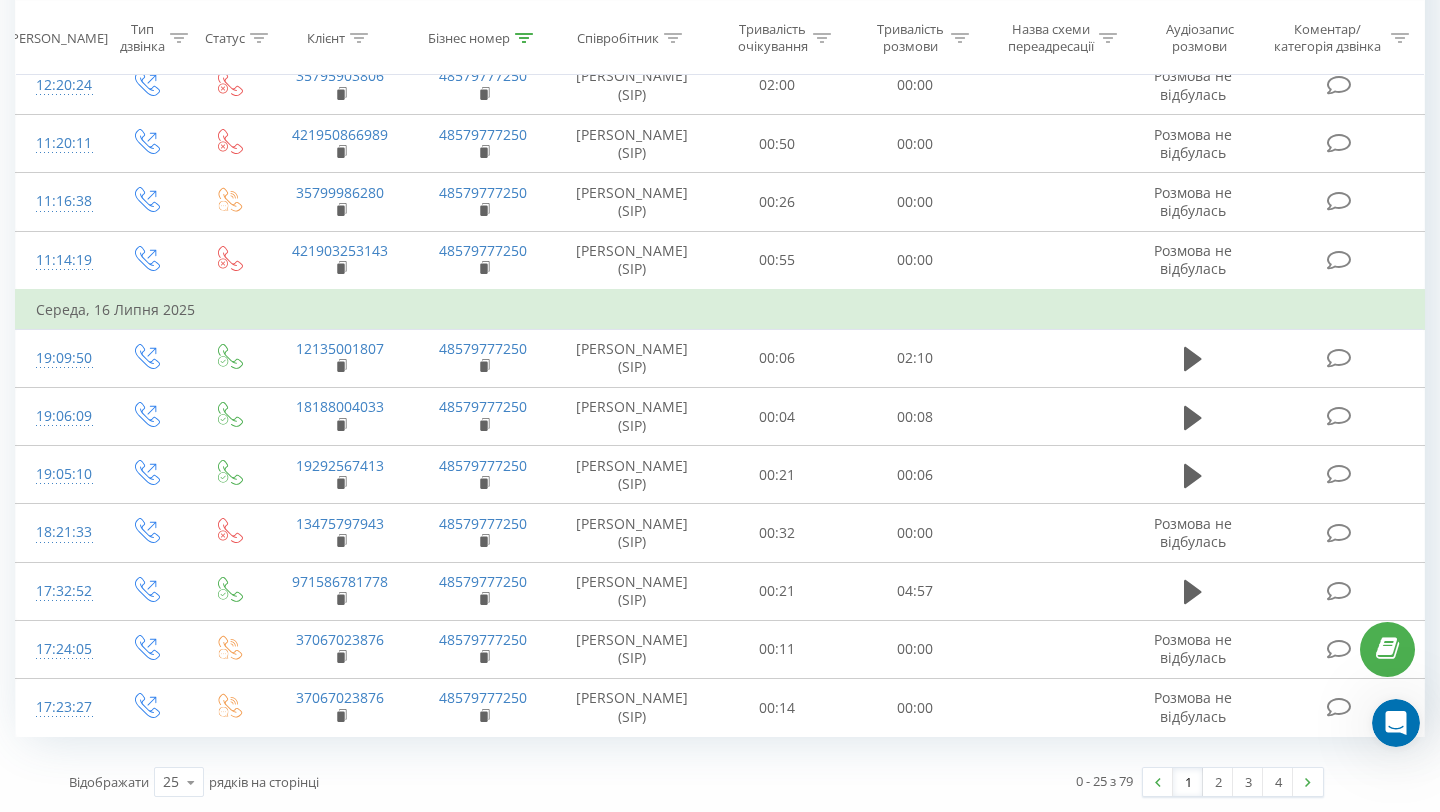 scroll, scrollTop: 1224, scrollLeft: 0, axis: vertical 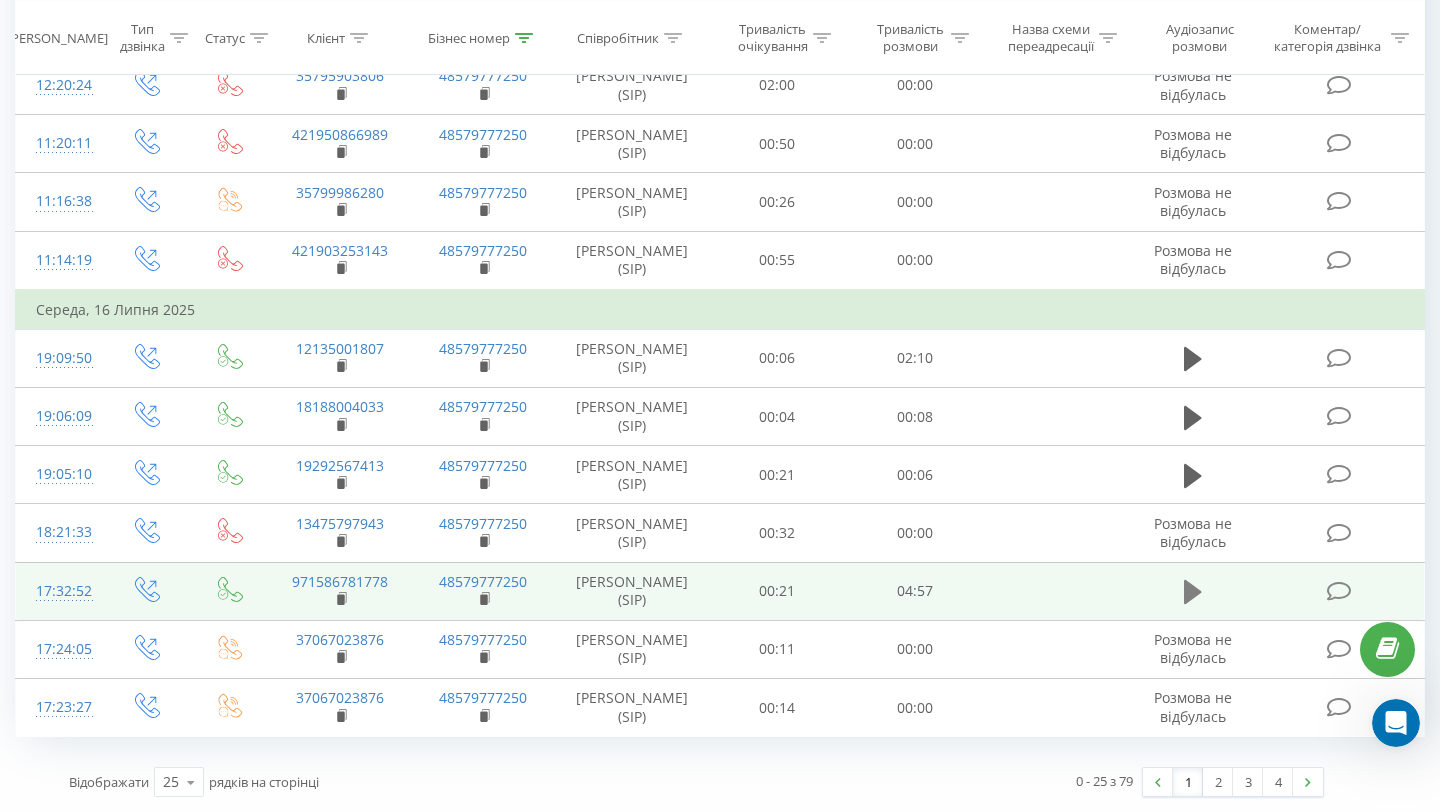 click 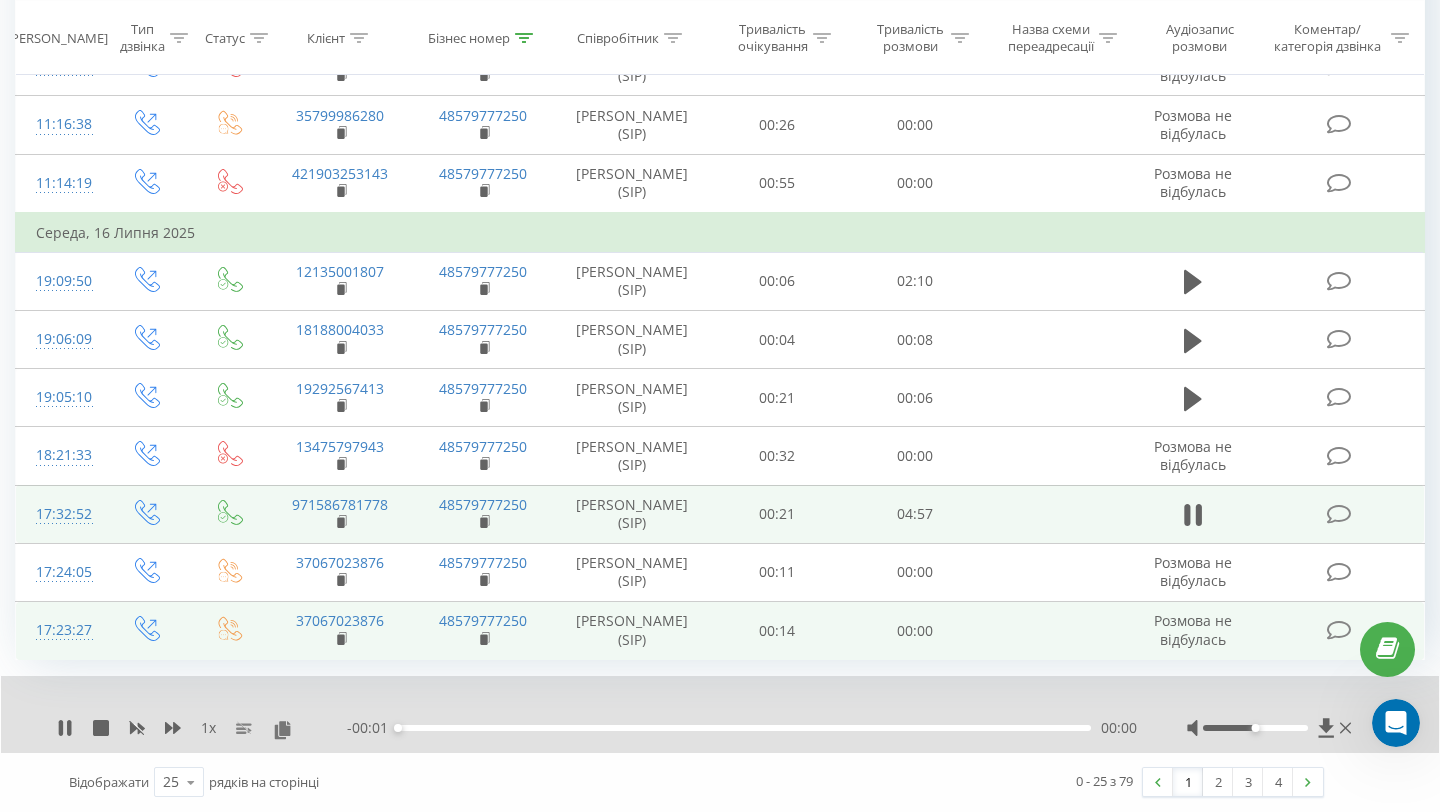 scroll, scrollTop: 1301, scrollLeft: 0, axis: vertical 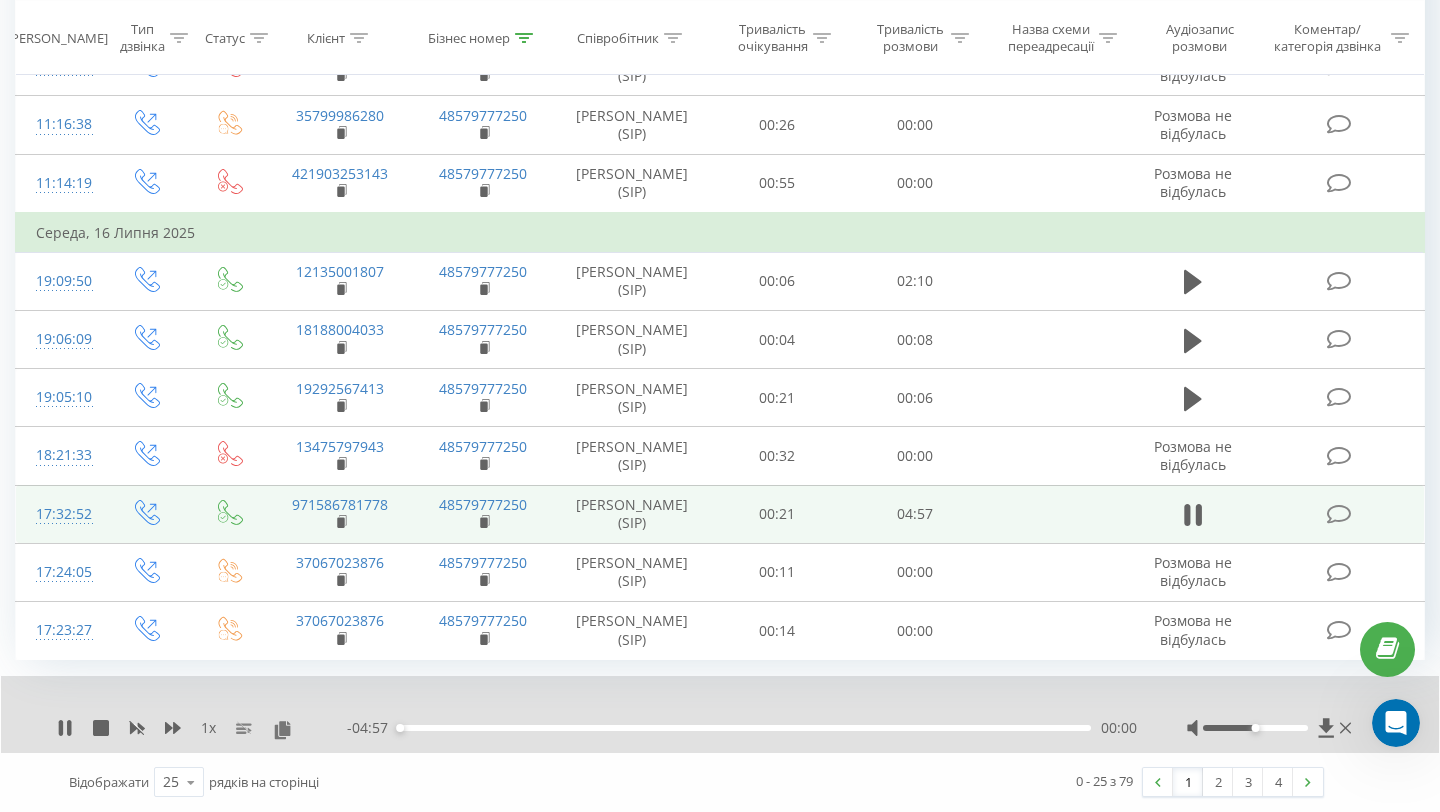 click on "- 04:57 00:00   00:00" at bounding box center (742, 728) 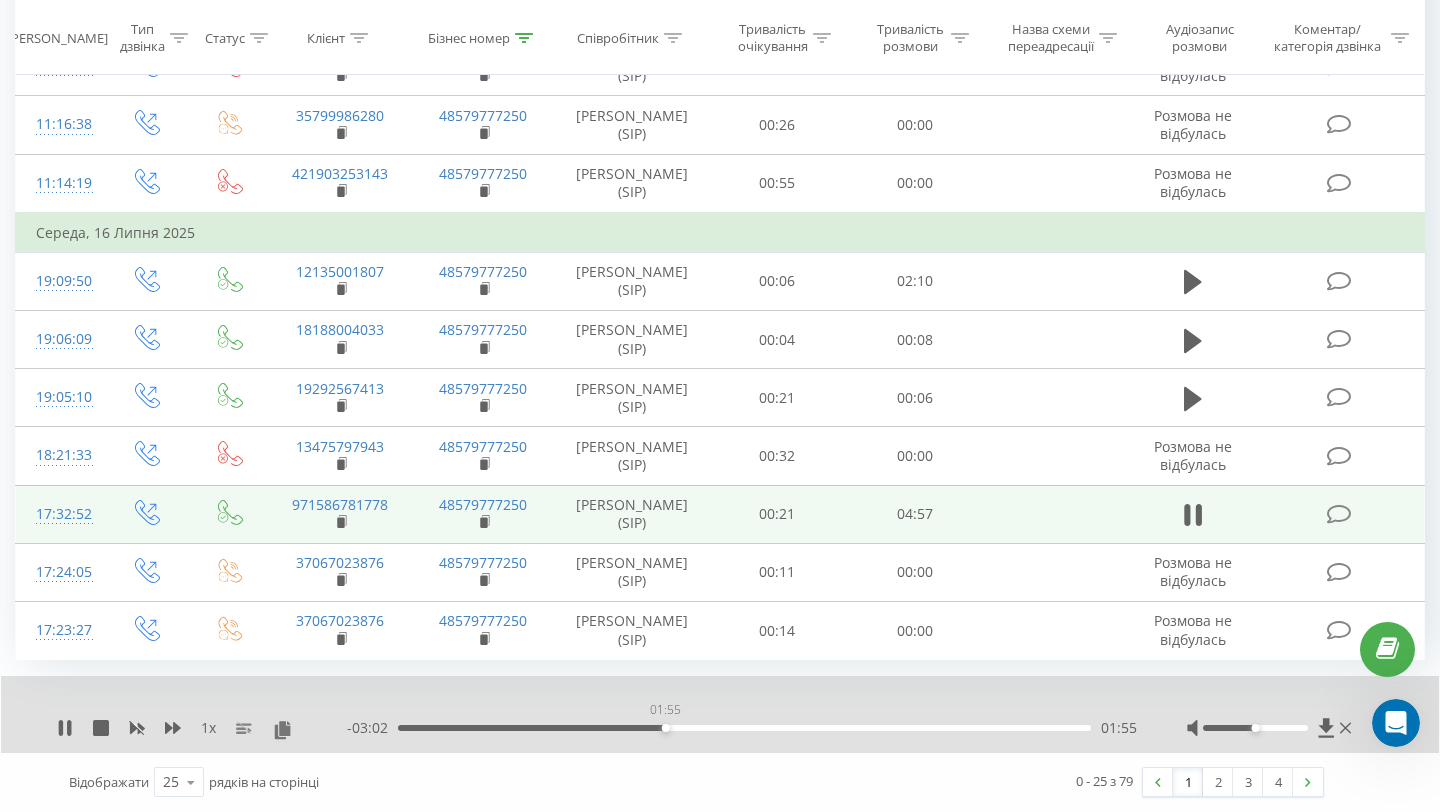 click on "01:55" at bounding box center [744, 728] 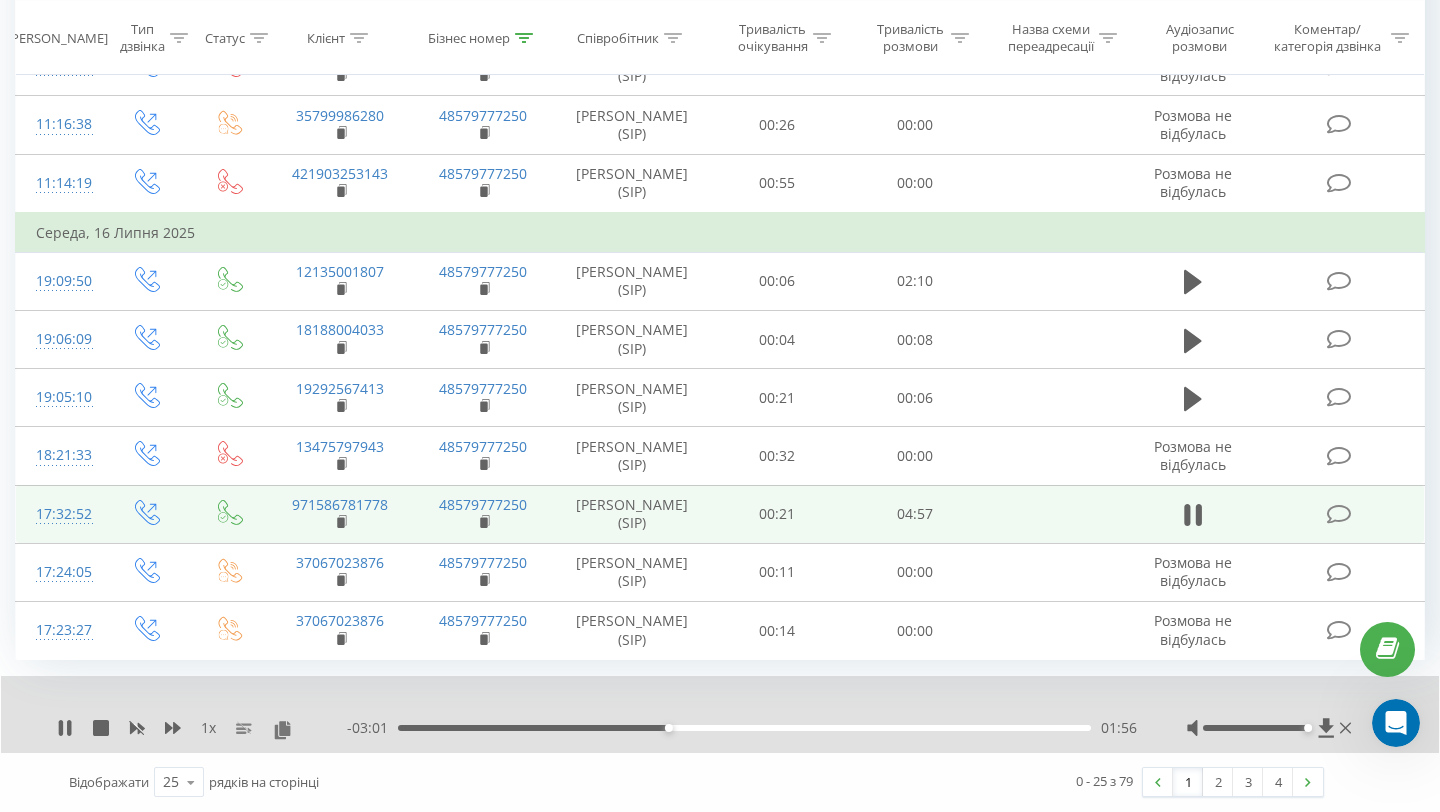 drag, startPoint x: 1254, startPoint y: 730, endPoint x: 1316, endPoint y: 729, distance: 62.008064 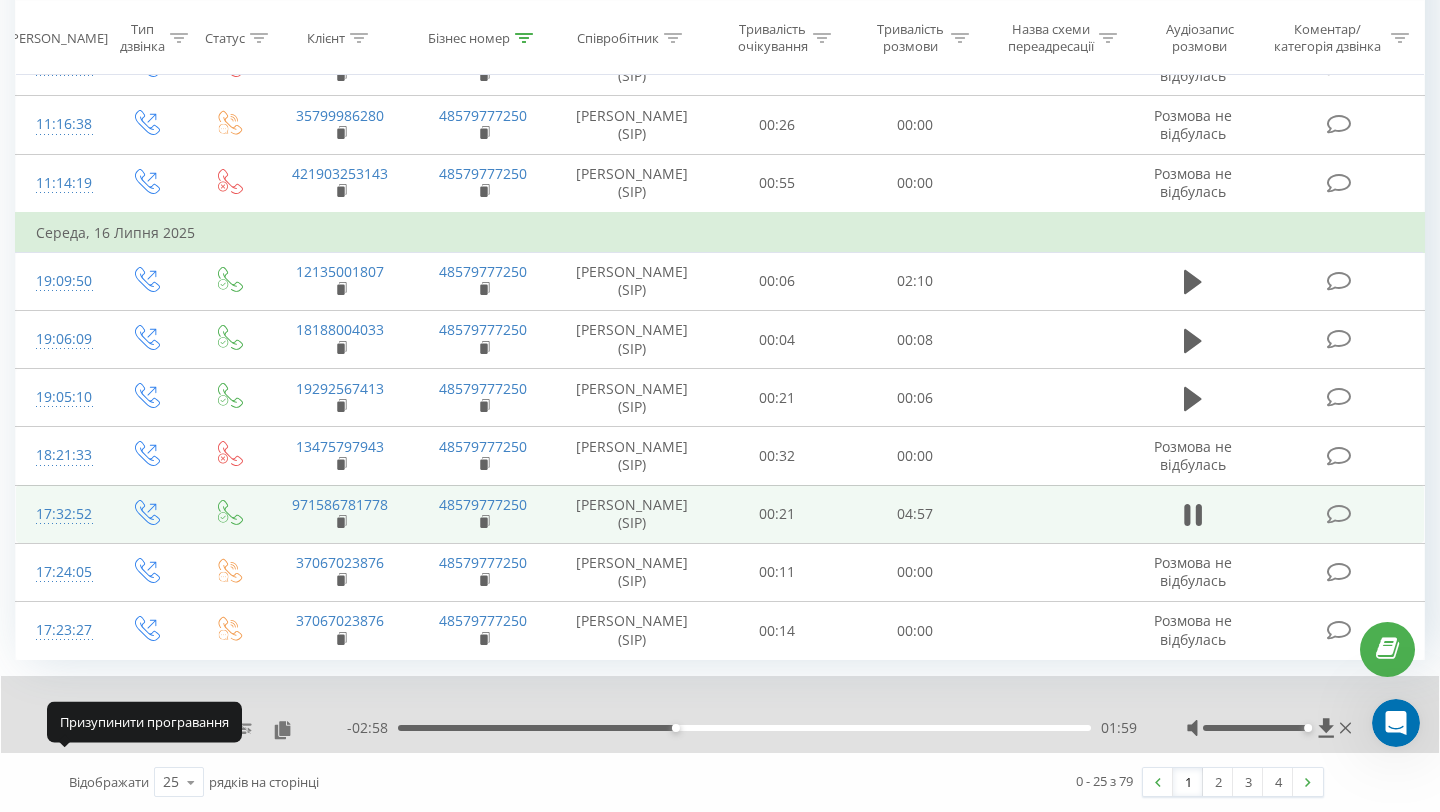 click 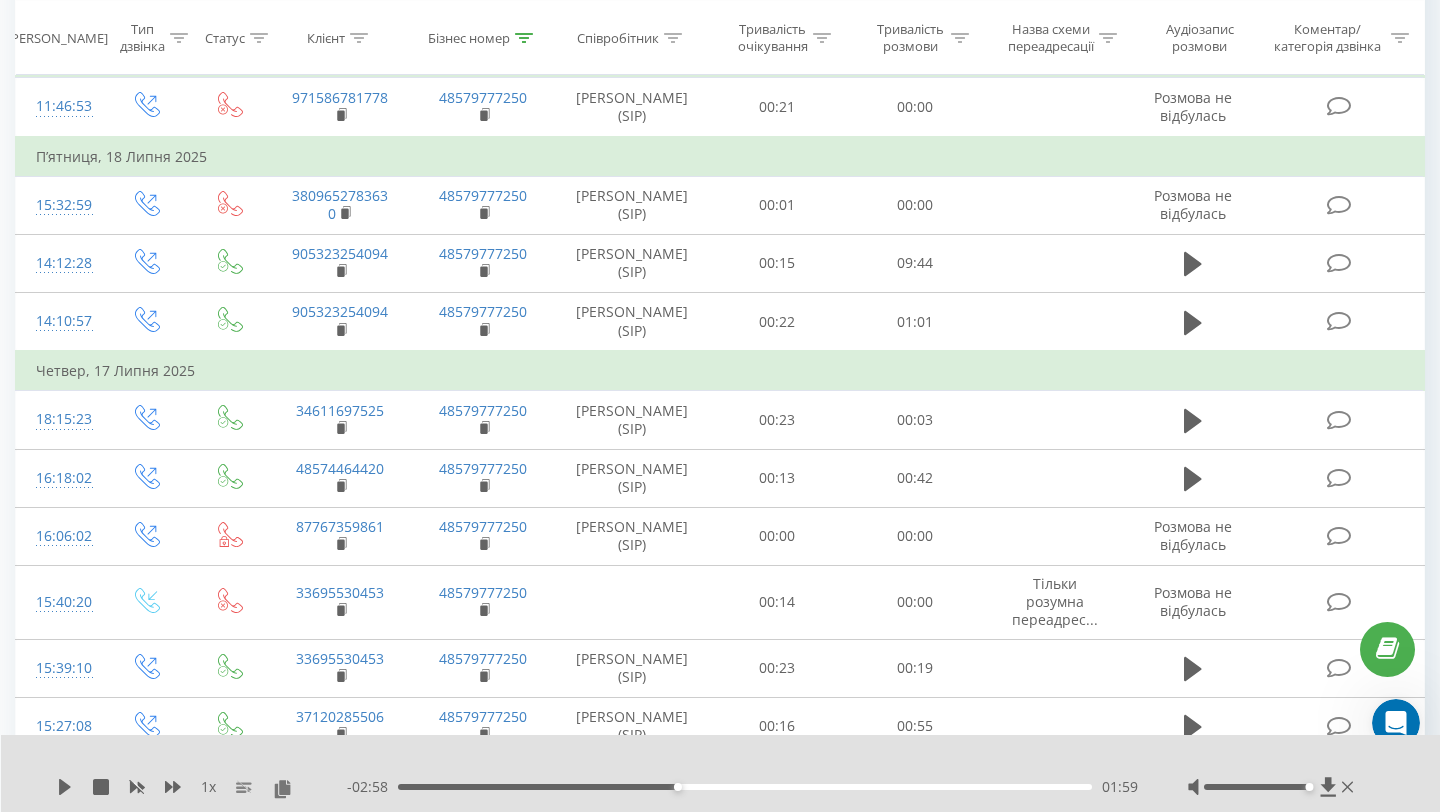 scroll, scrollTop: 447, scrollLeft: 0, axis: vertical 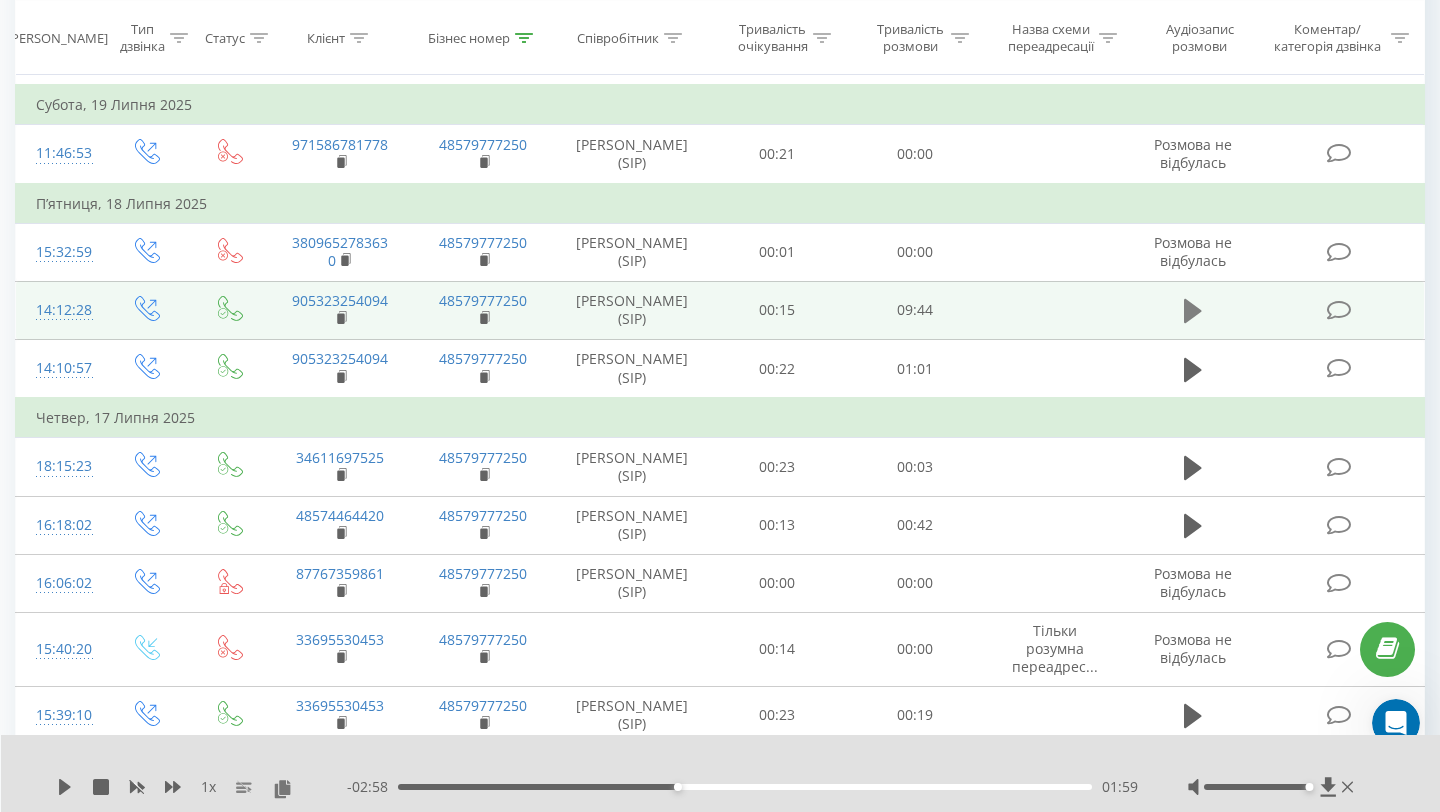 click at bounding box center (1193, 311) 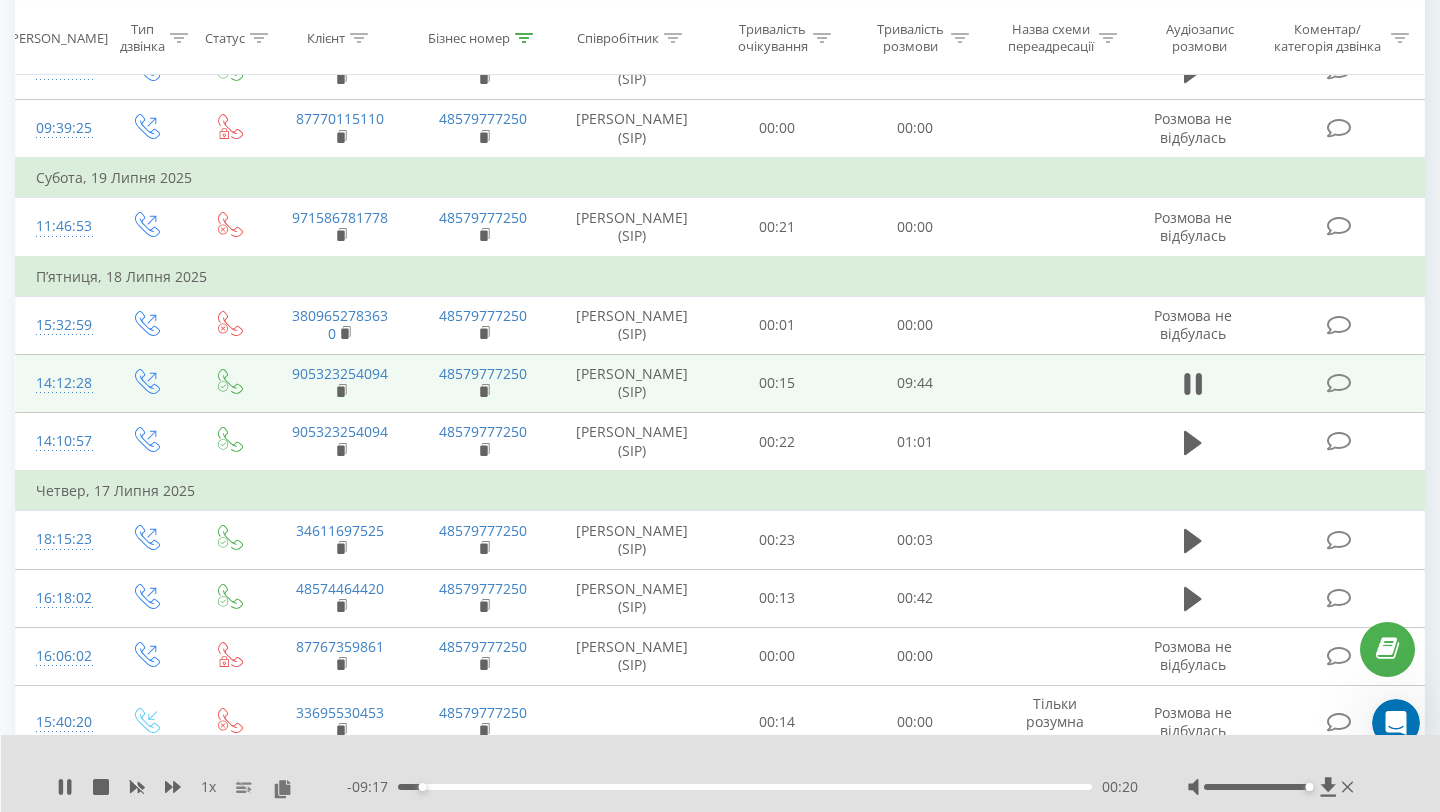 scroll, scrollTop: 375, scrollLeft: 0, axis: vertical 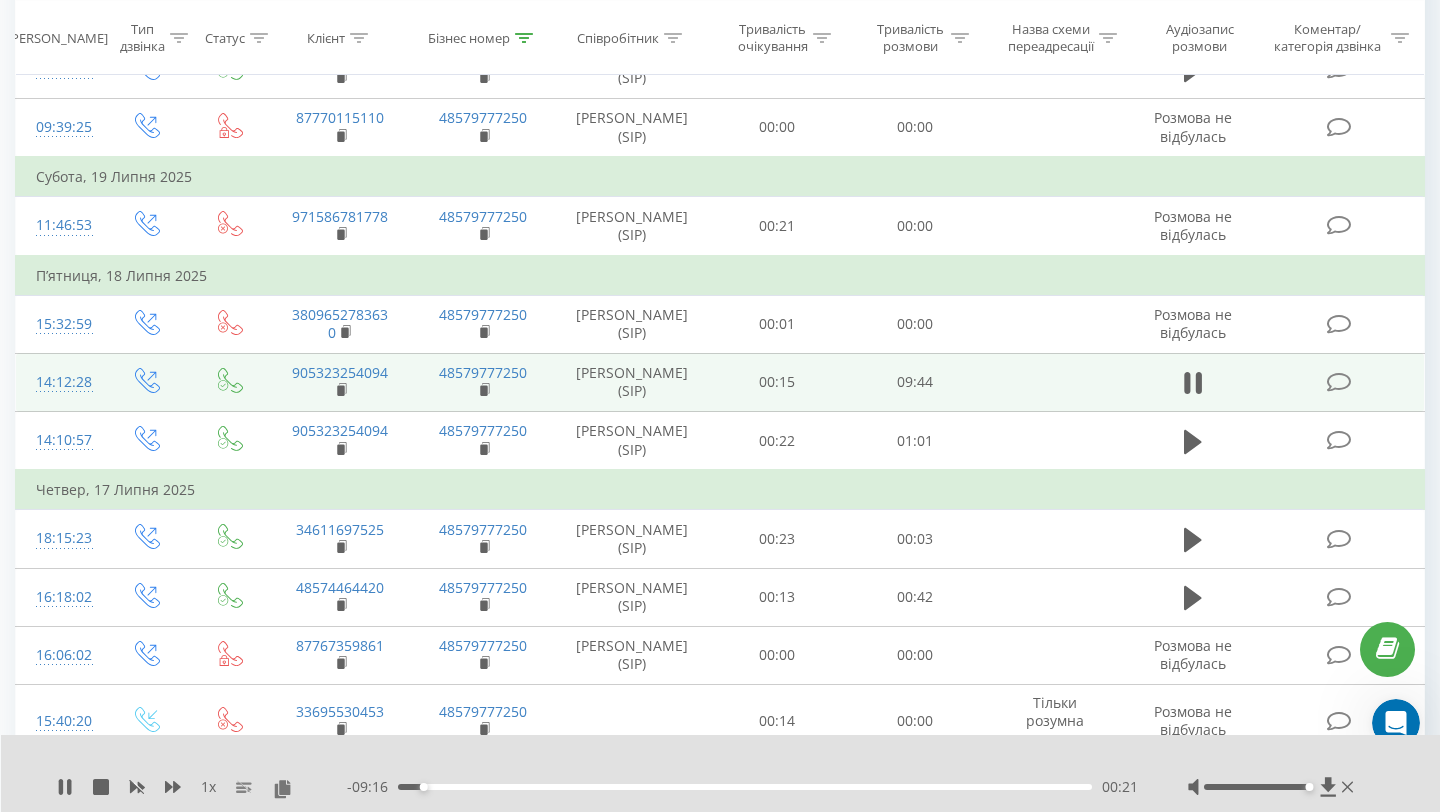 click on "1 x  - 09:16 00:21   00:21" at bounding box center (721, 773) 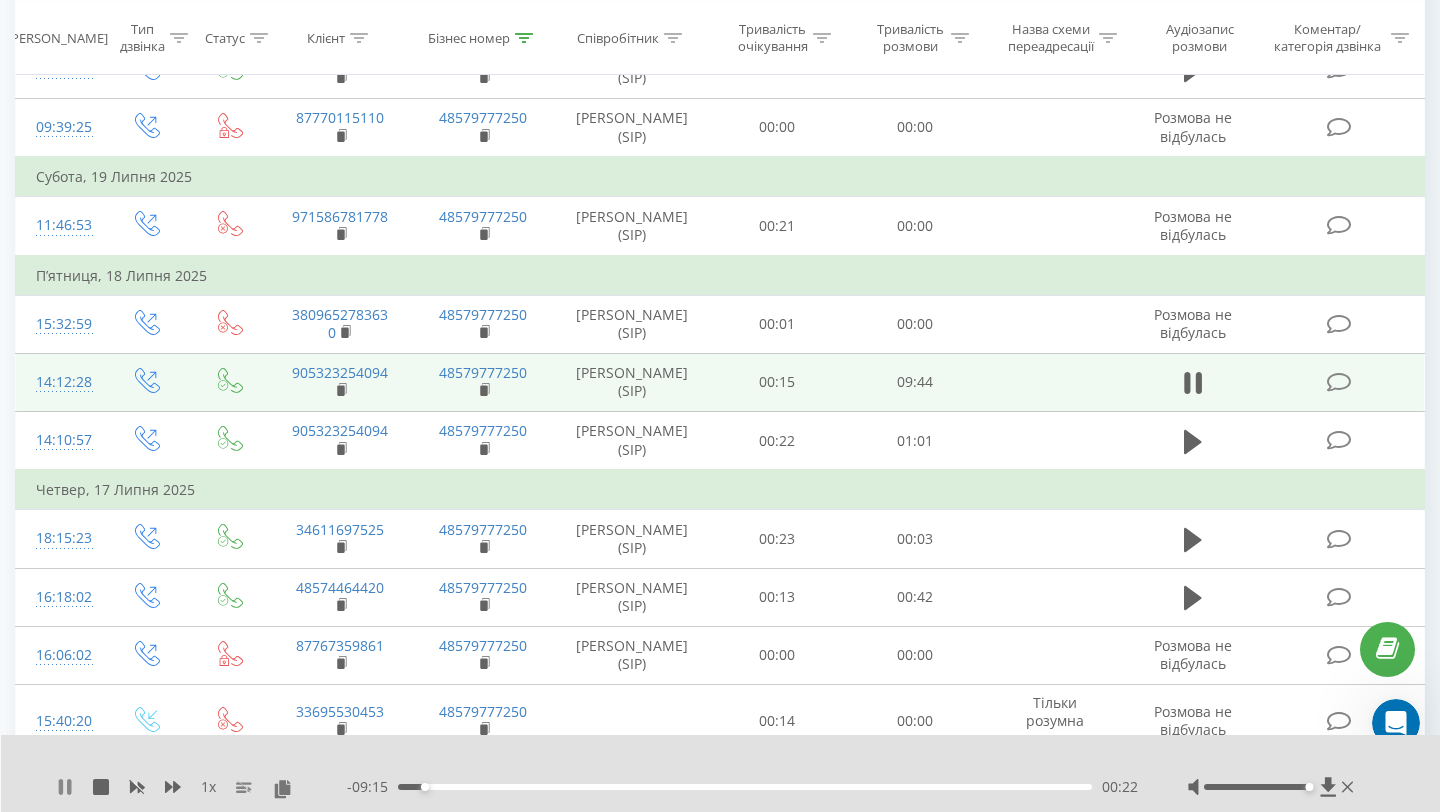 click 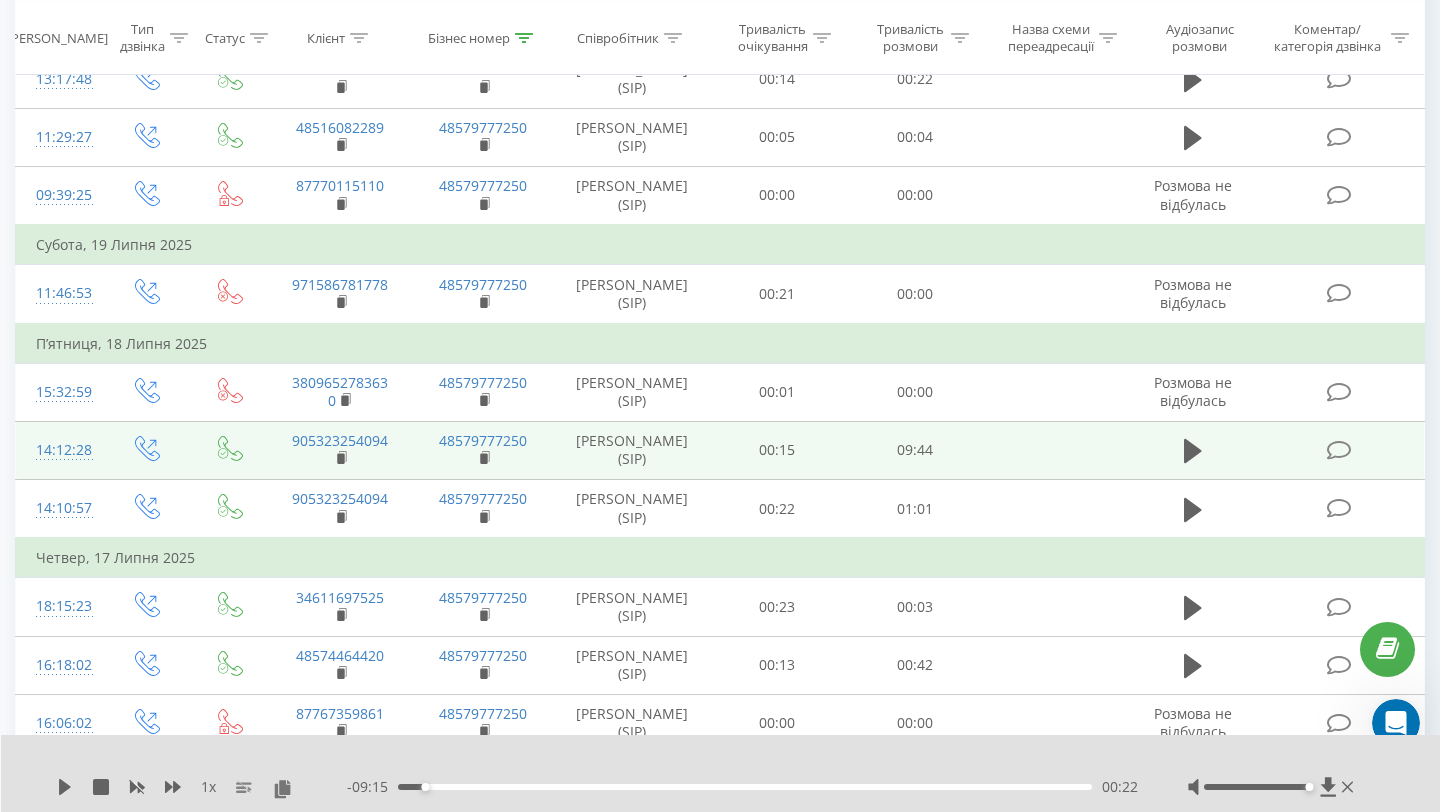 scroll, scrollTop: 309, scrollLeft: 0, axis: vertical 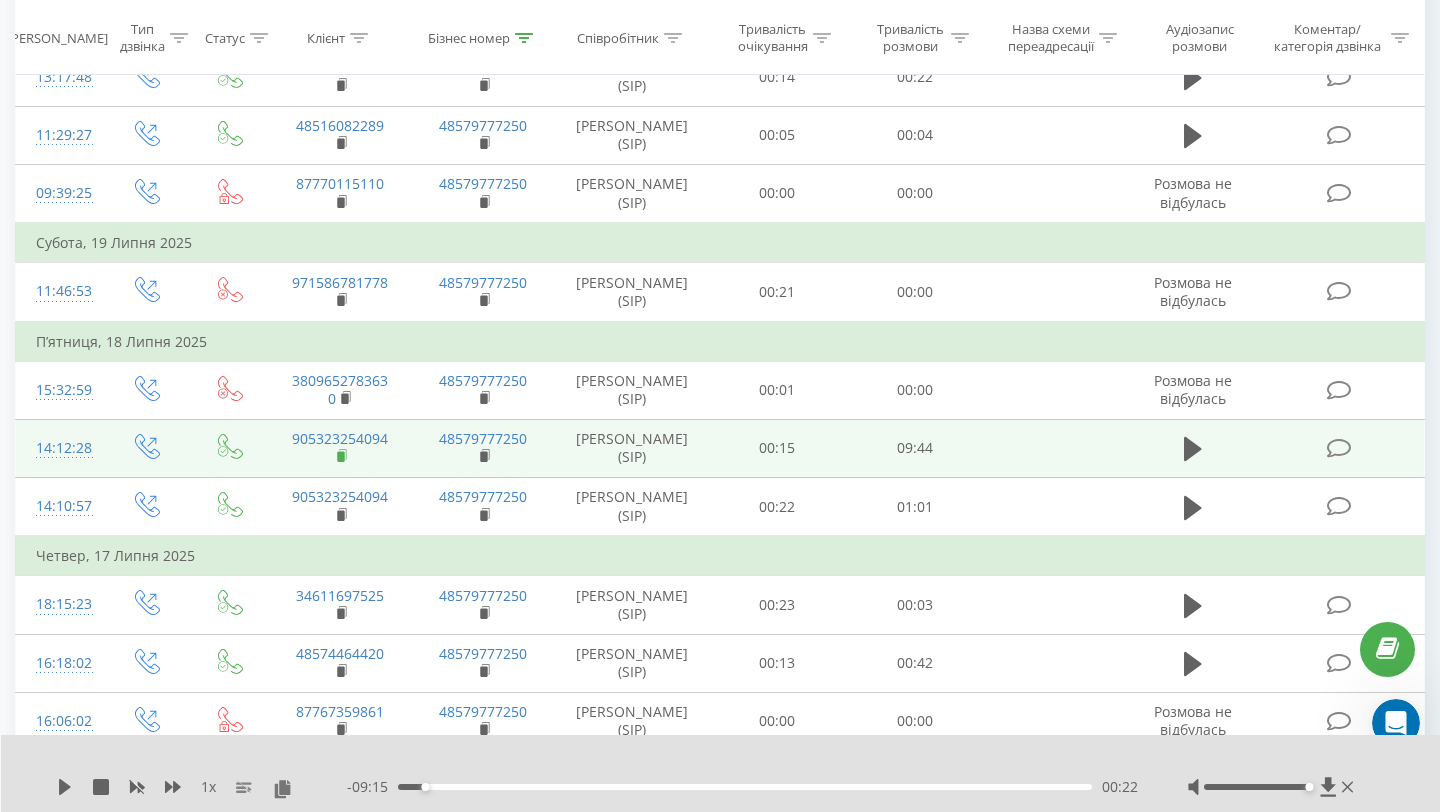 click 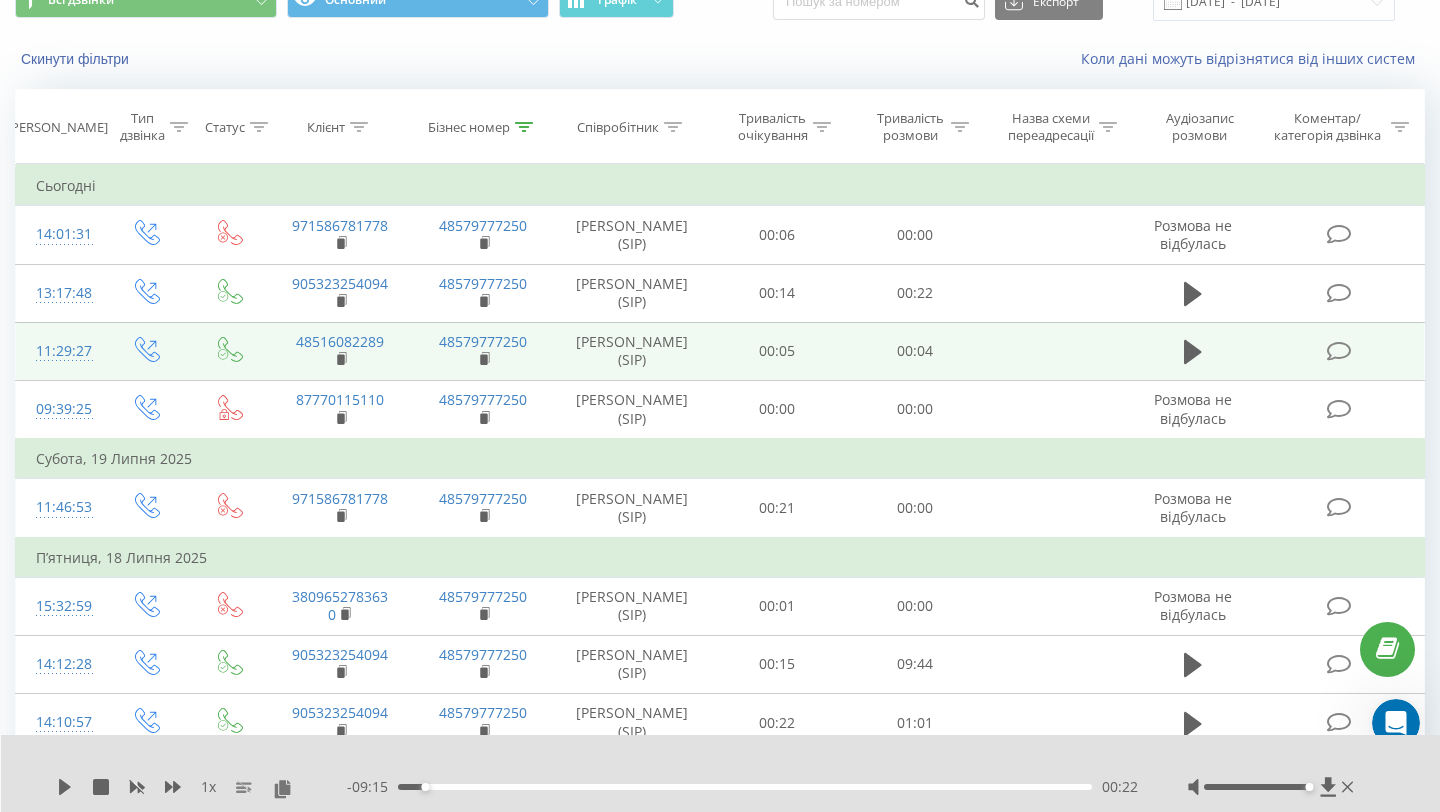scroll, scrollTop: 0, scrollLeft: 0, axis: both 